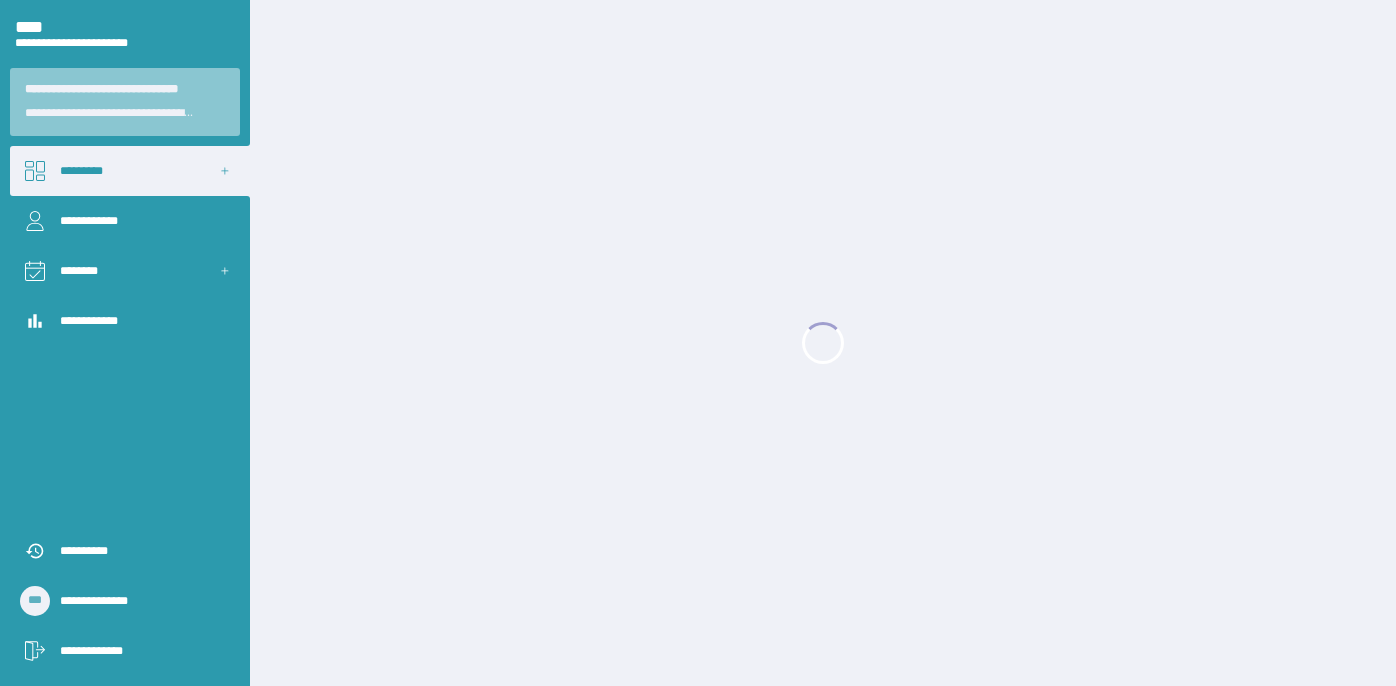 scroll, scrollTop: 0, scrollLeft: 0, axis: both 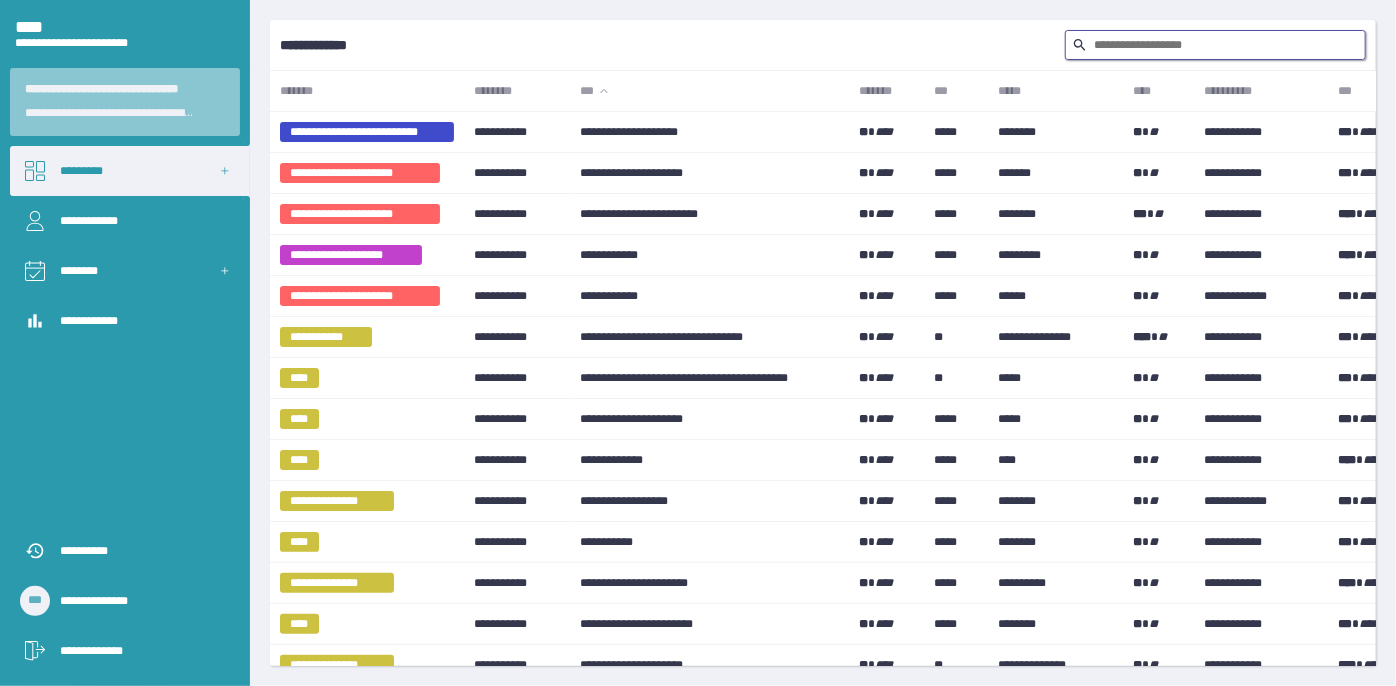 click at bounding box center [1215, 45] 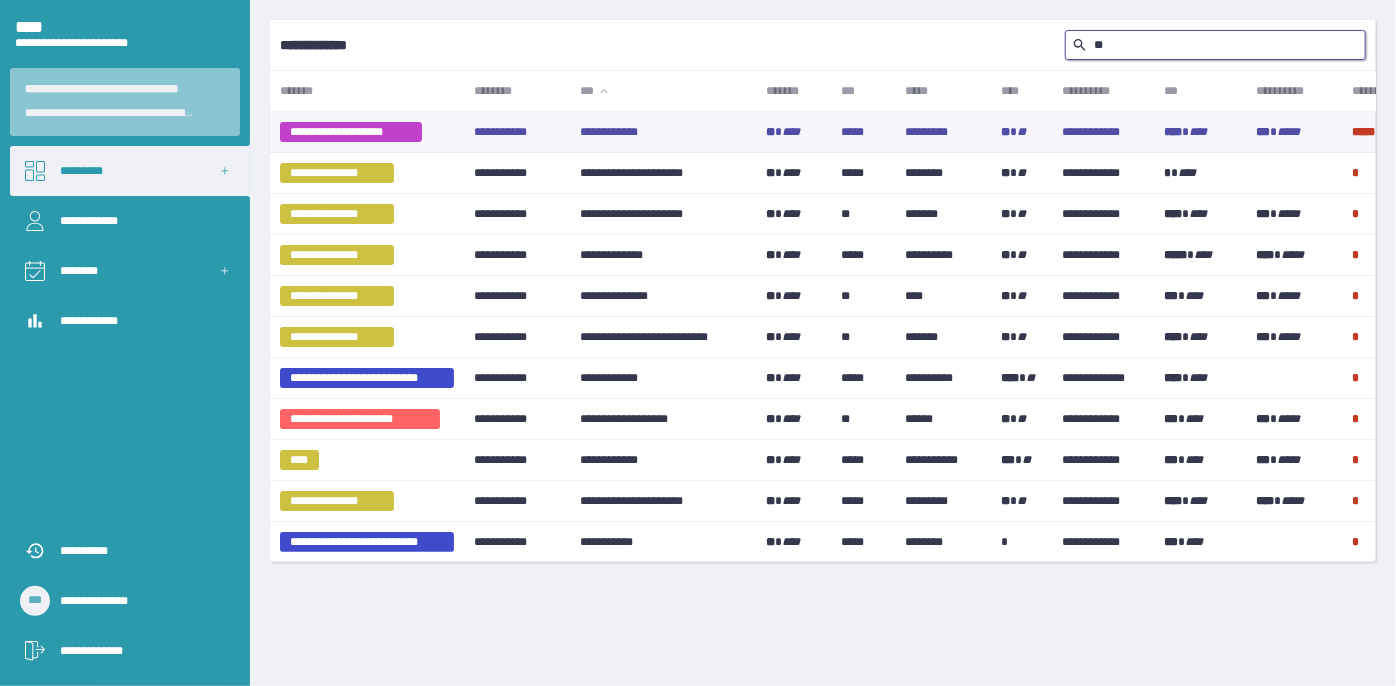 type on "*" 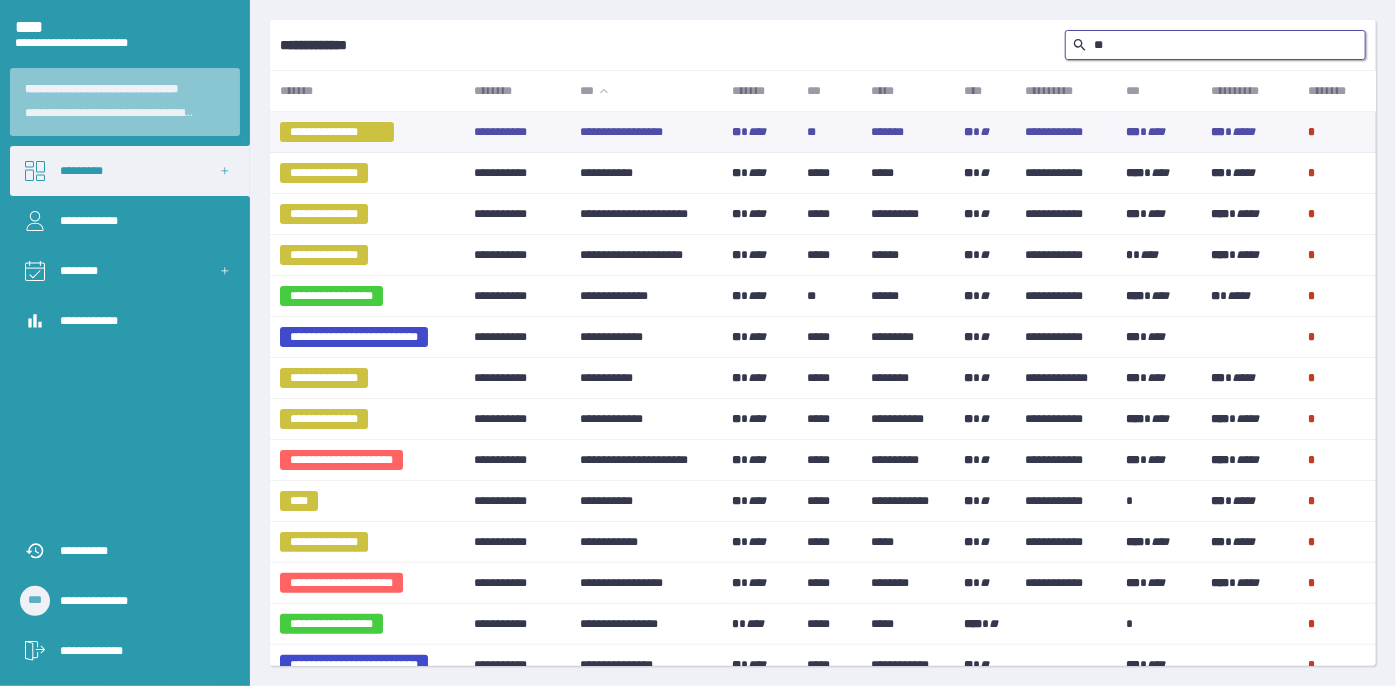 type on "*" 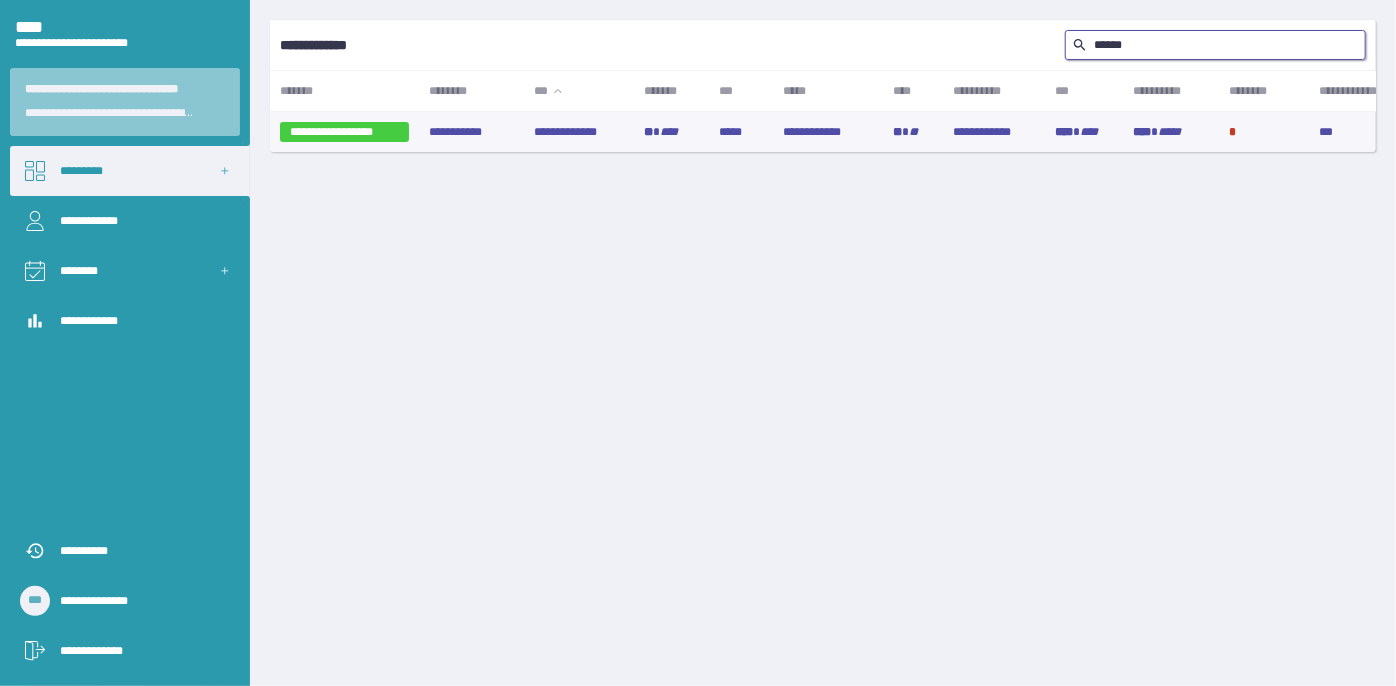 type on "******" 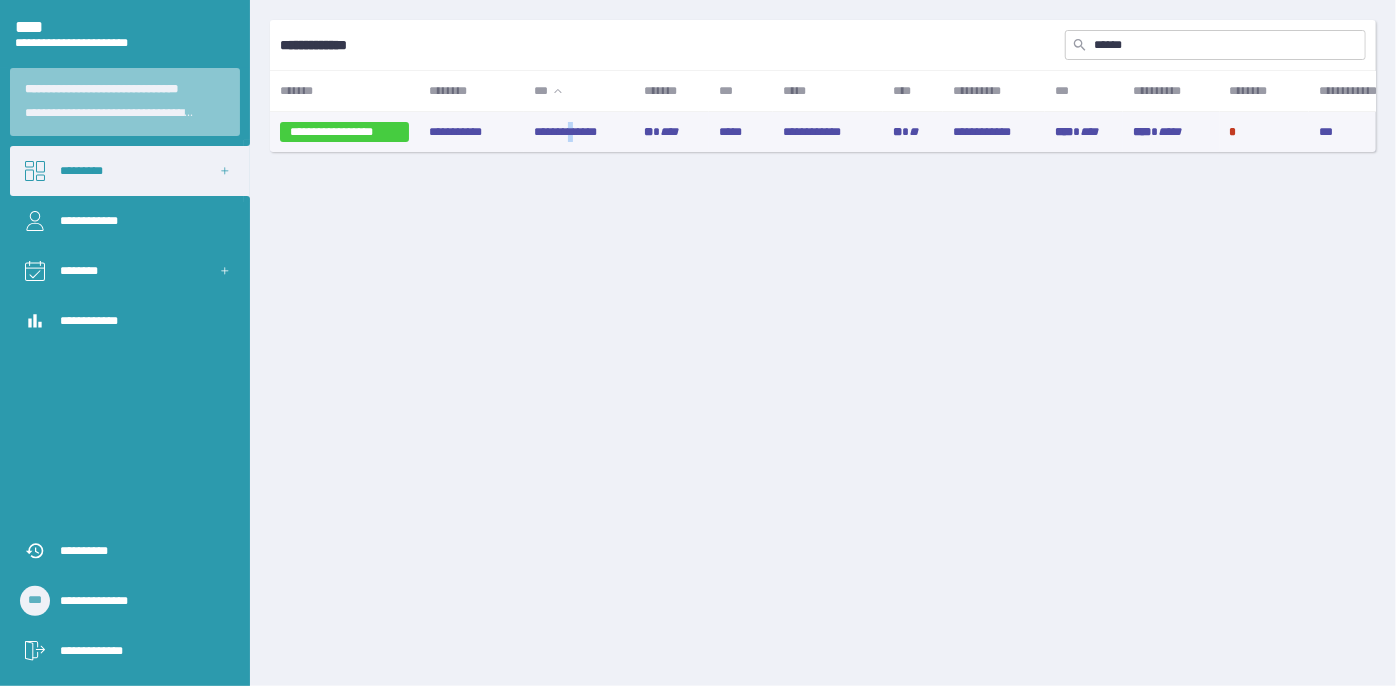 click on "**********" at bounding box center (578, 132) 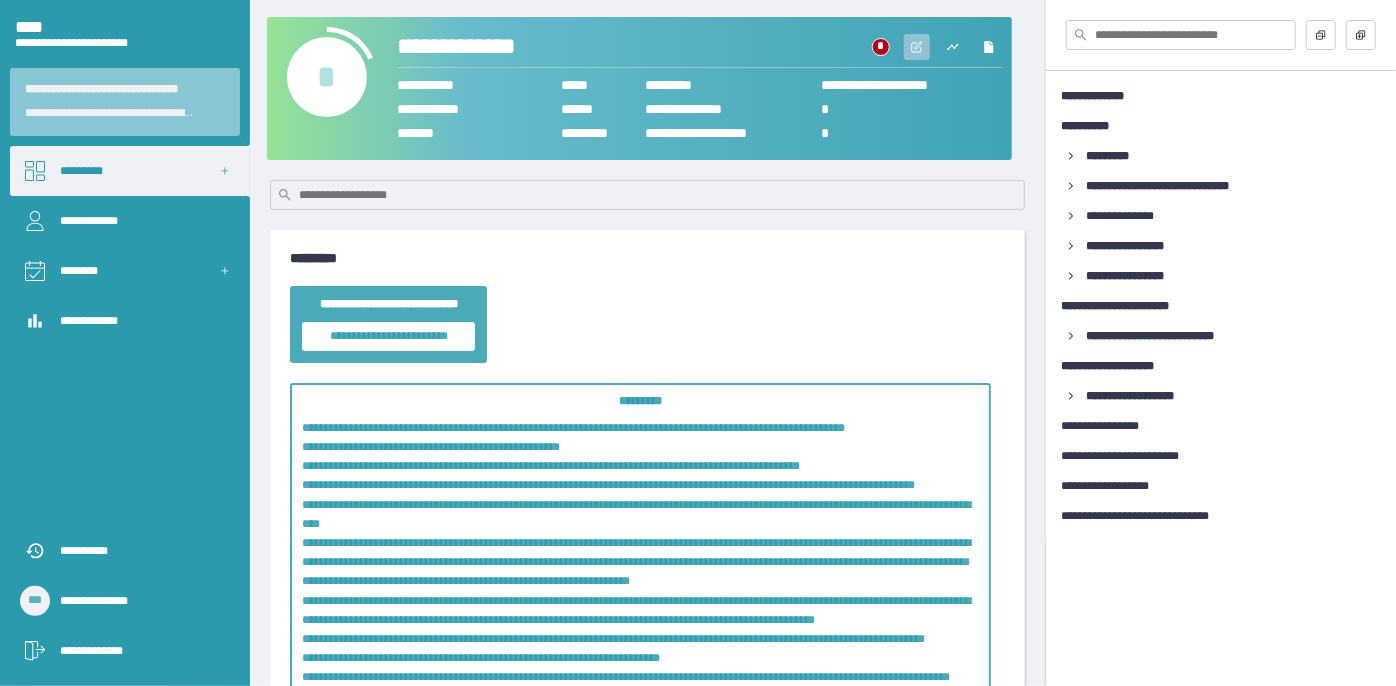 click at bounding box center (917, 47) 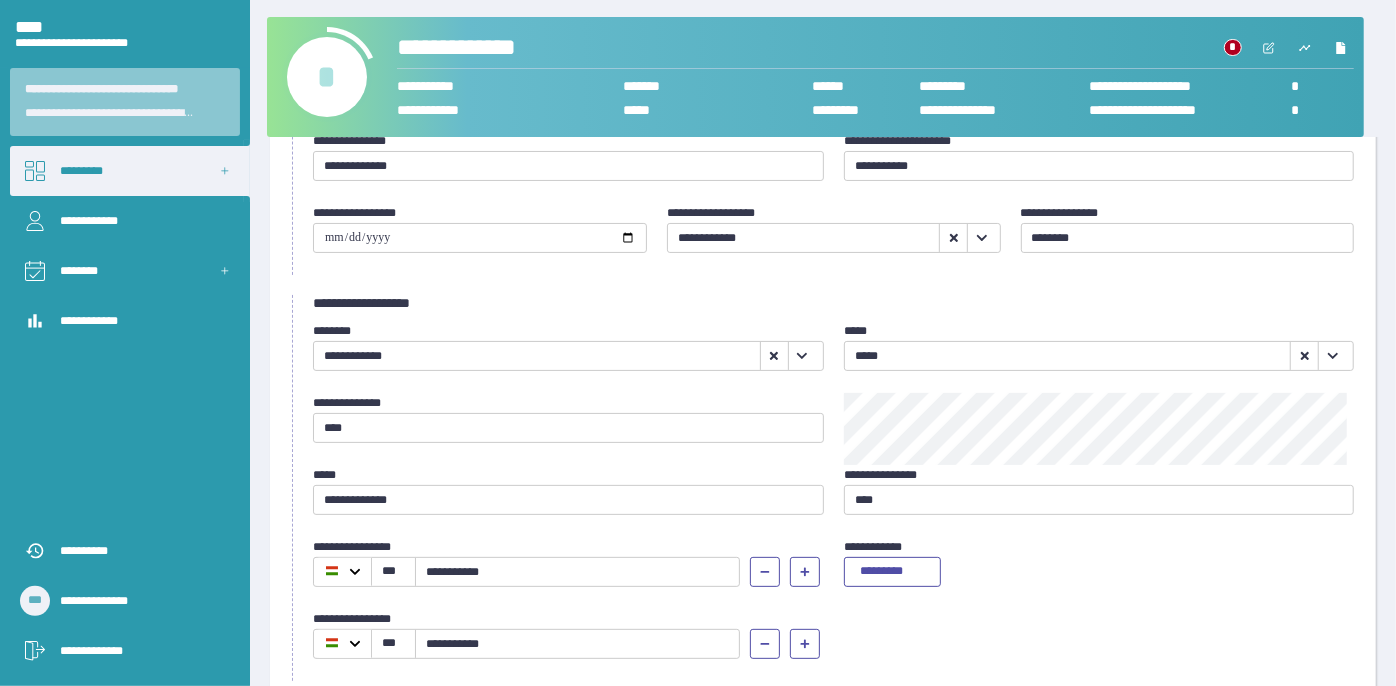 scroll, scrollTop: 90, scrollLeft: 0, axis: vertical 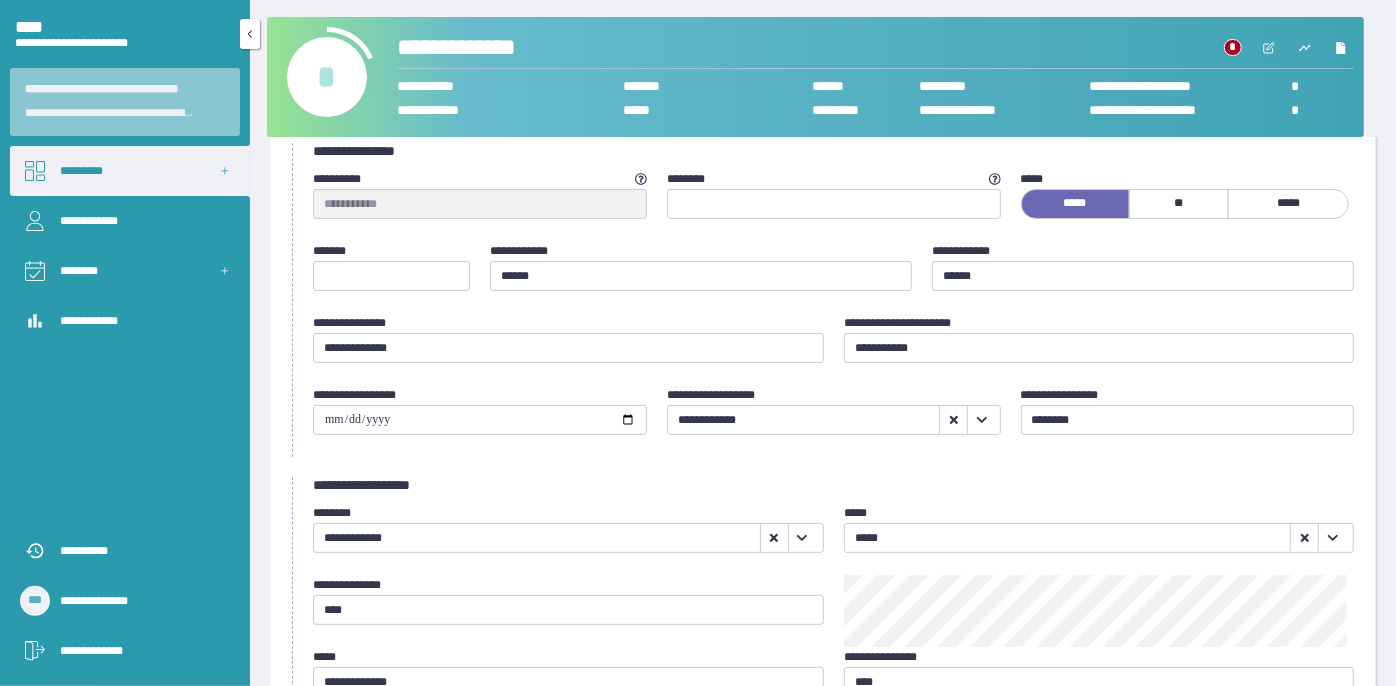 click on "*********" at bounding box center (130, 171) 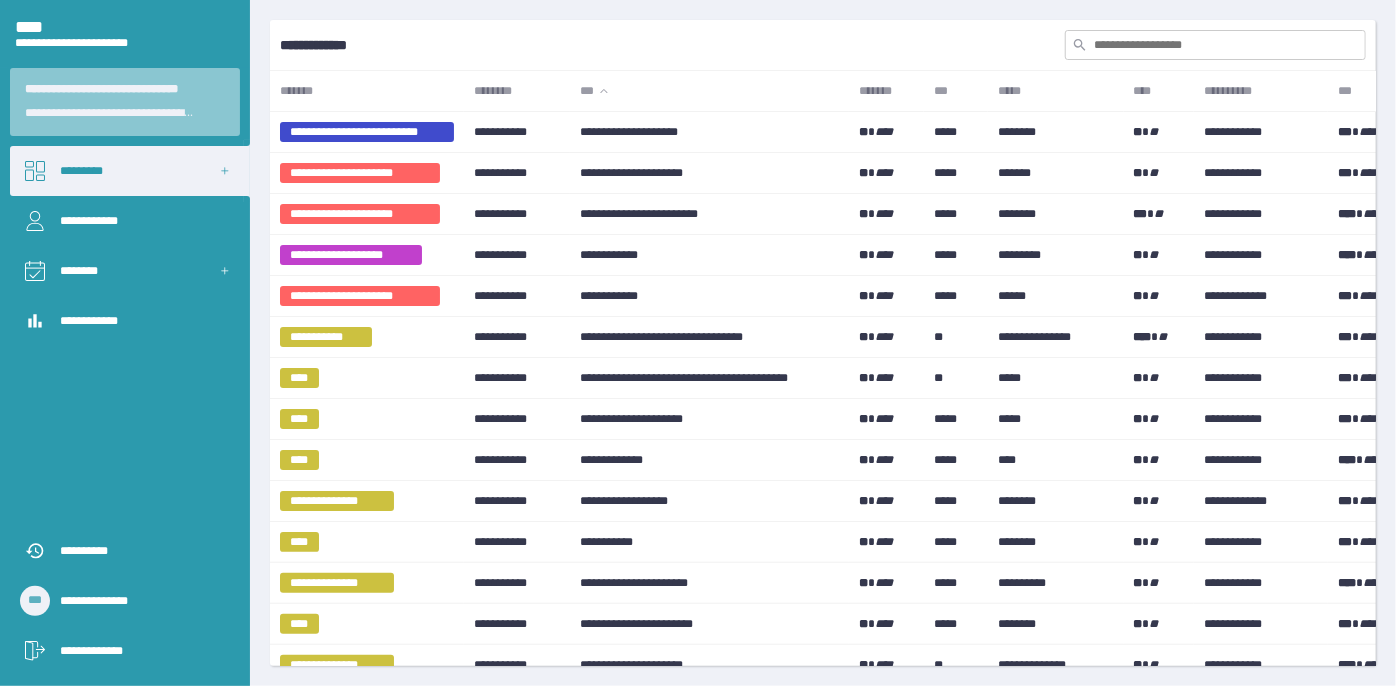 click at bounding box center (1215, 45) 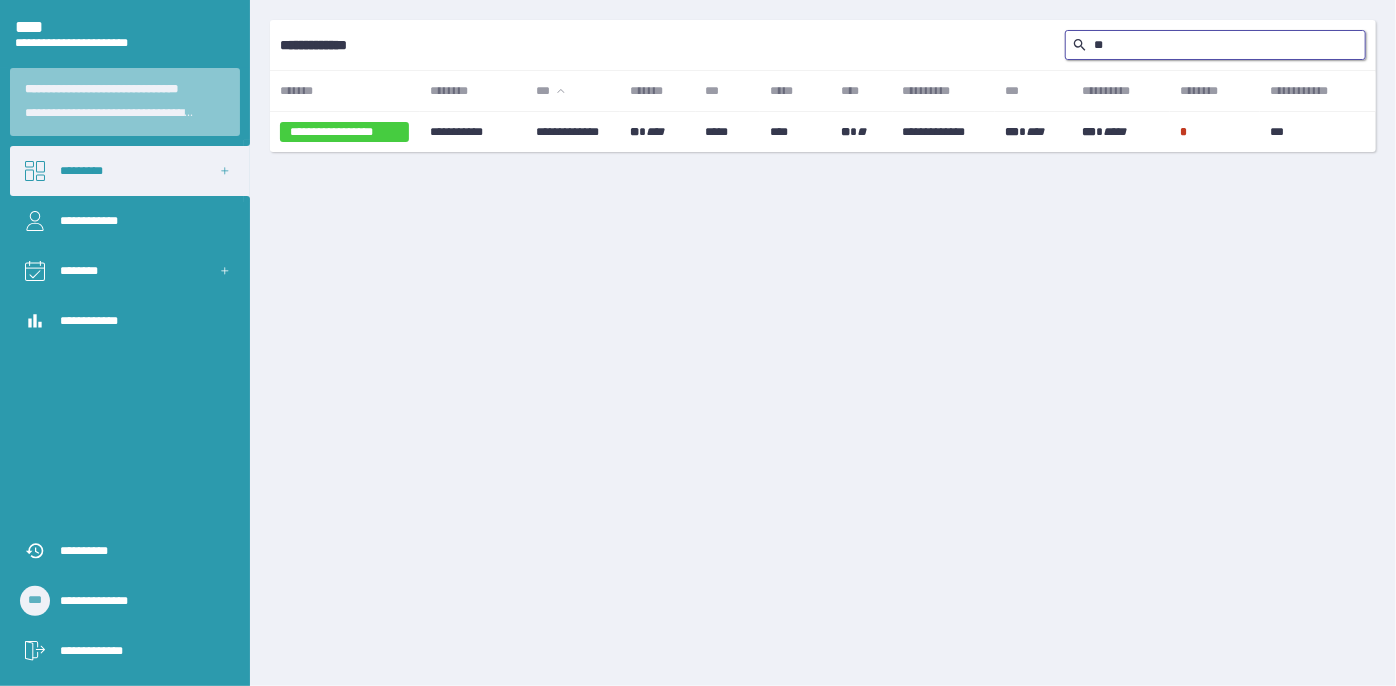 type on "*" 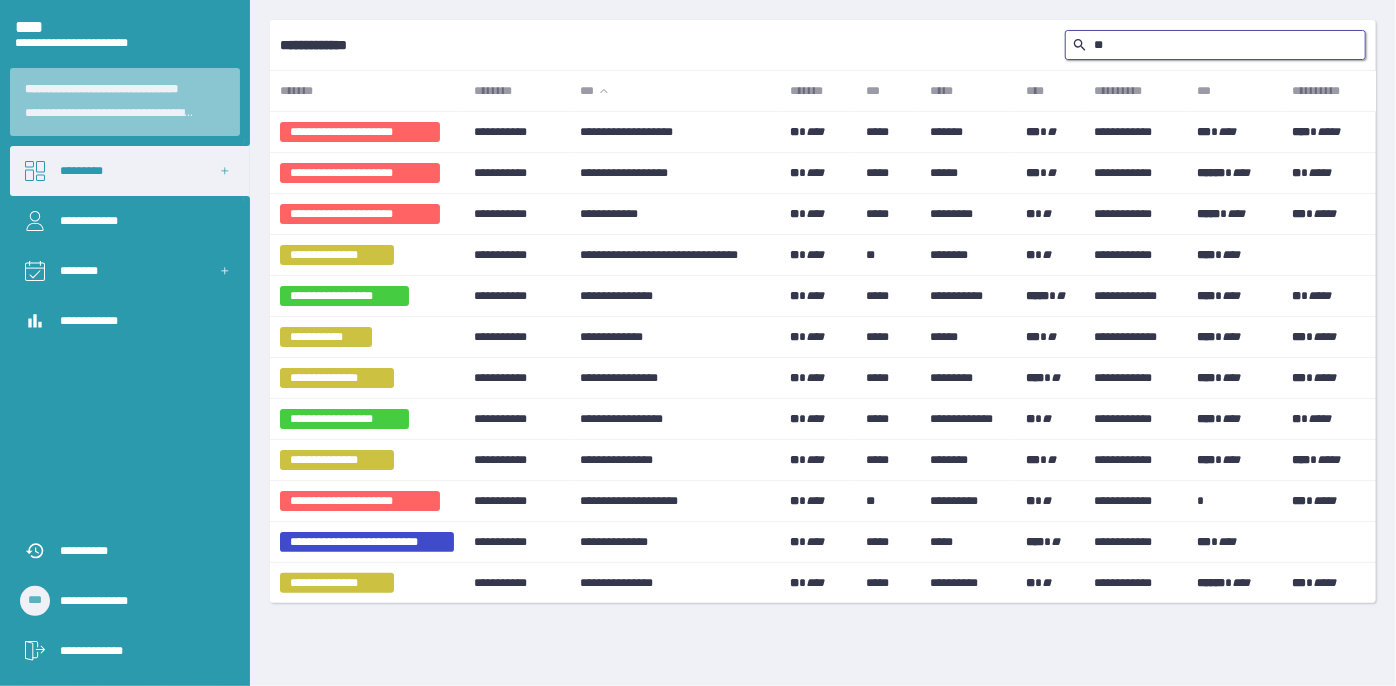 type on "*" 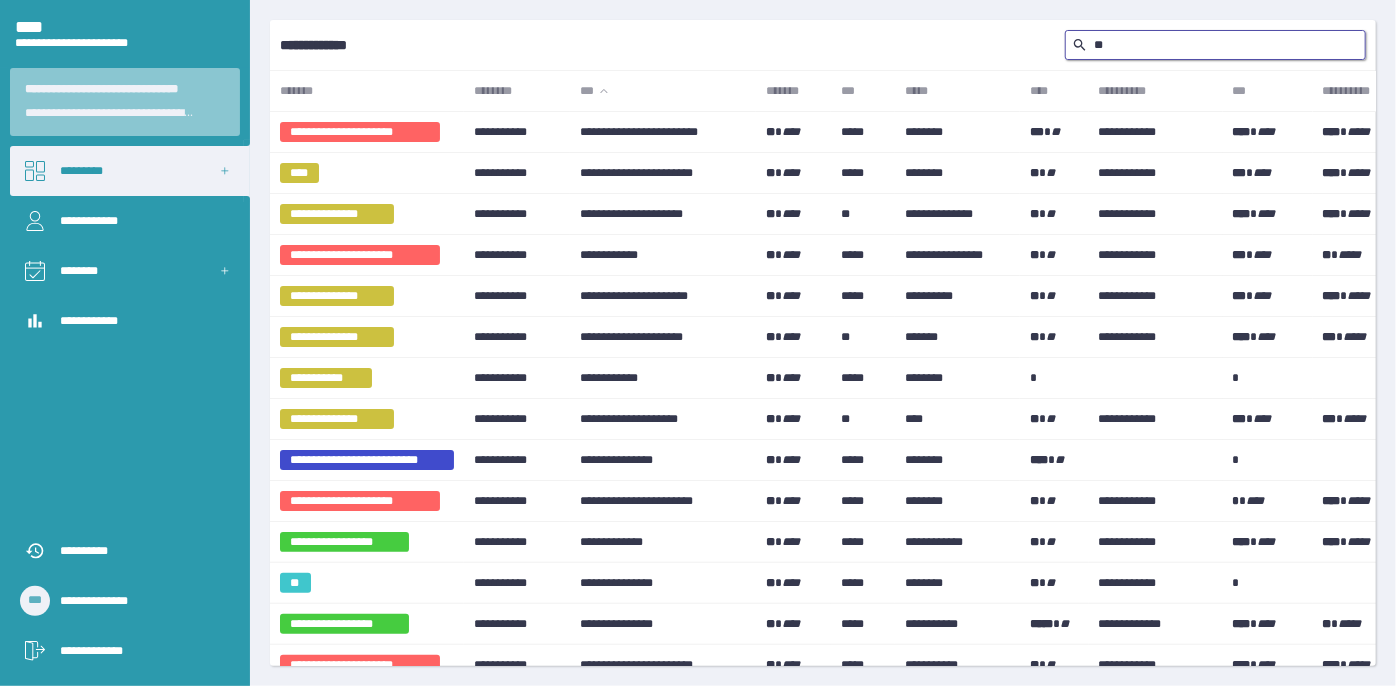 type on "*" 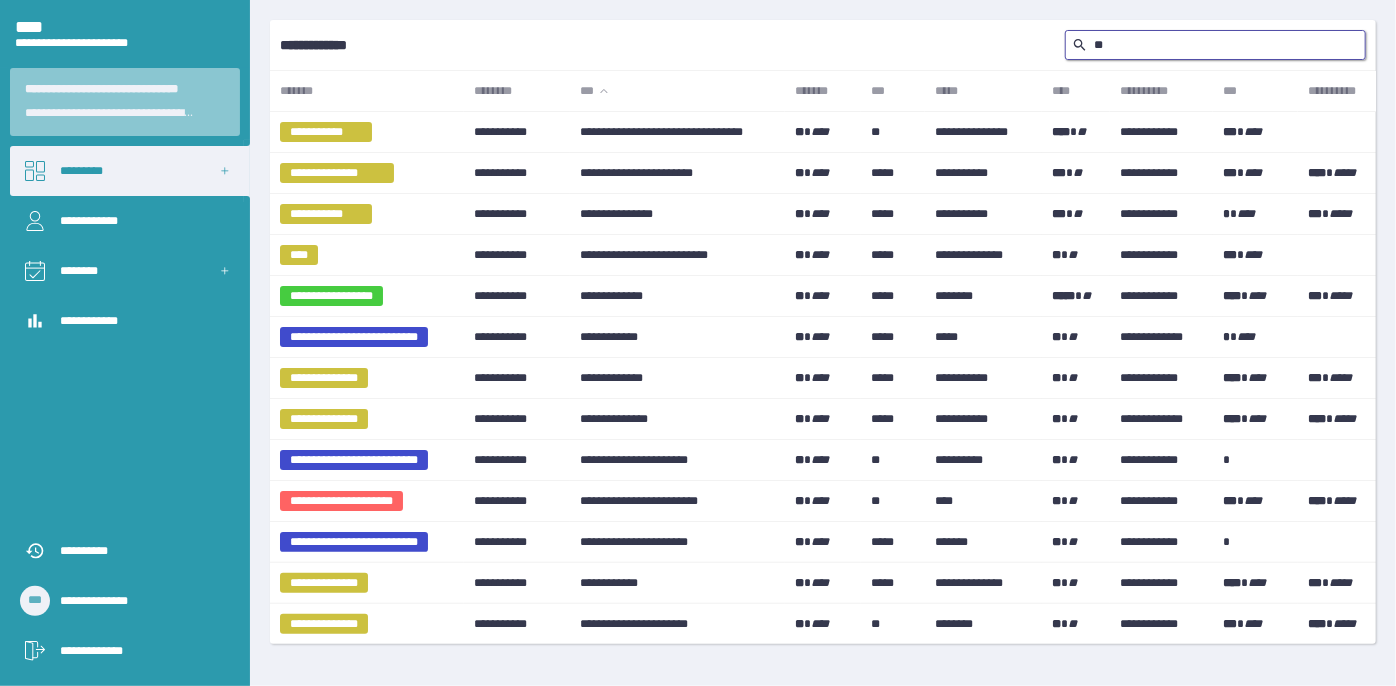 type on "*" 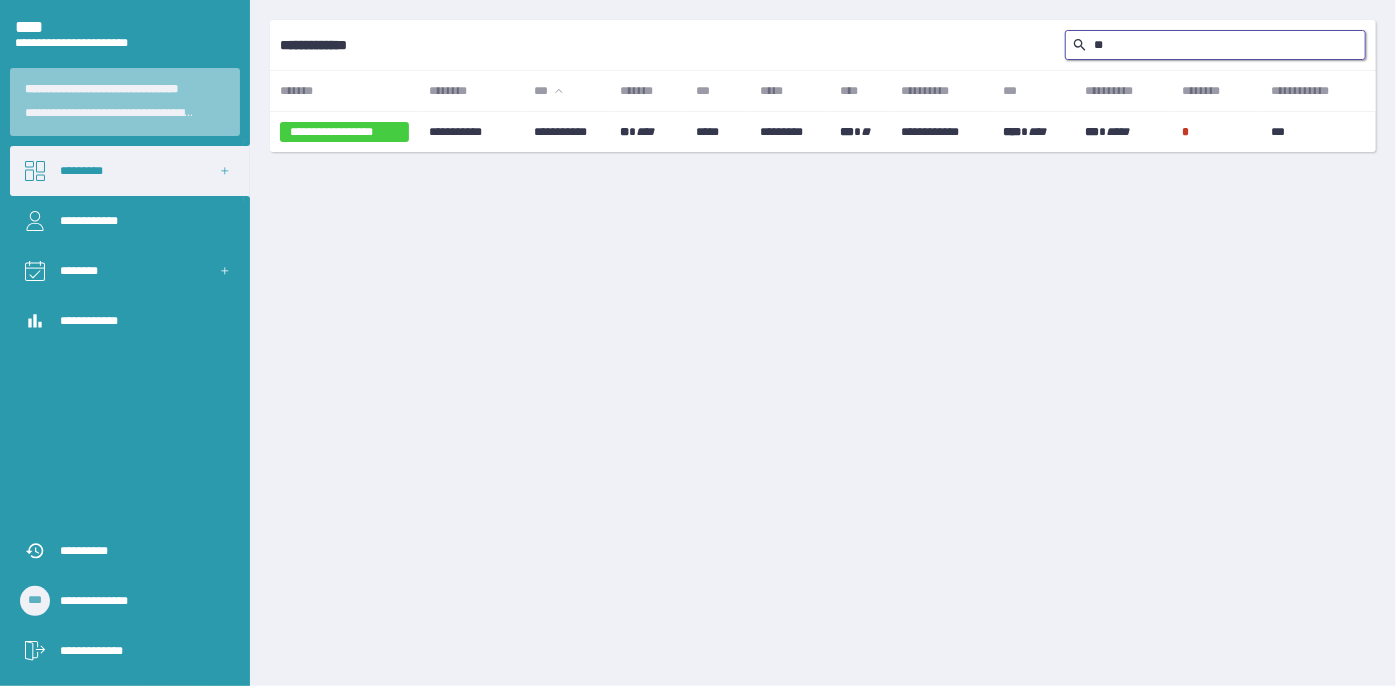 type on "*" 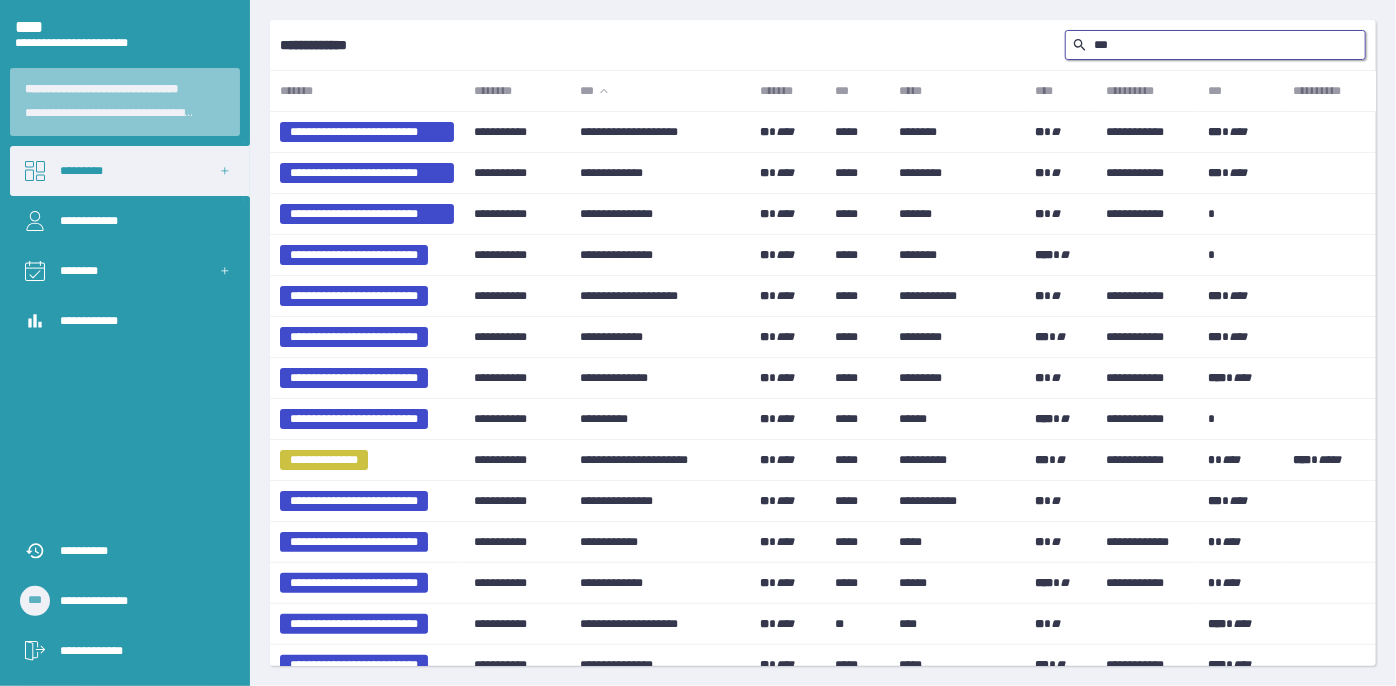 type on "**" 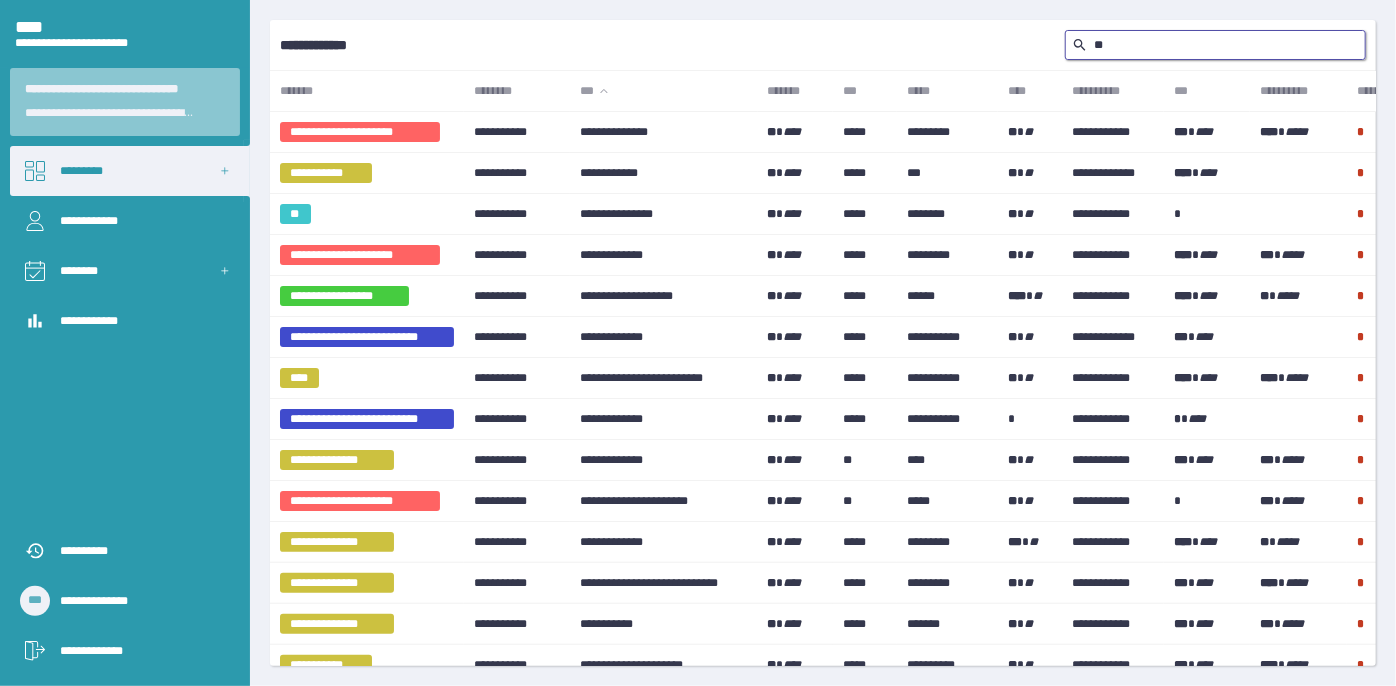 type on "*" 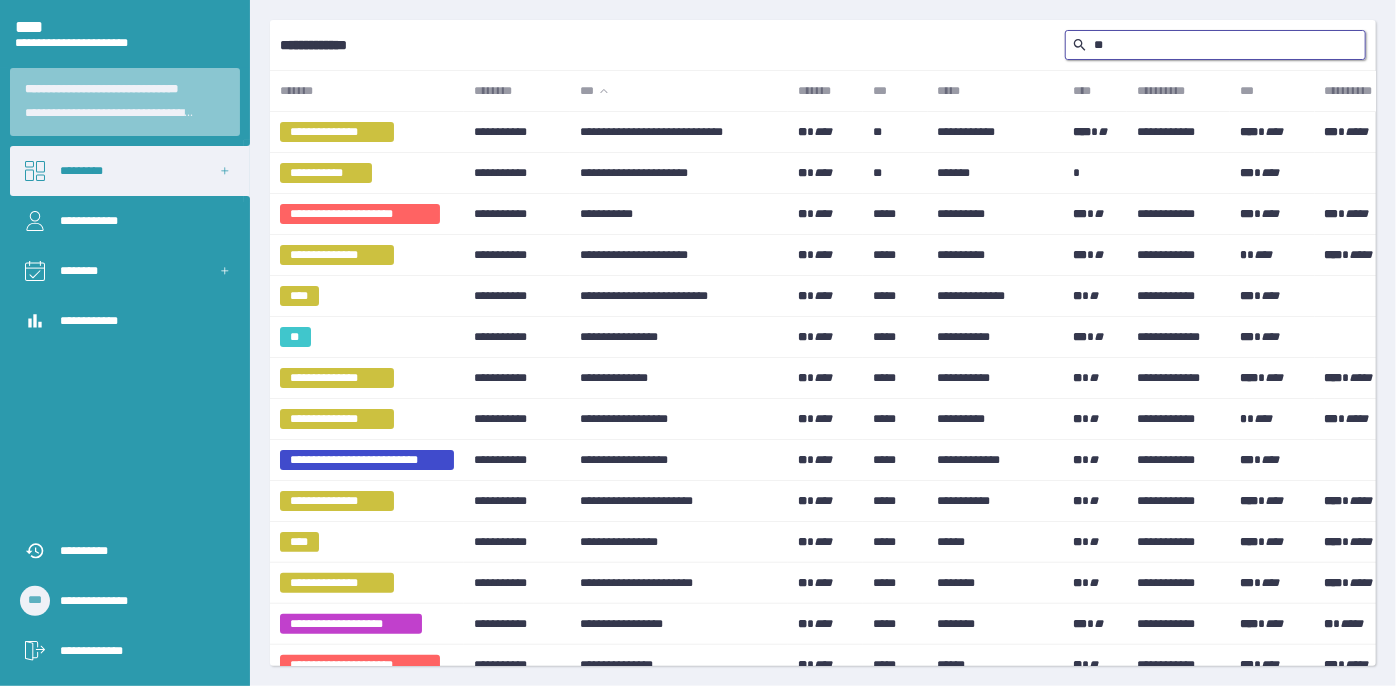 type on "*" 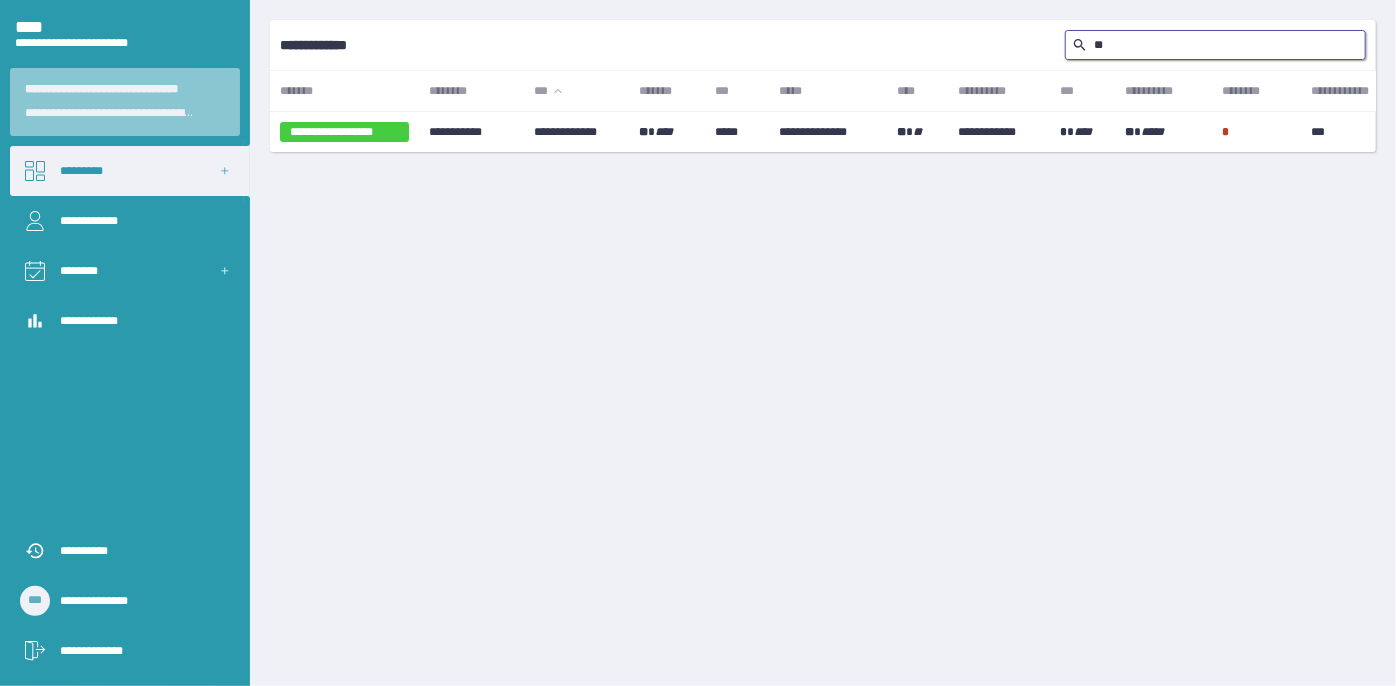 type on "*" 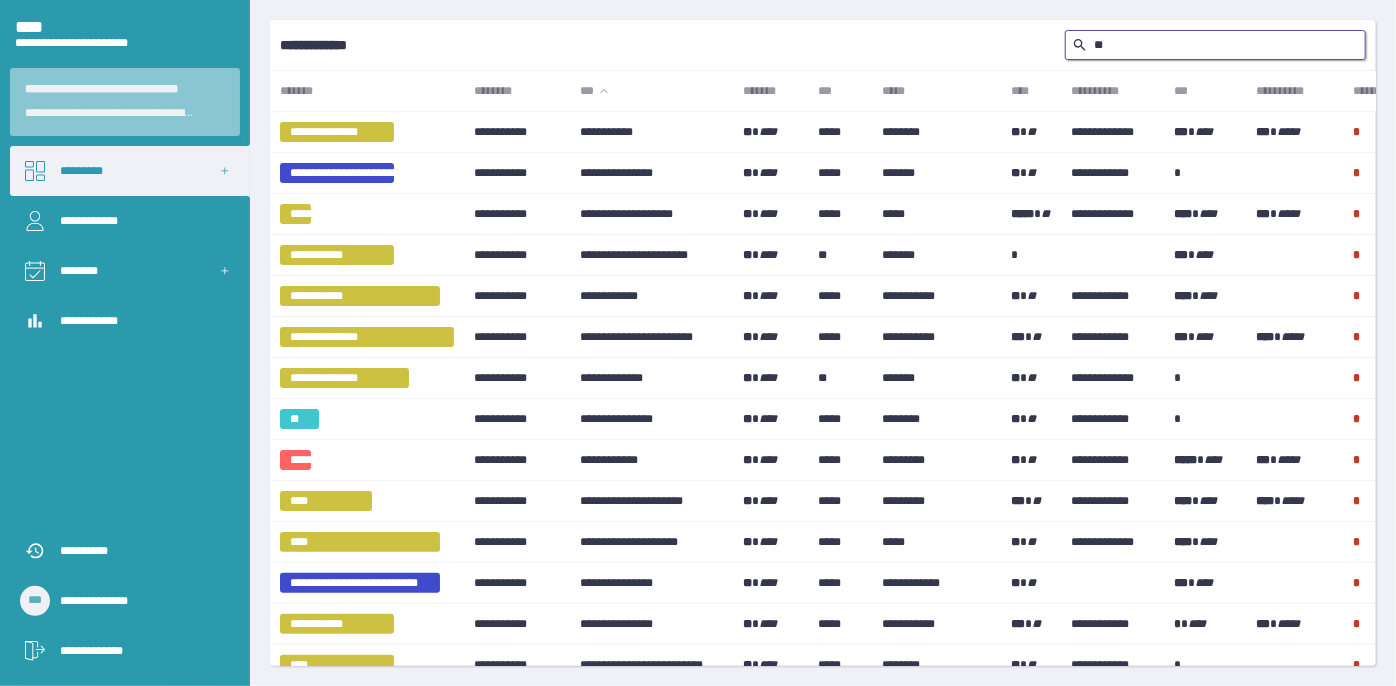 type on "*" 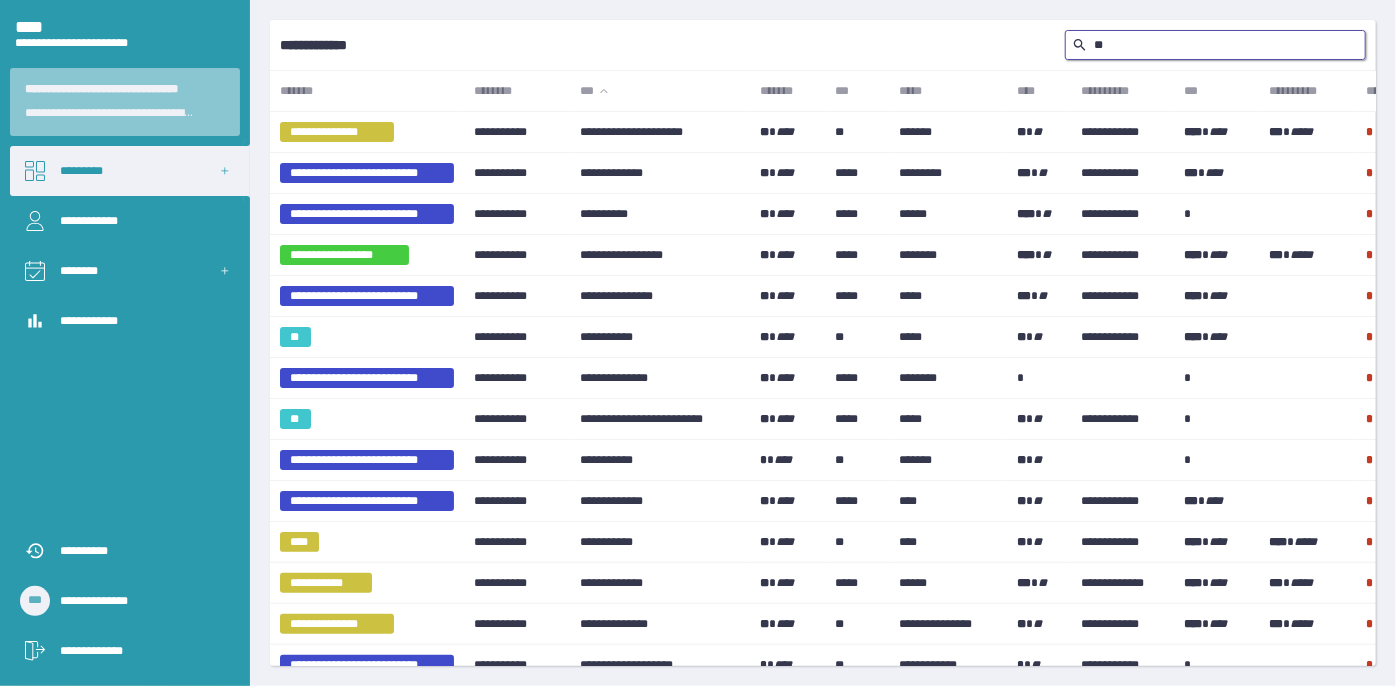 type on "*" 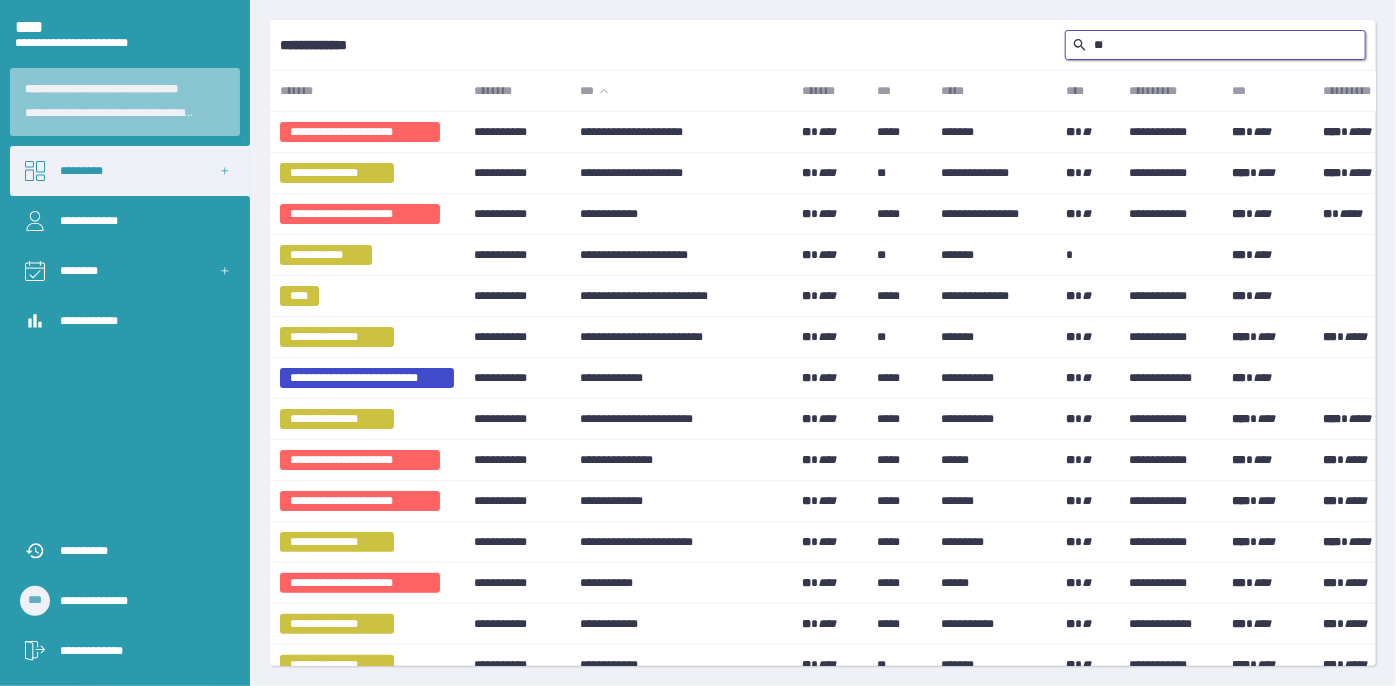 type on "*" 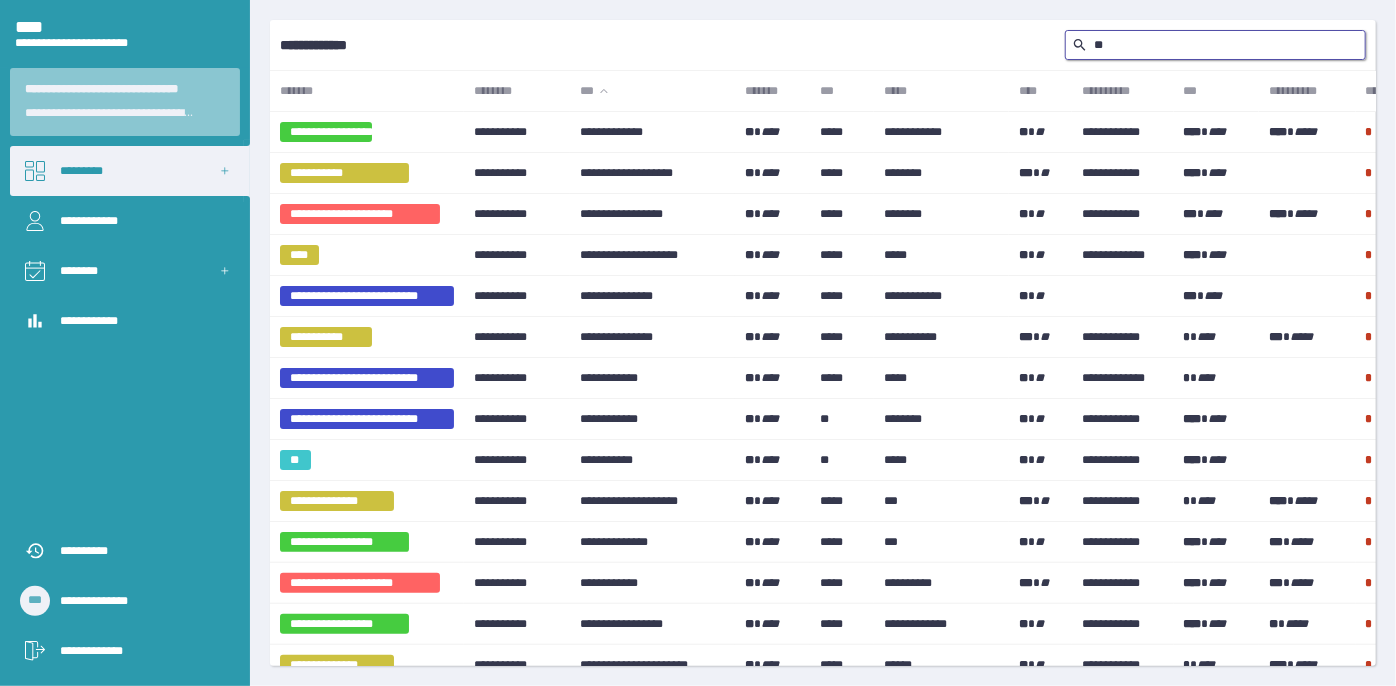 type on "*" 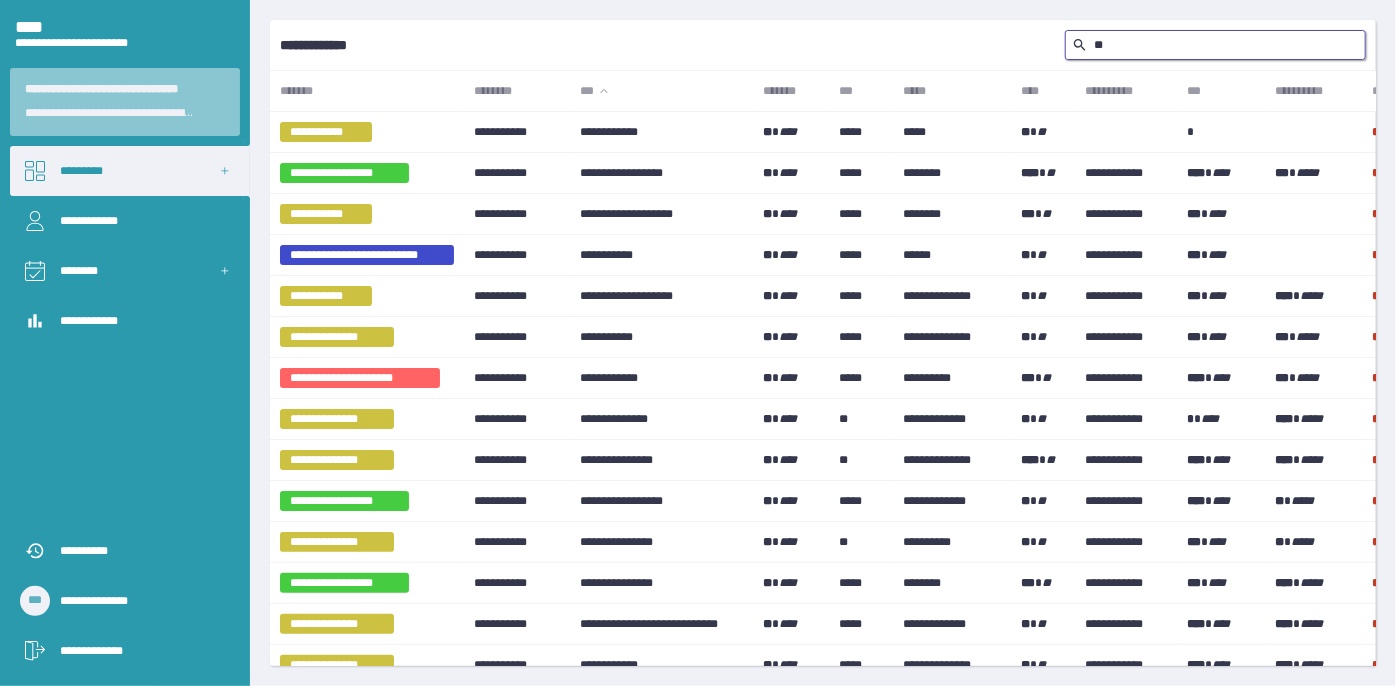 type on "*" 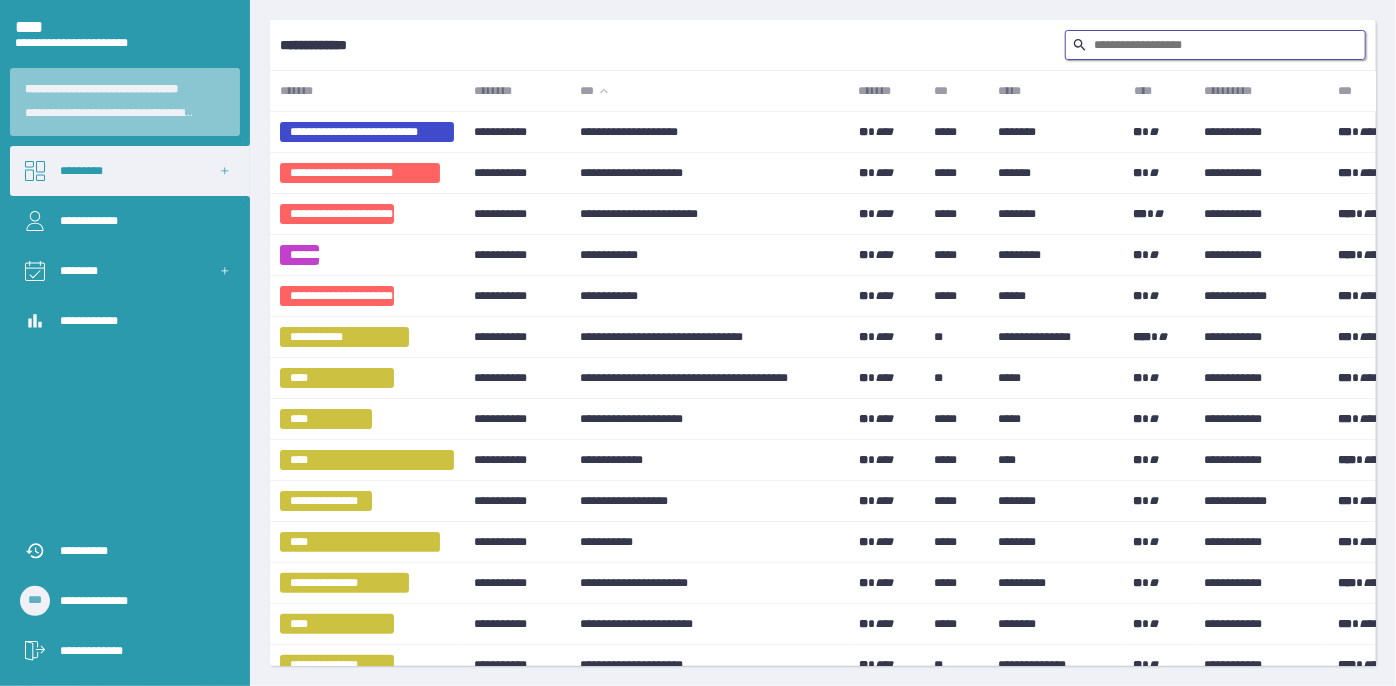 type on "*" 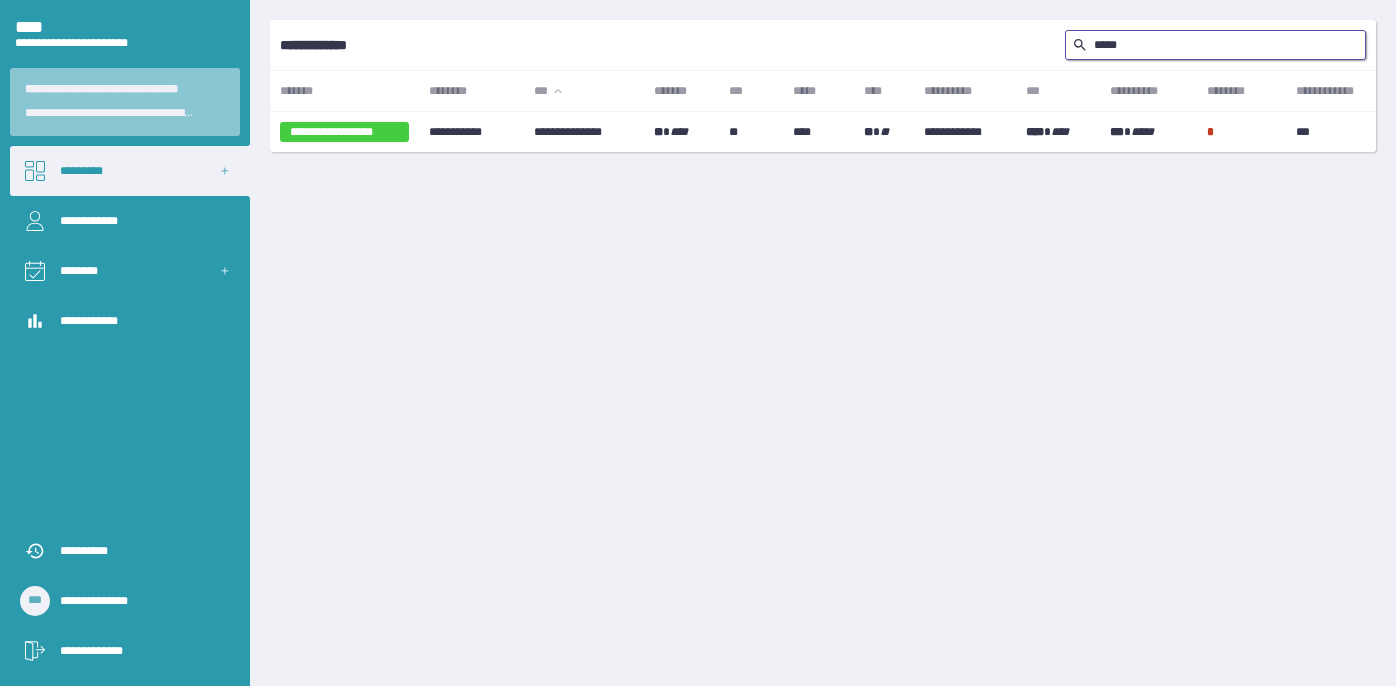 scroll, scrollTop: 0, scrollLeft: 0, axis: both 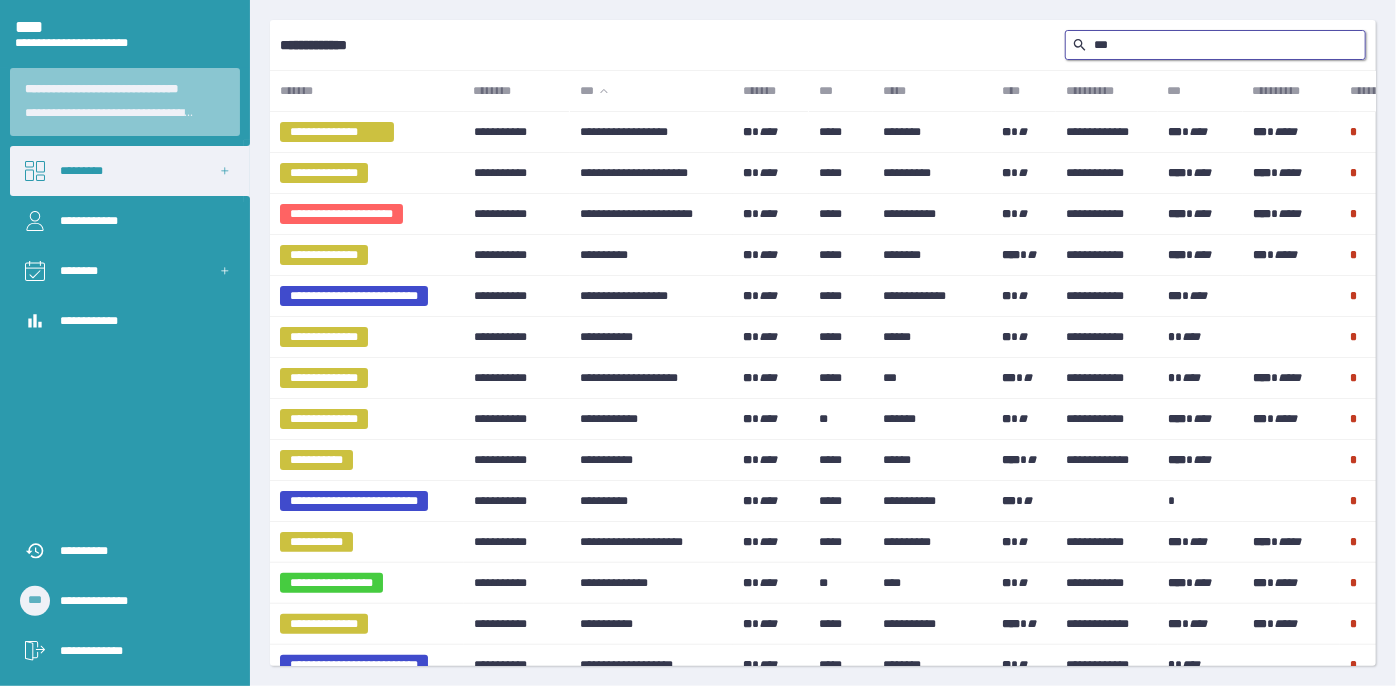 type on "**" 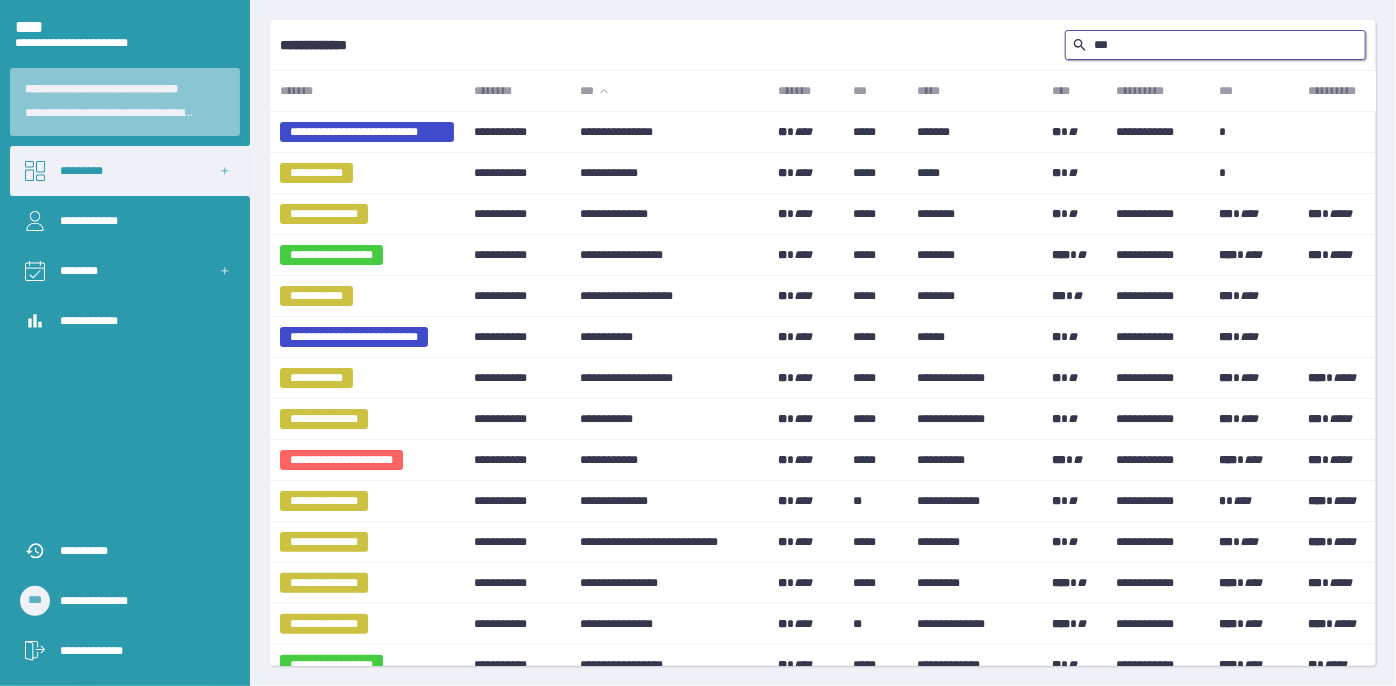 type on "**" 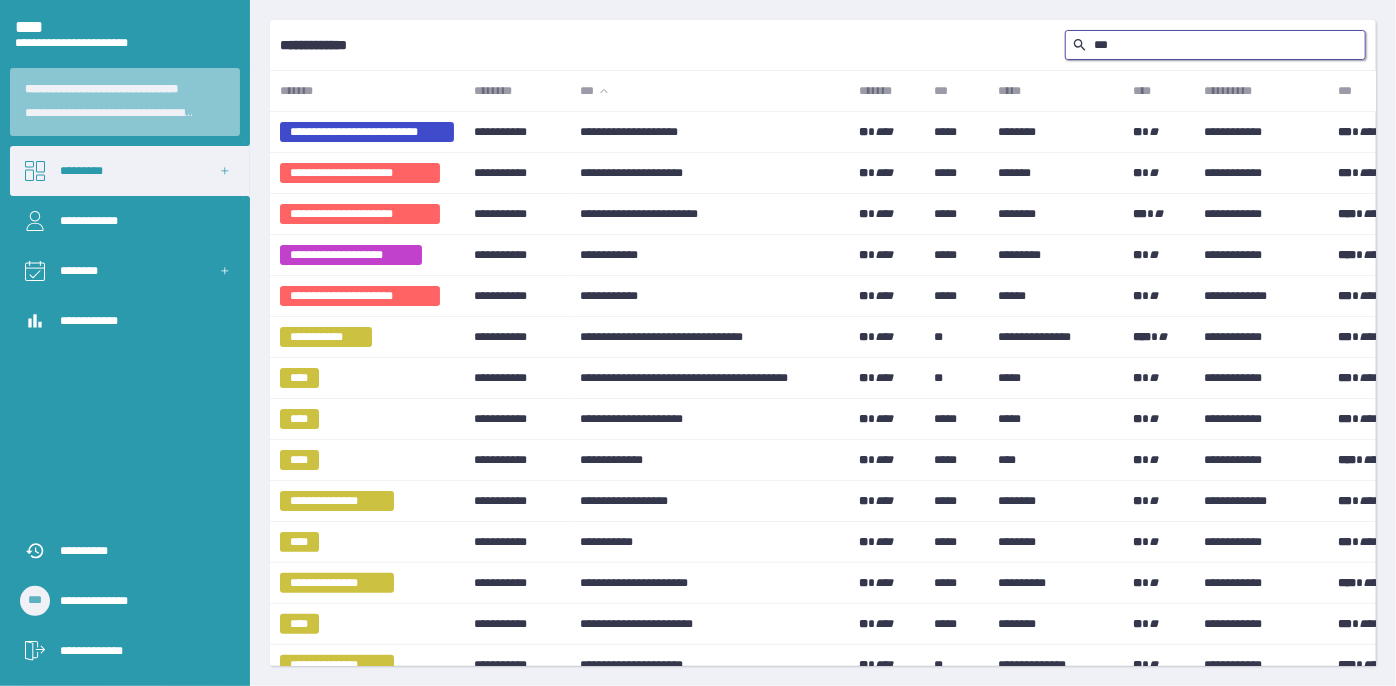 type on "****" 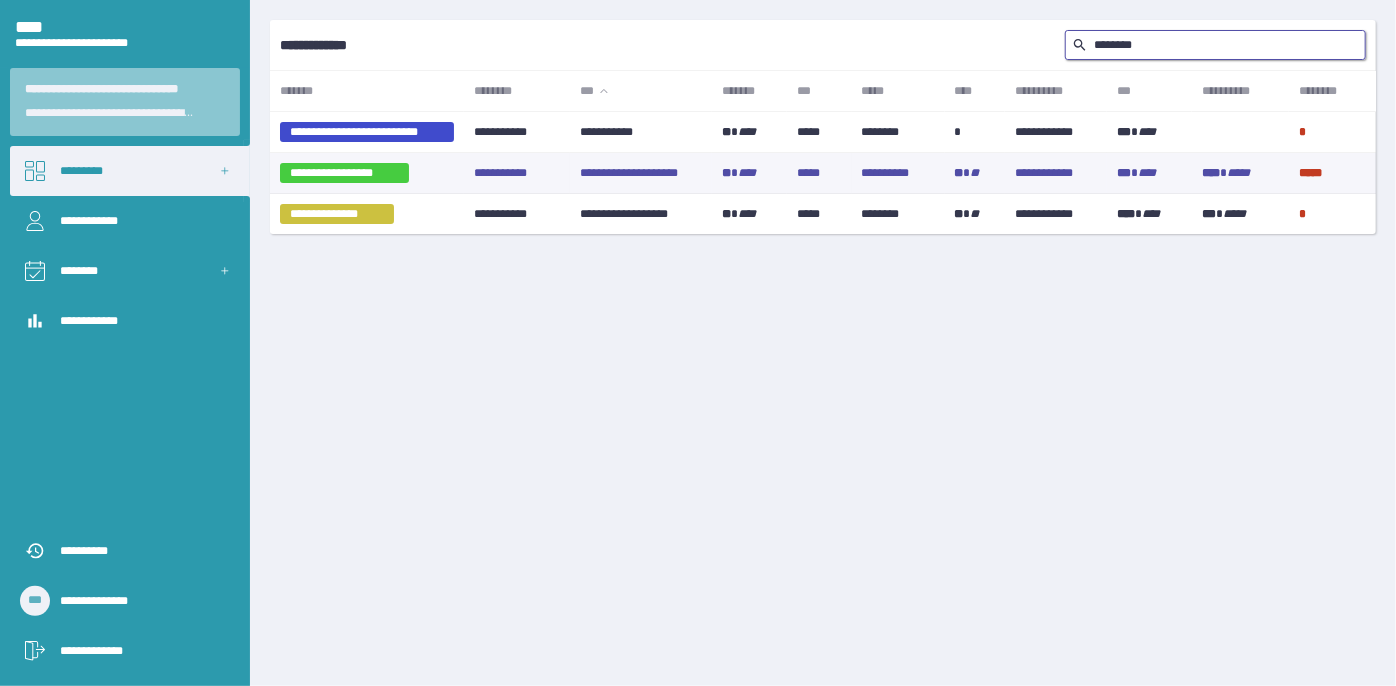 click on "**********" at bounding box center (641, 132) 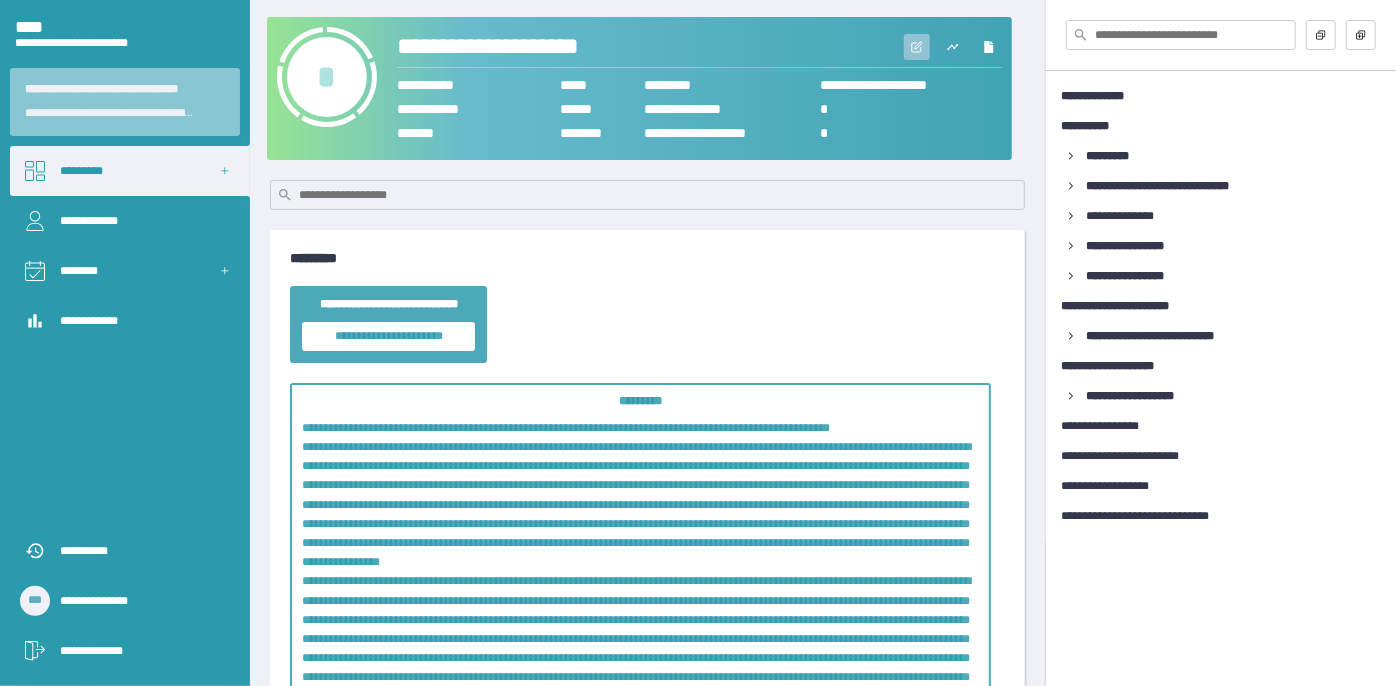 click at bounding box center (917, 47) 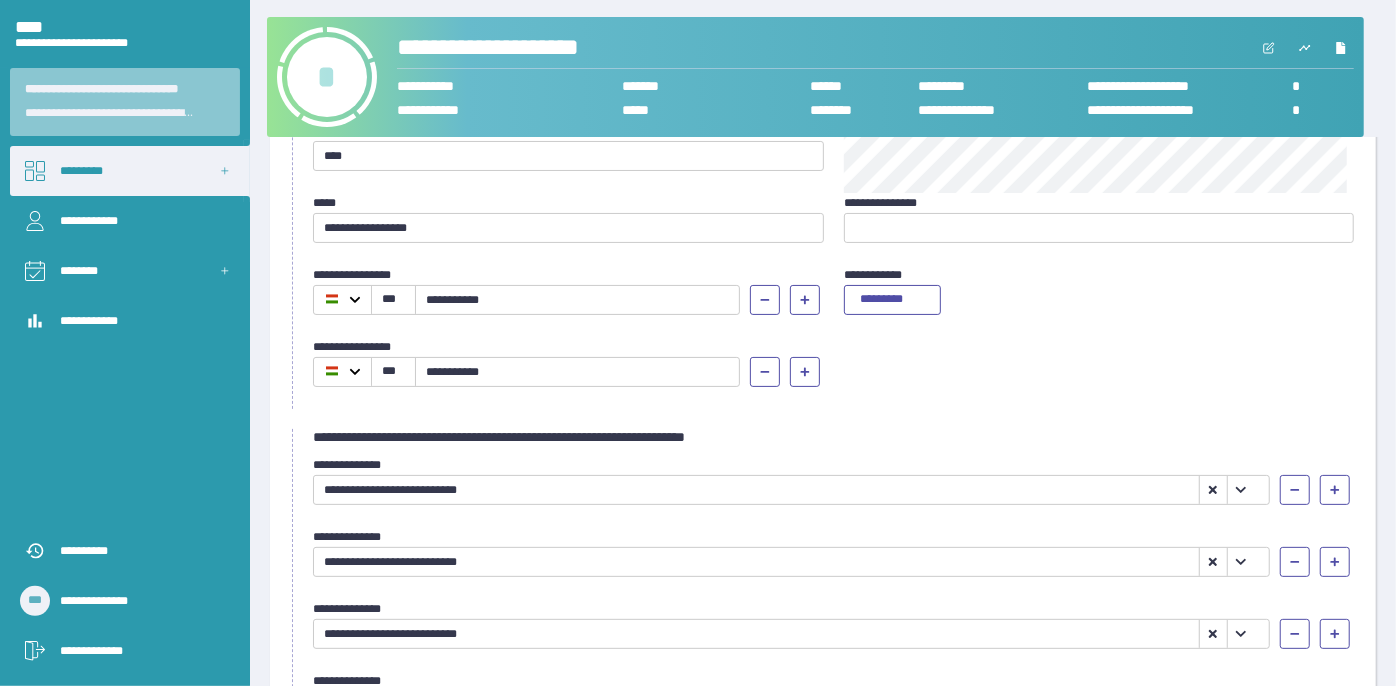 scroll, scrollTop: 363, scrollLeft: 0, axis: vertical 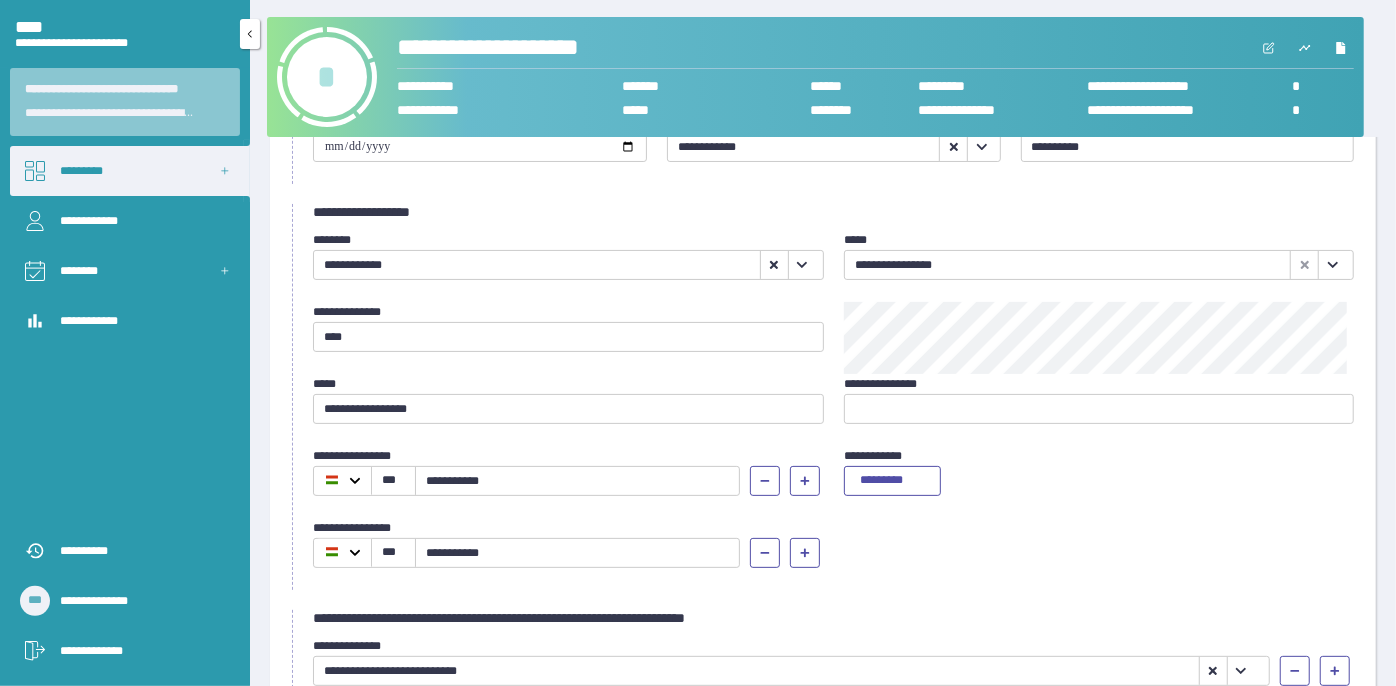 click on "*********" at bounding box center (130, 171) 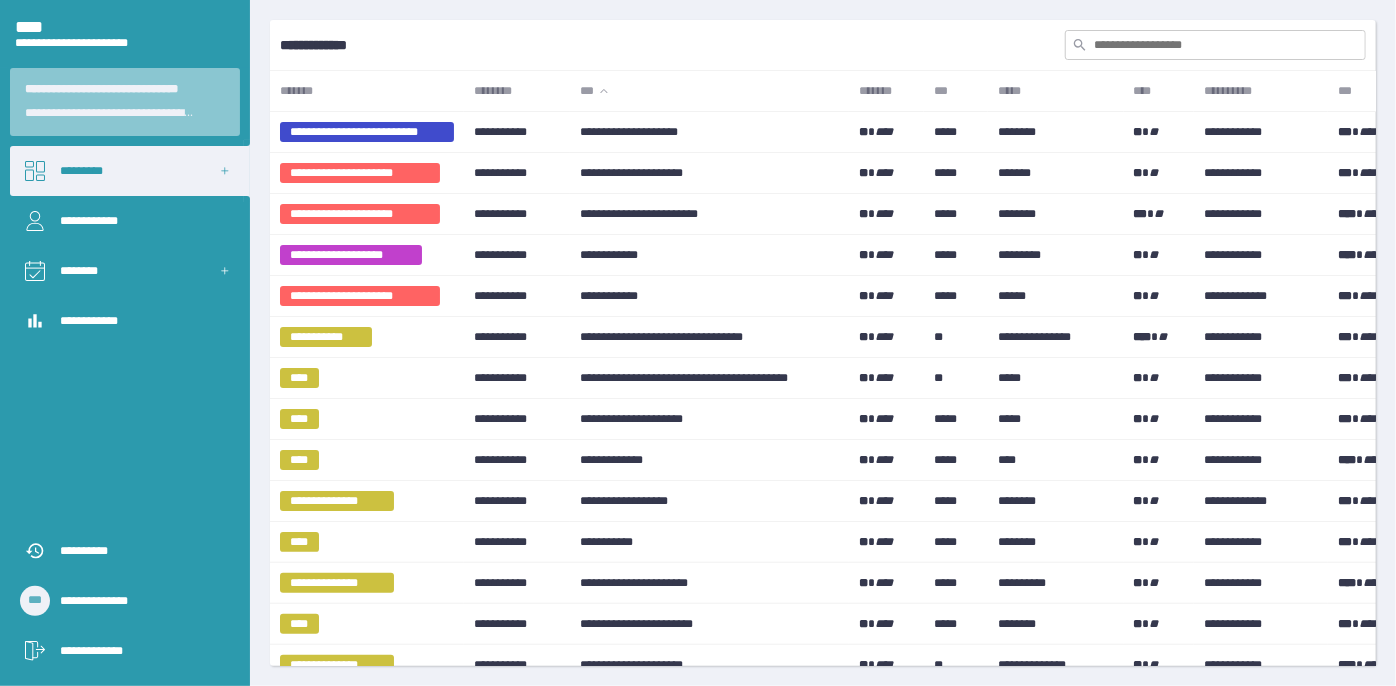 click at bounding box center (1215, 45) 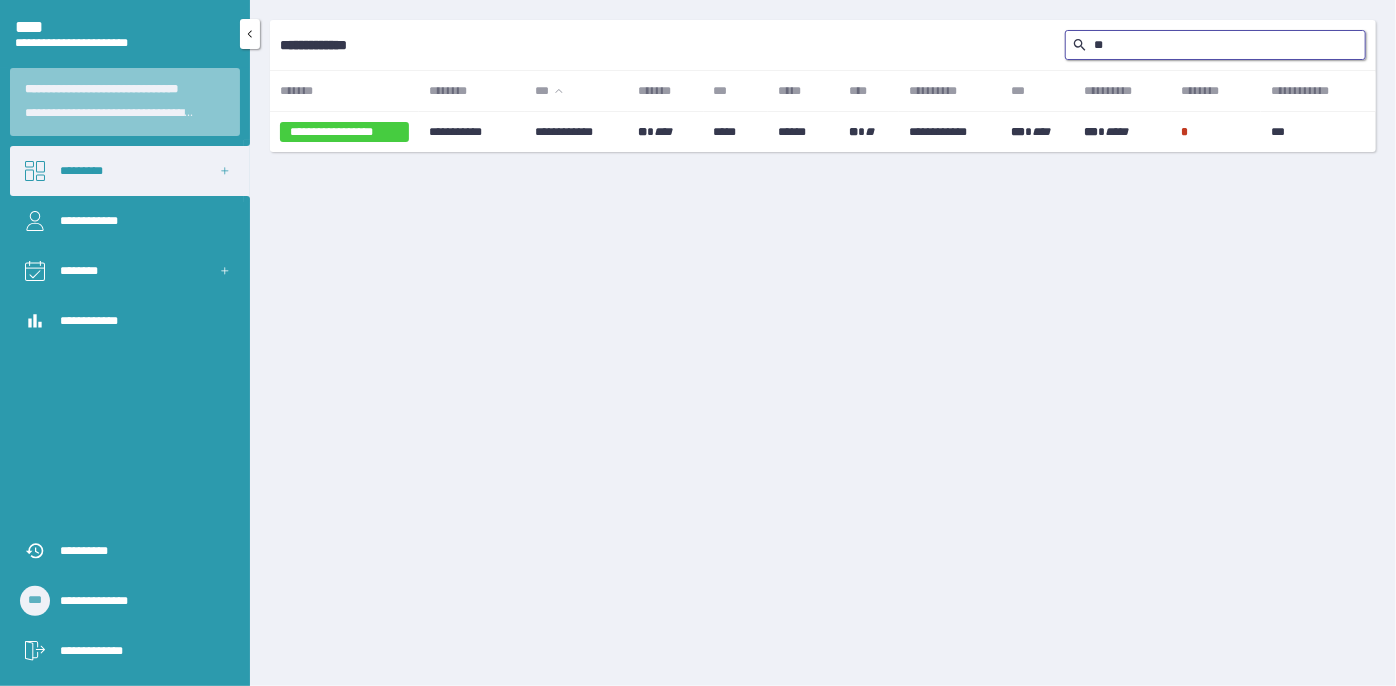 type on "*" 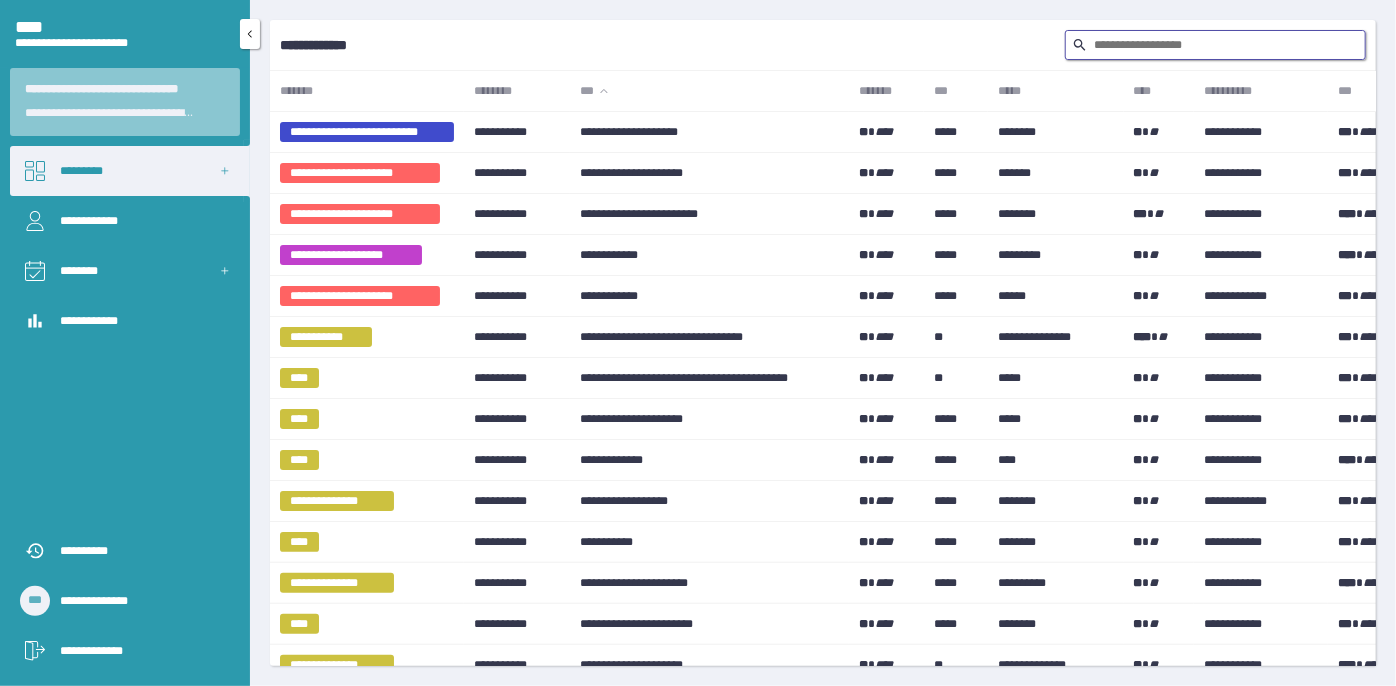click on "*********" at bounding box center (130, 171) 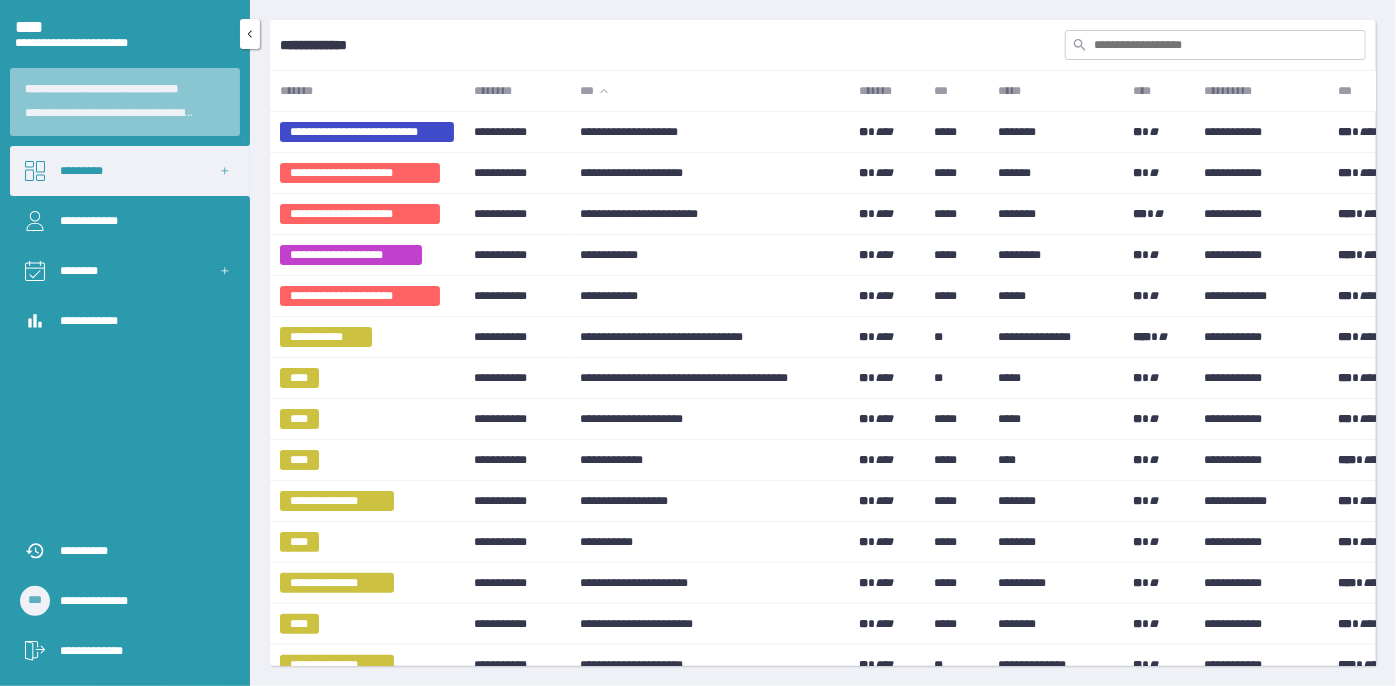 click on "*********" at bounding box center [130, 171] 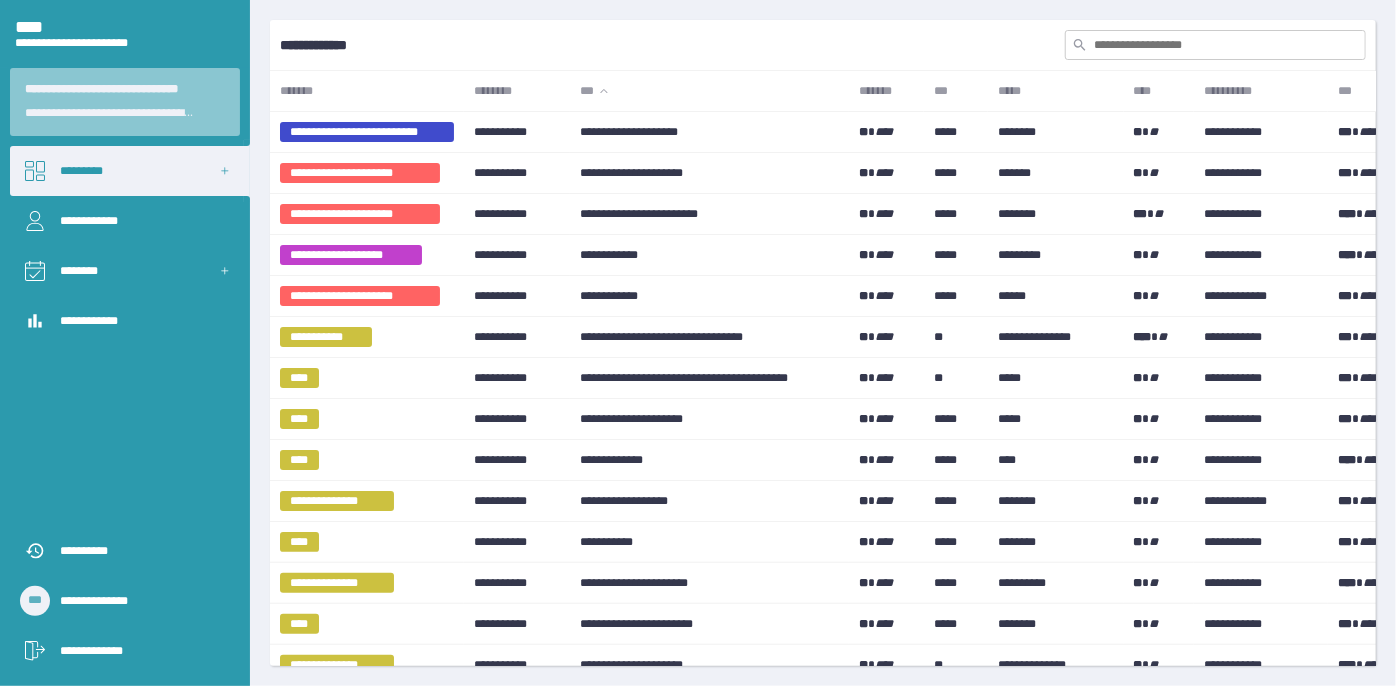 click at bounding box center [1215, 45] 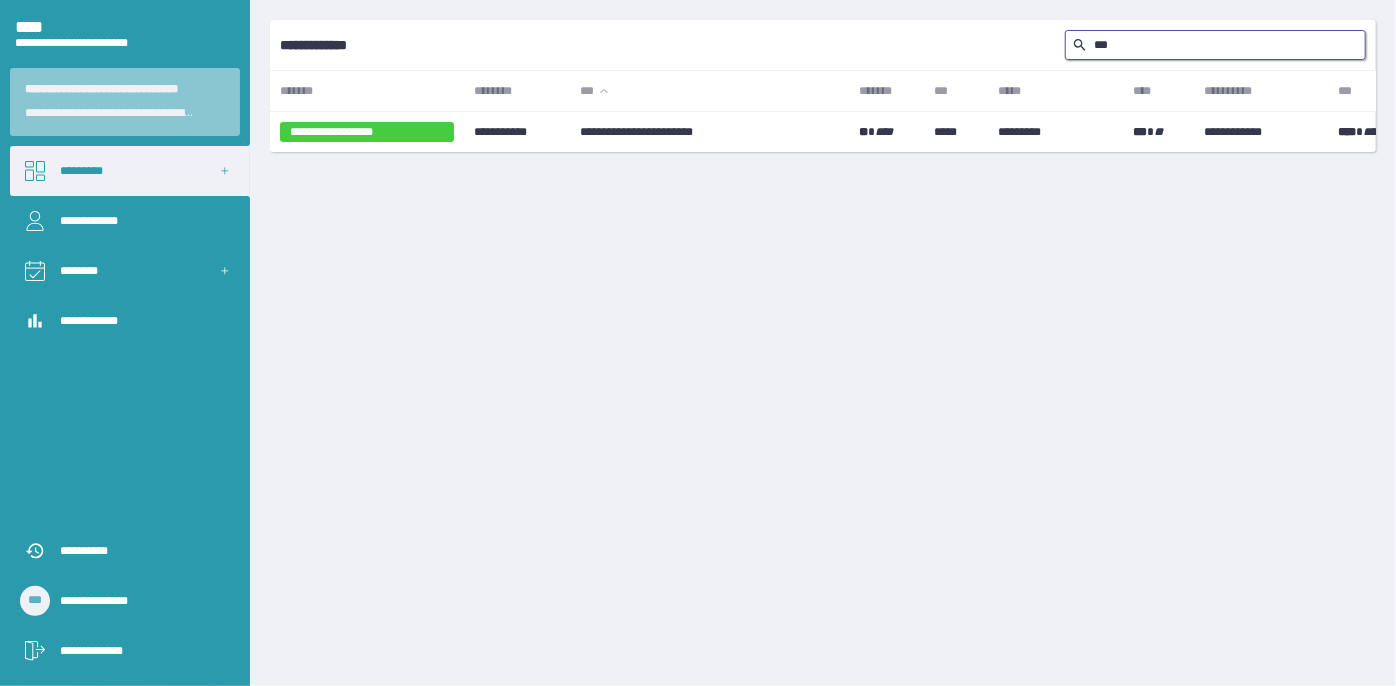 type on "****" 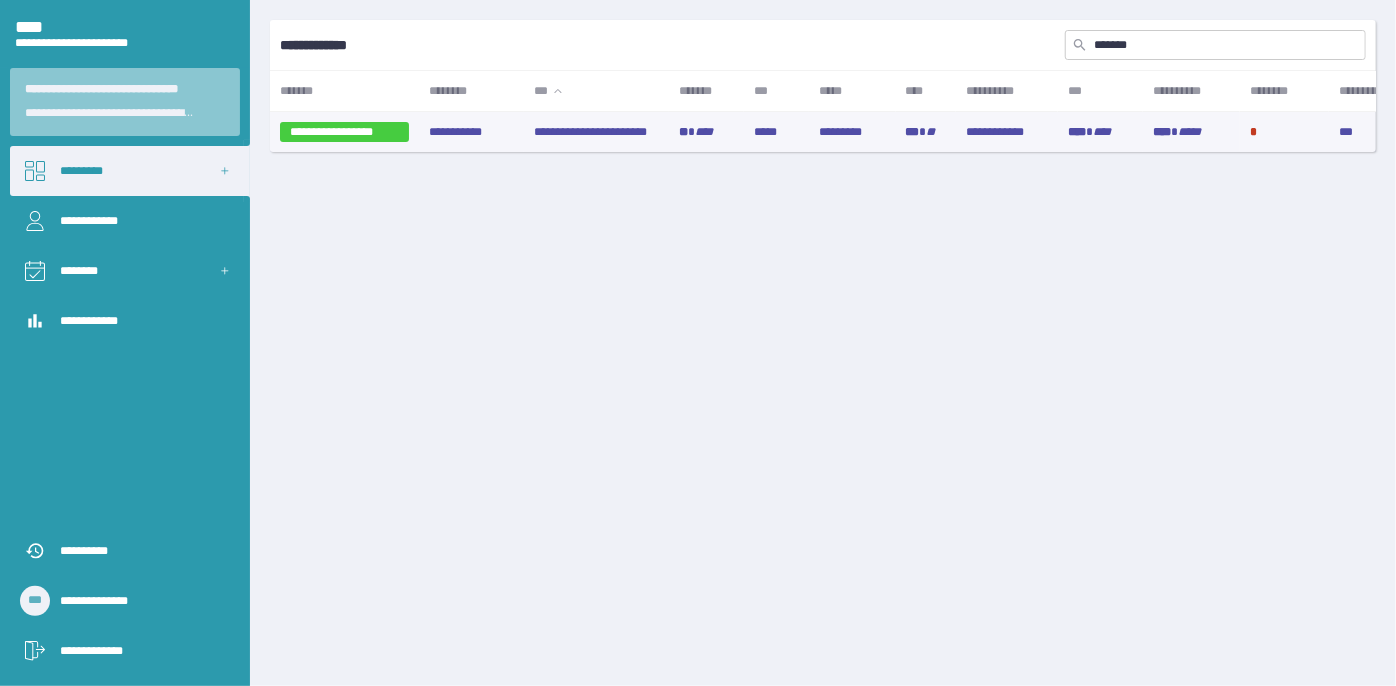click on "**********" at bounding box center [596, 132] 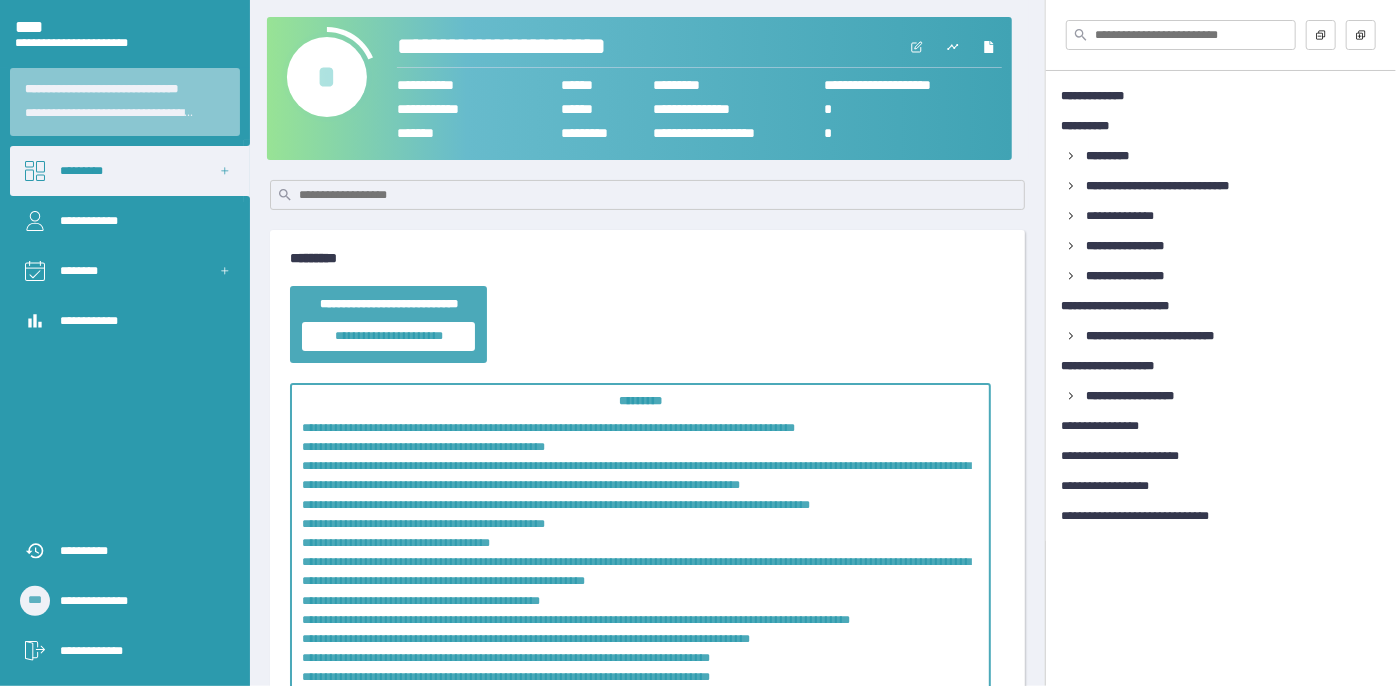 click at bounding box center (917, 47) 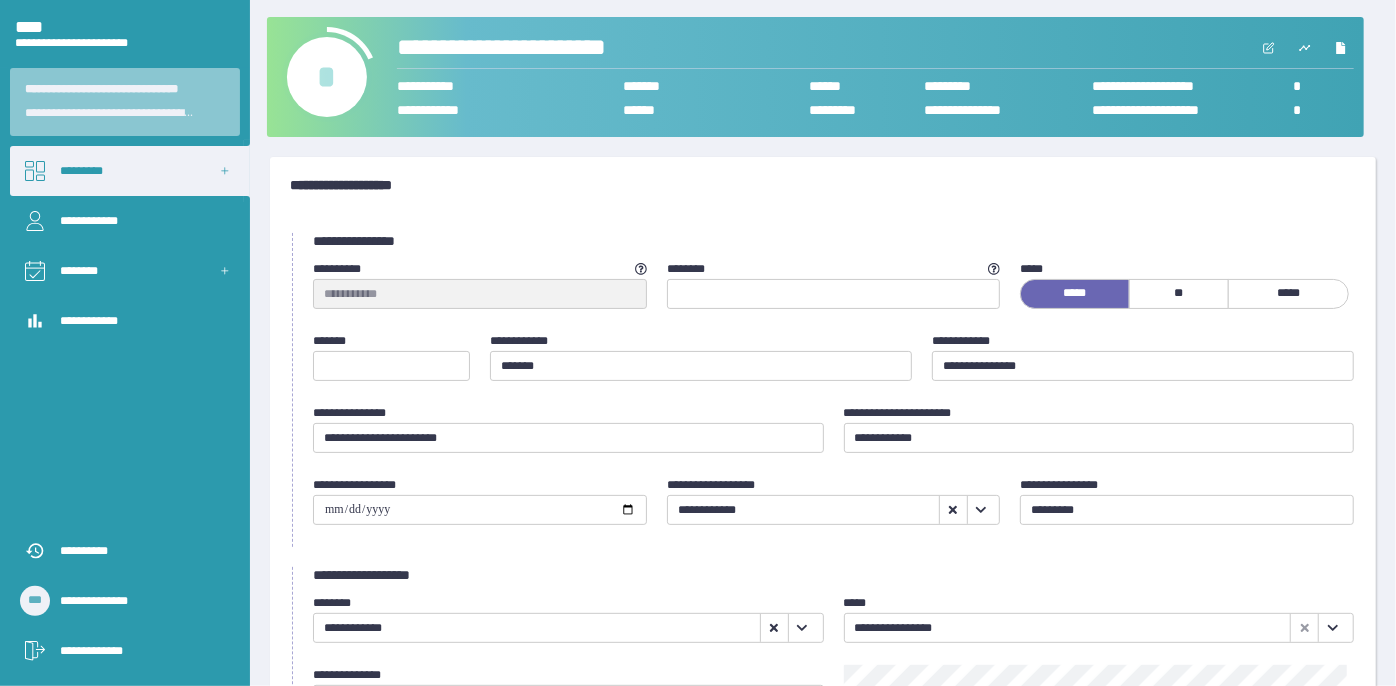 scroll, scrollTop: 454, scrollLeft: 0, axis: vertical 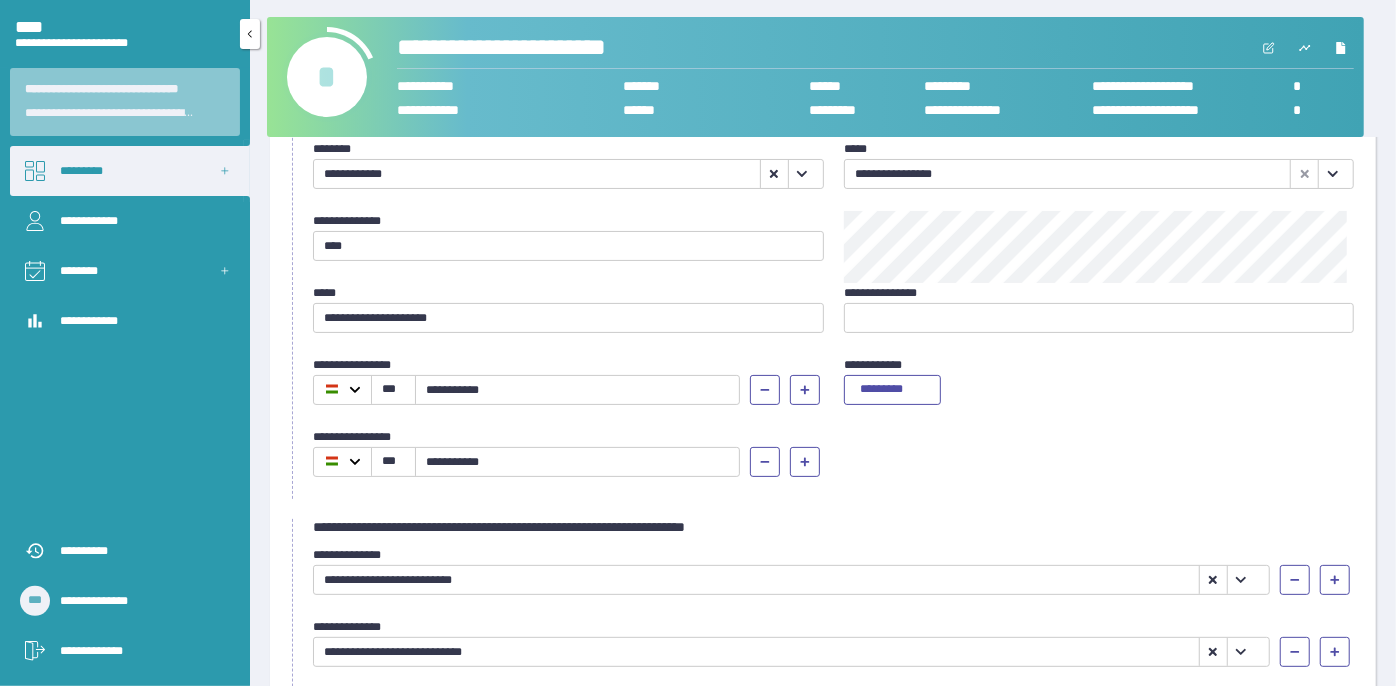 click on "*********" at bounding box center [130, 171] 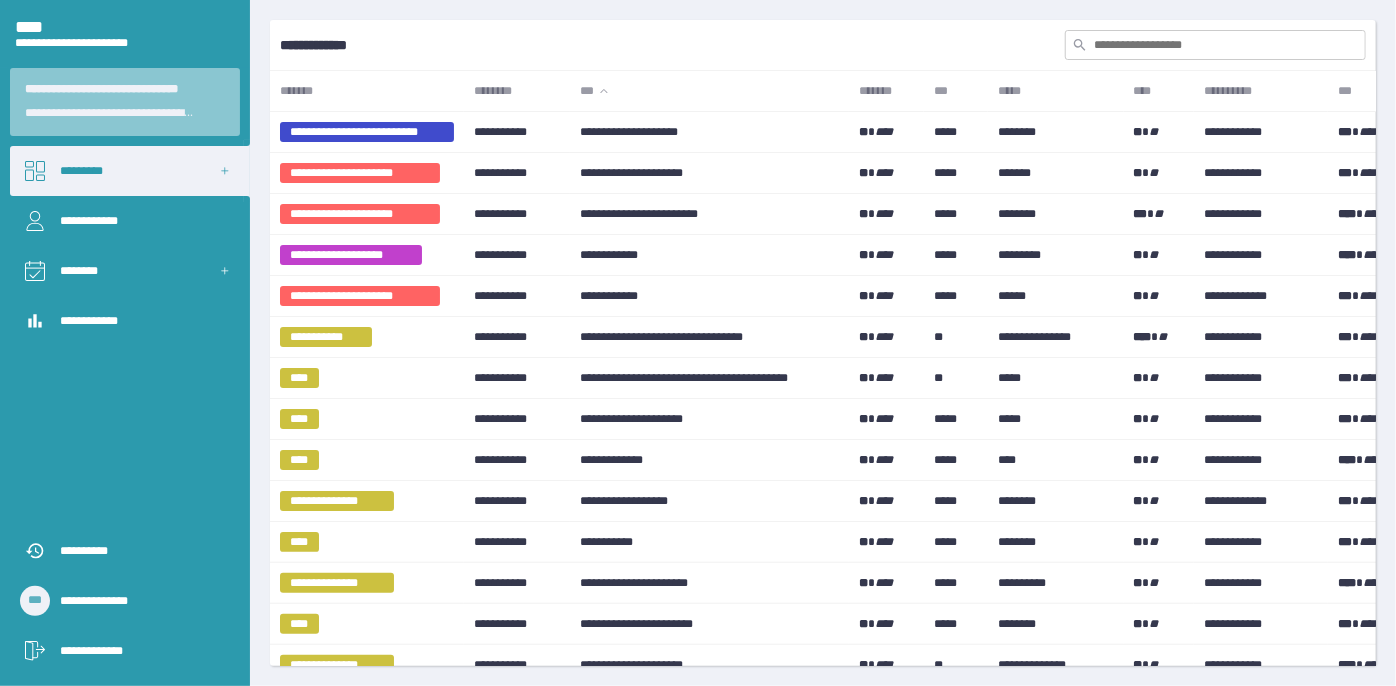 click at bounding box center (1215, 45) 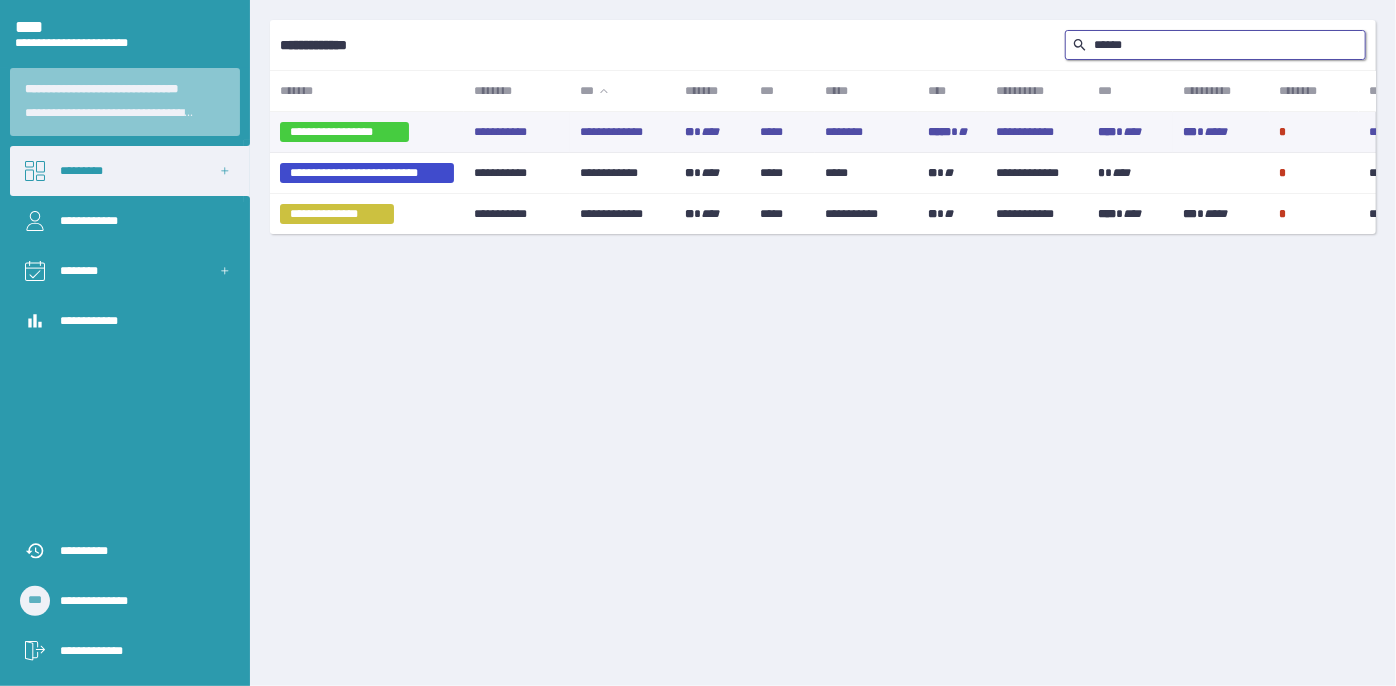 type on "******" 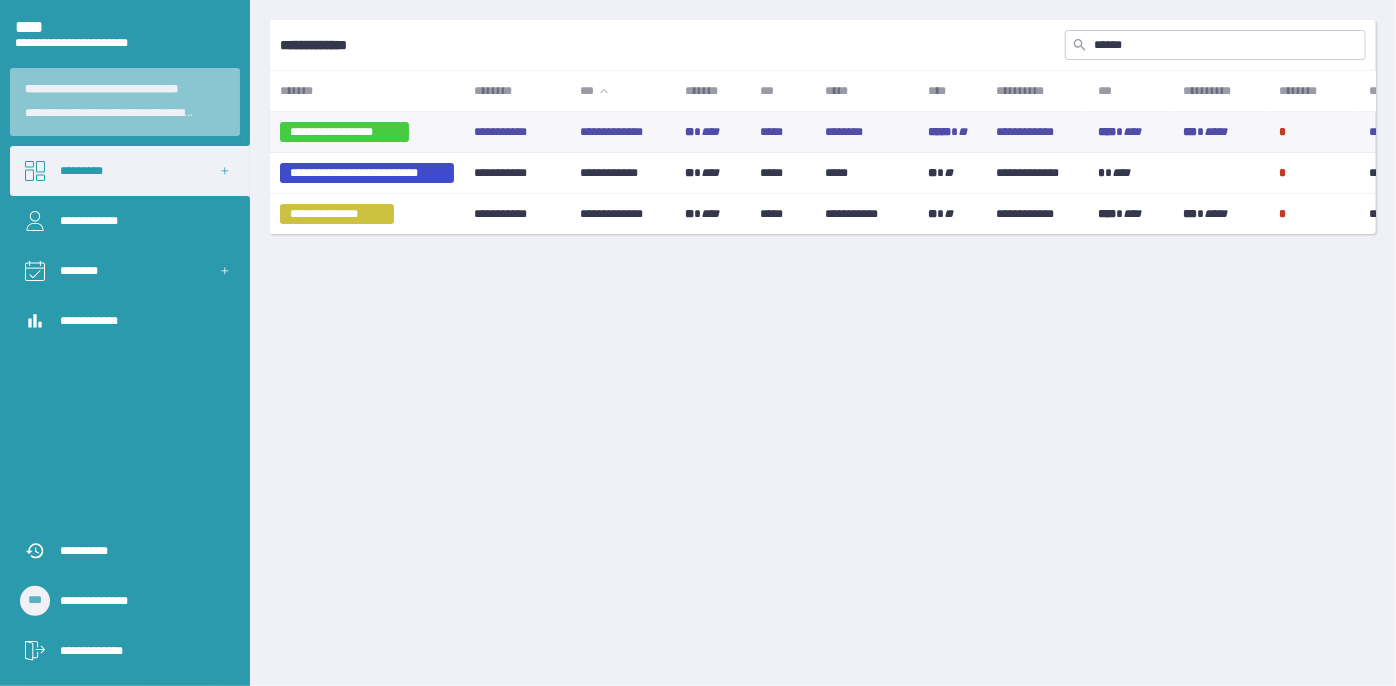 click on "**********" at bounding box center [623, 132] 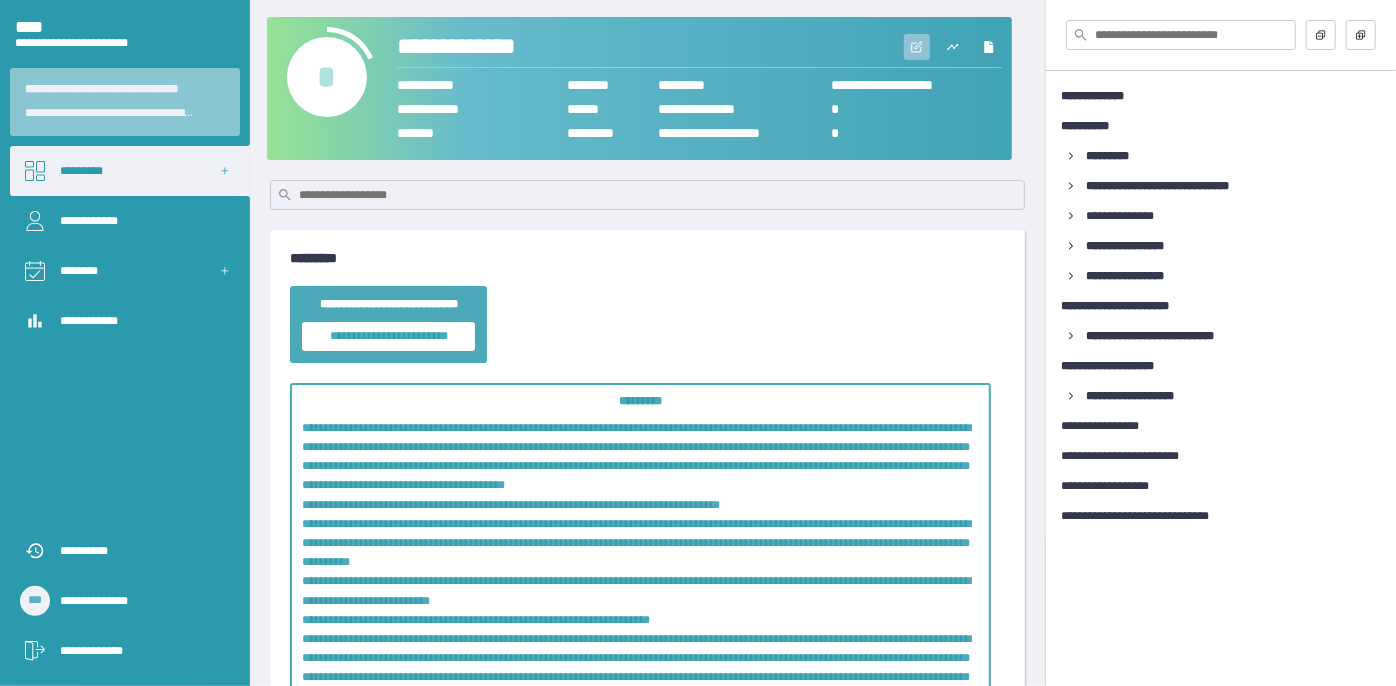 click at bounding box center [917, 47] 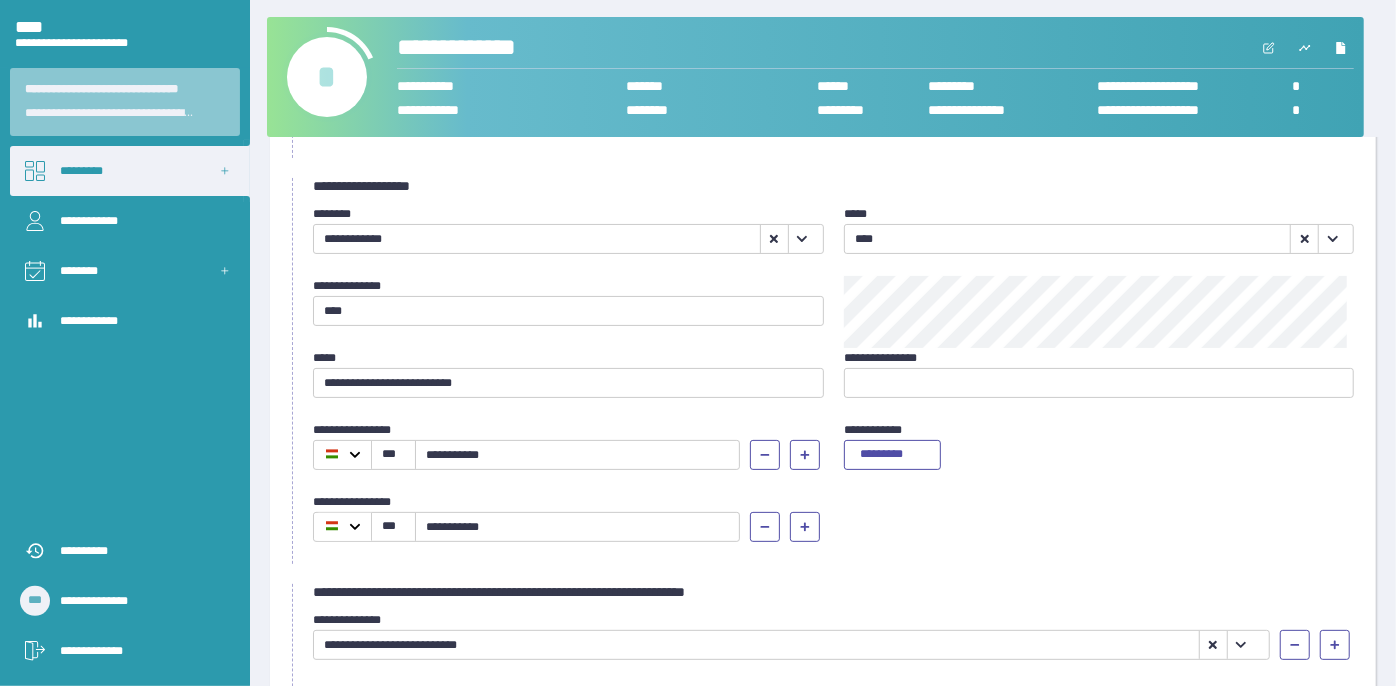 scroll, scrollTop: 454, scrollLeft: 0, axis: vertical 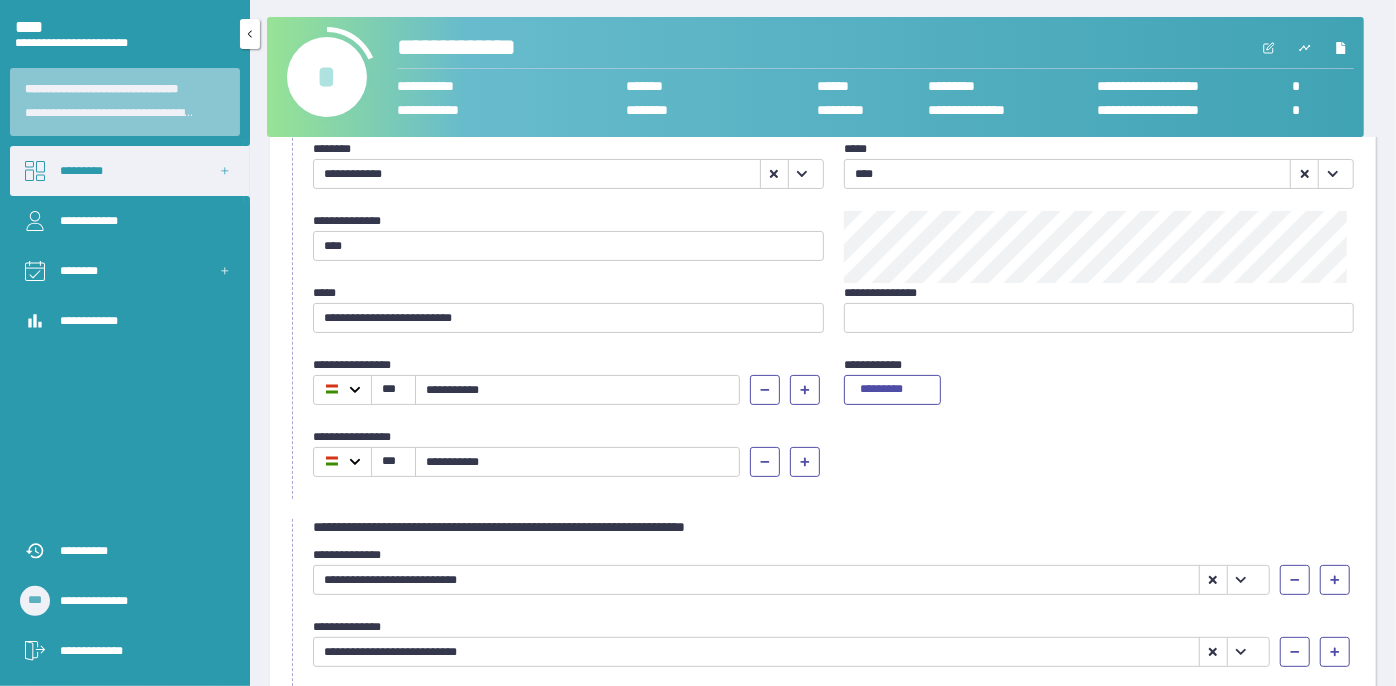 click on "*********" at bounding box center [130, 171] 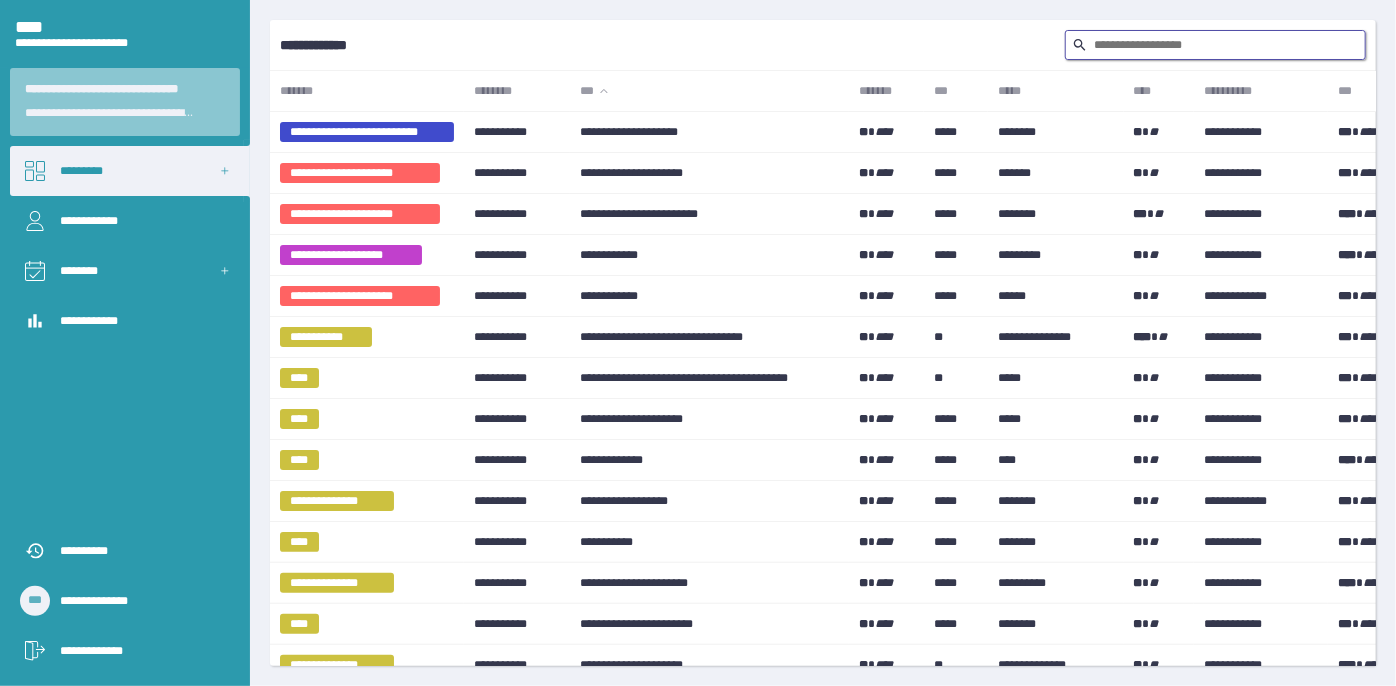 click at bounding box center (1215, 45) 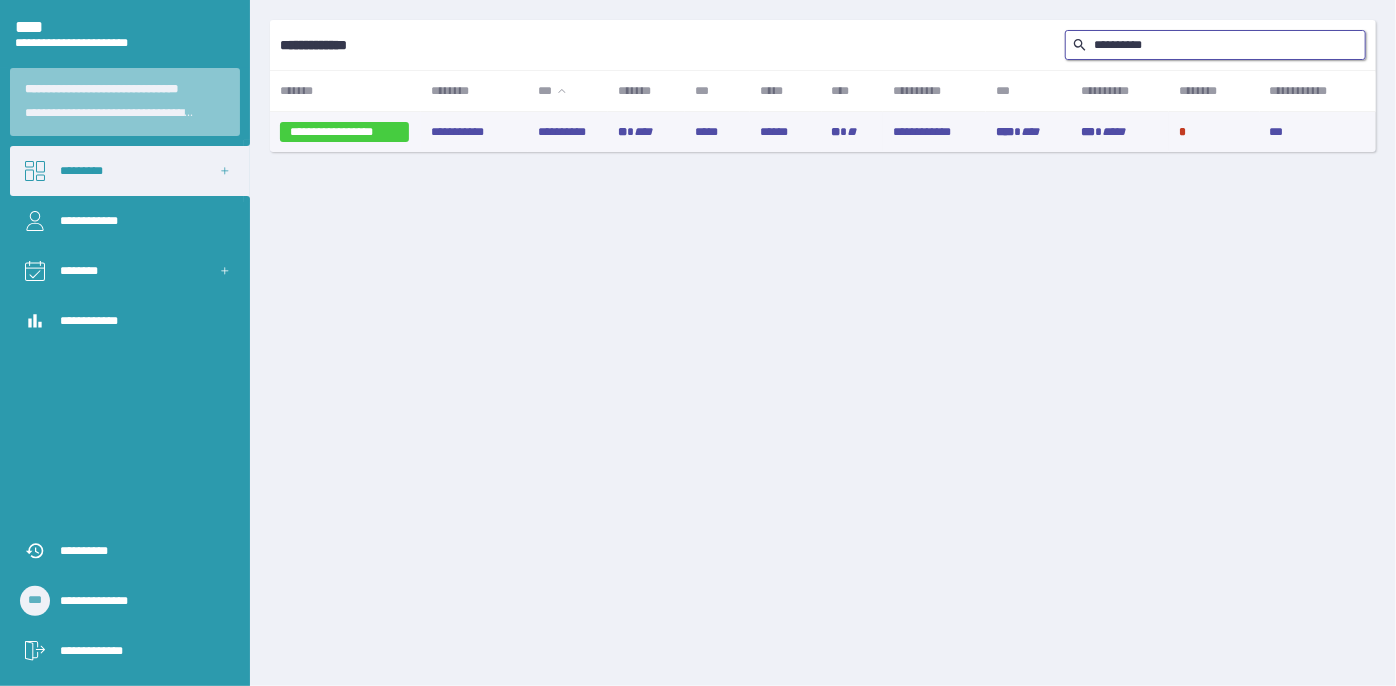 type on "**********" 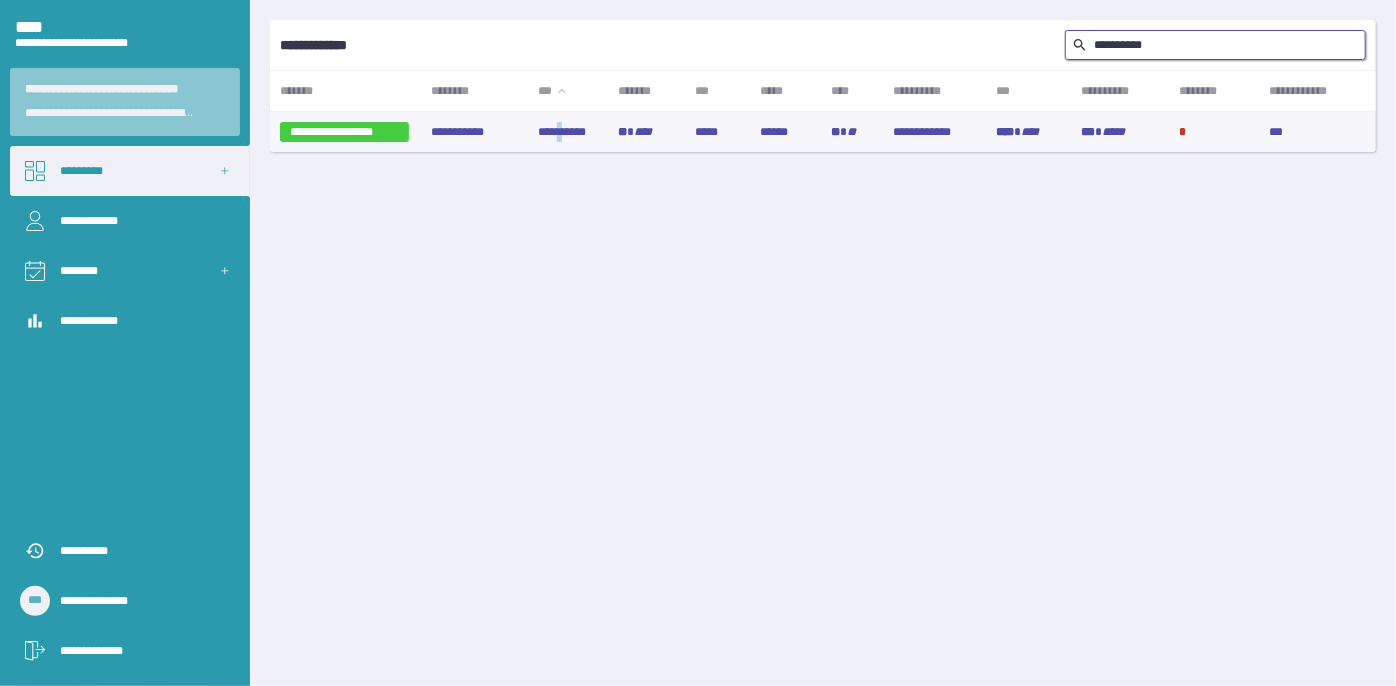 click on "**********" at bounding box center (568, 132) 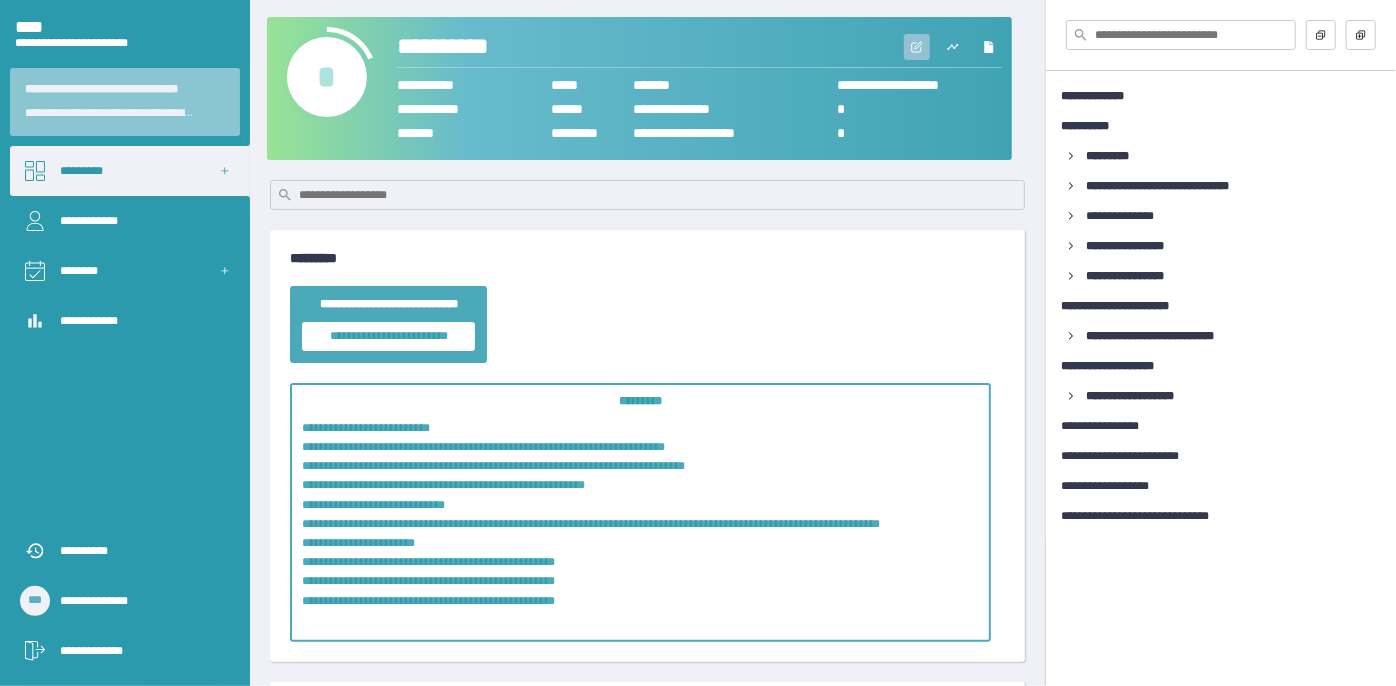 click at bounding box center [917, 47] 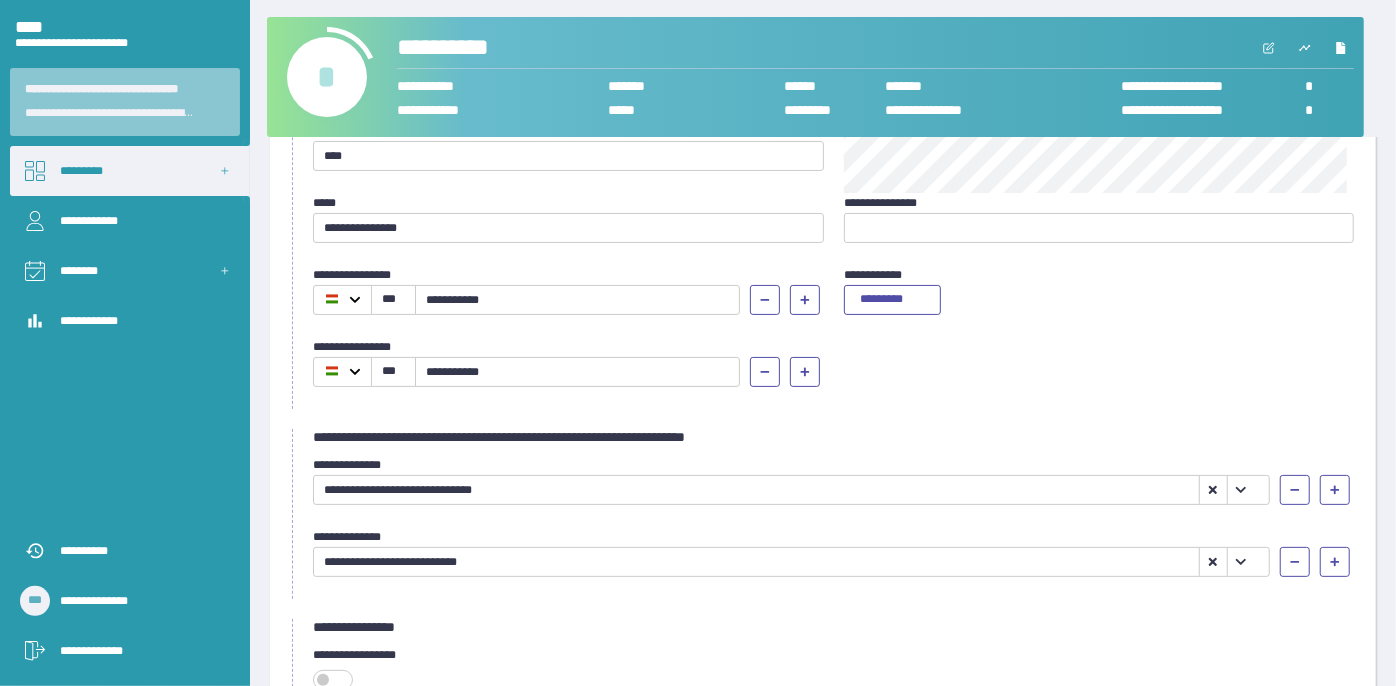 scroll, scrollTop: 545, scrollLeft: 0, axis: vertical 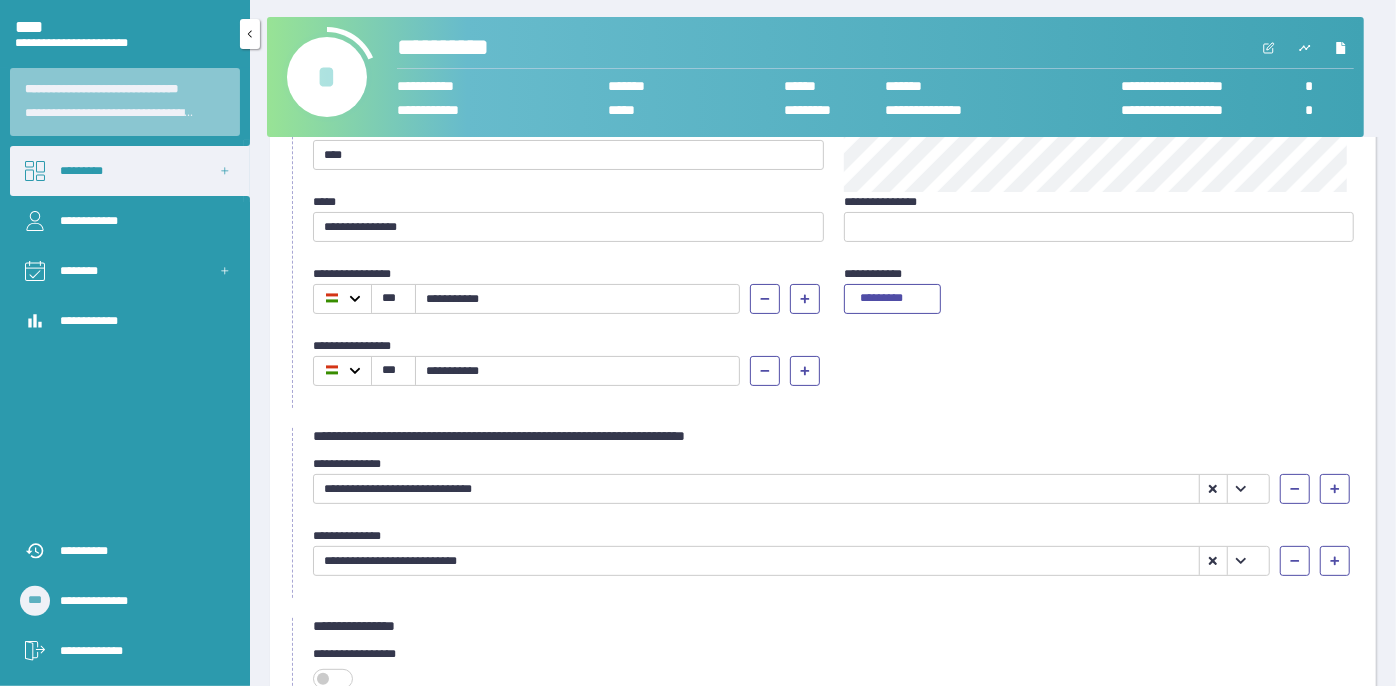 click on "*********" at bounding box center (130, 171) 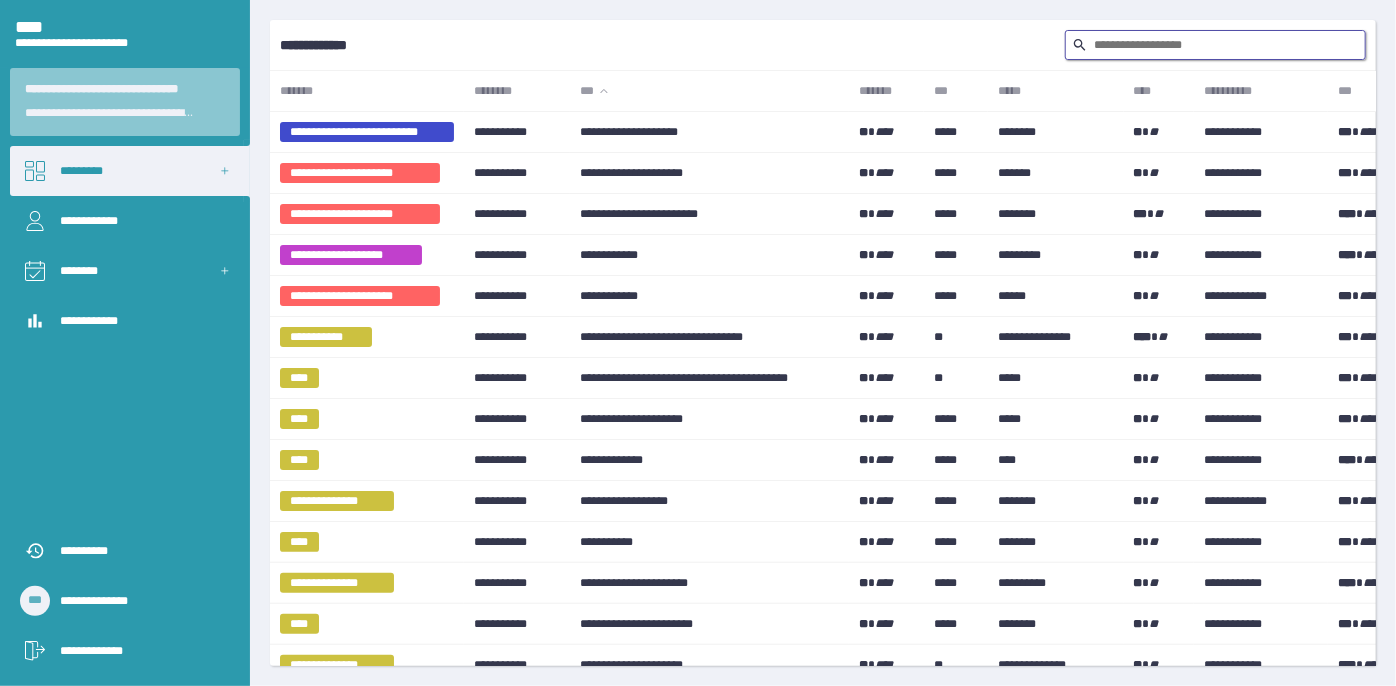 click at bounding box center (1215, 45) 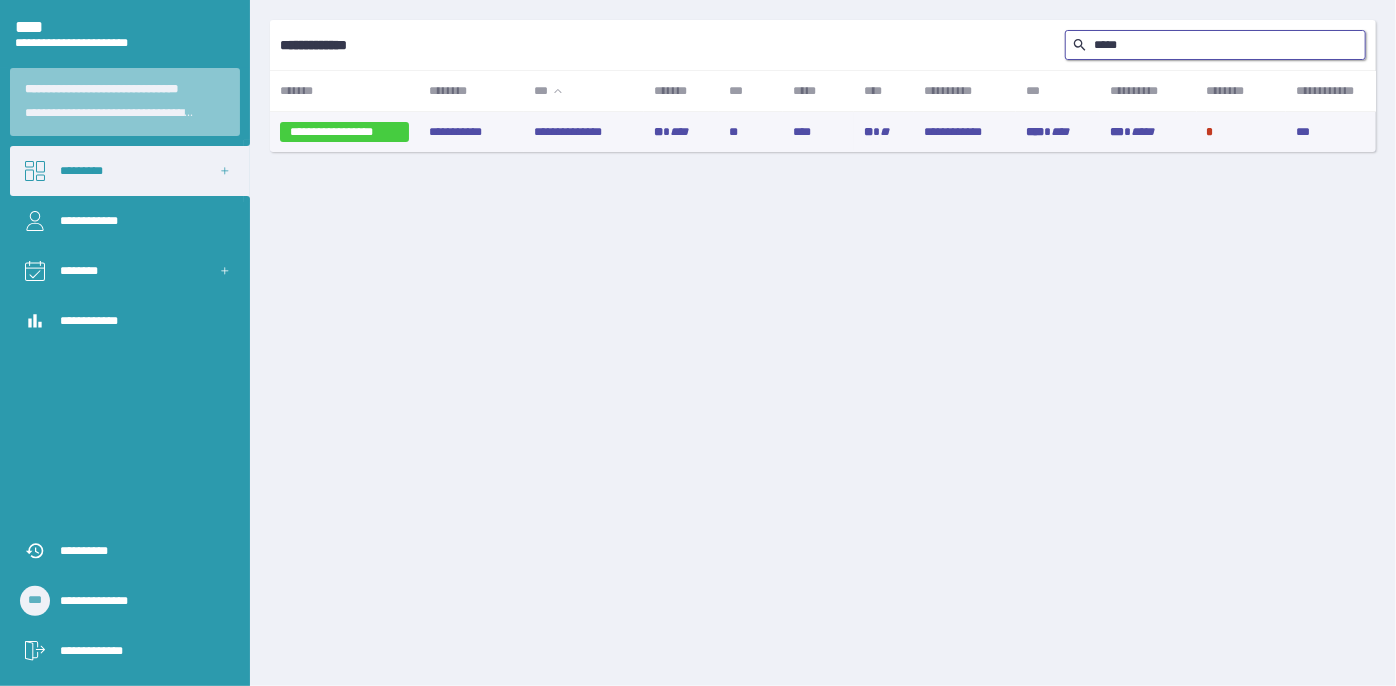 type on "*****" 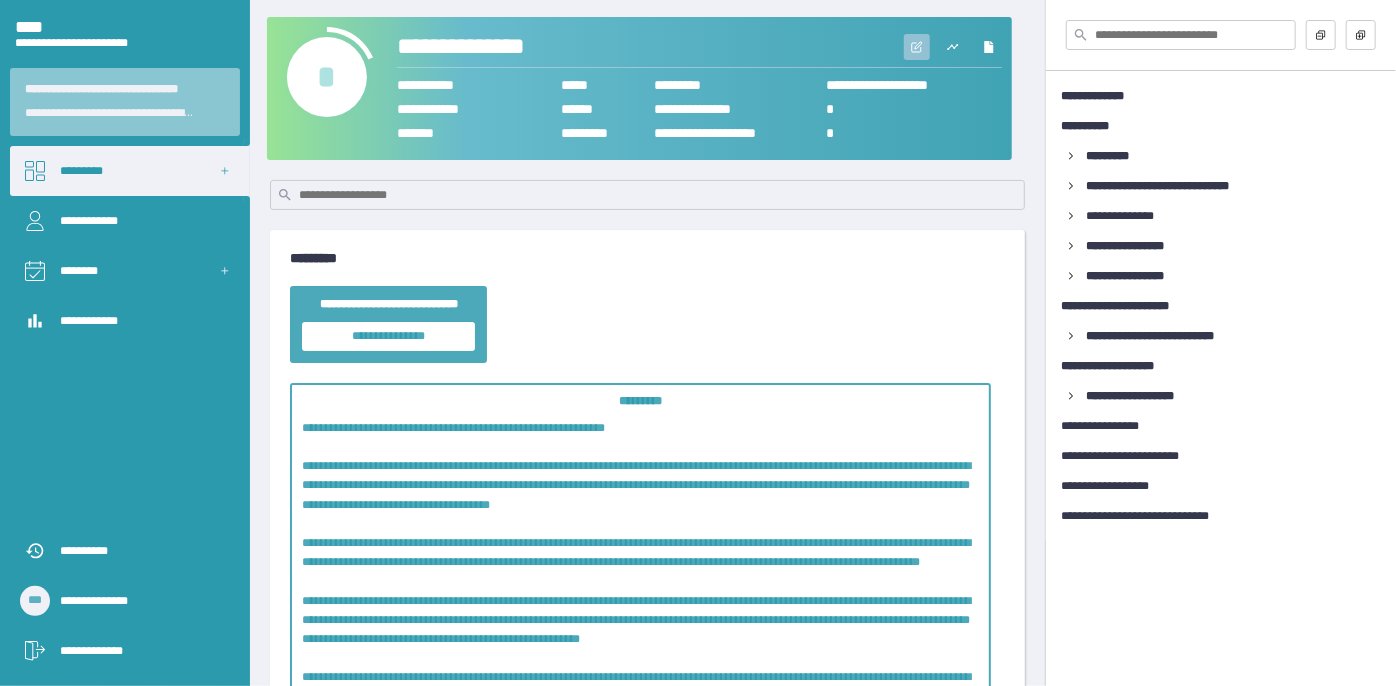 click at bounding box center (917, 47) 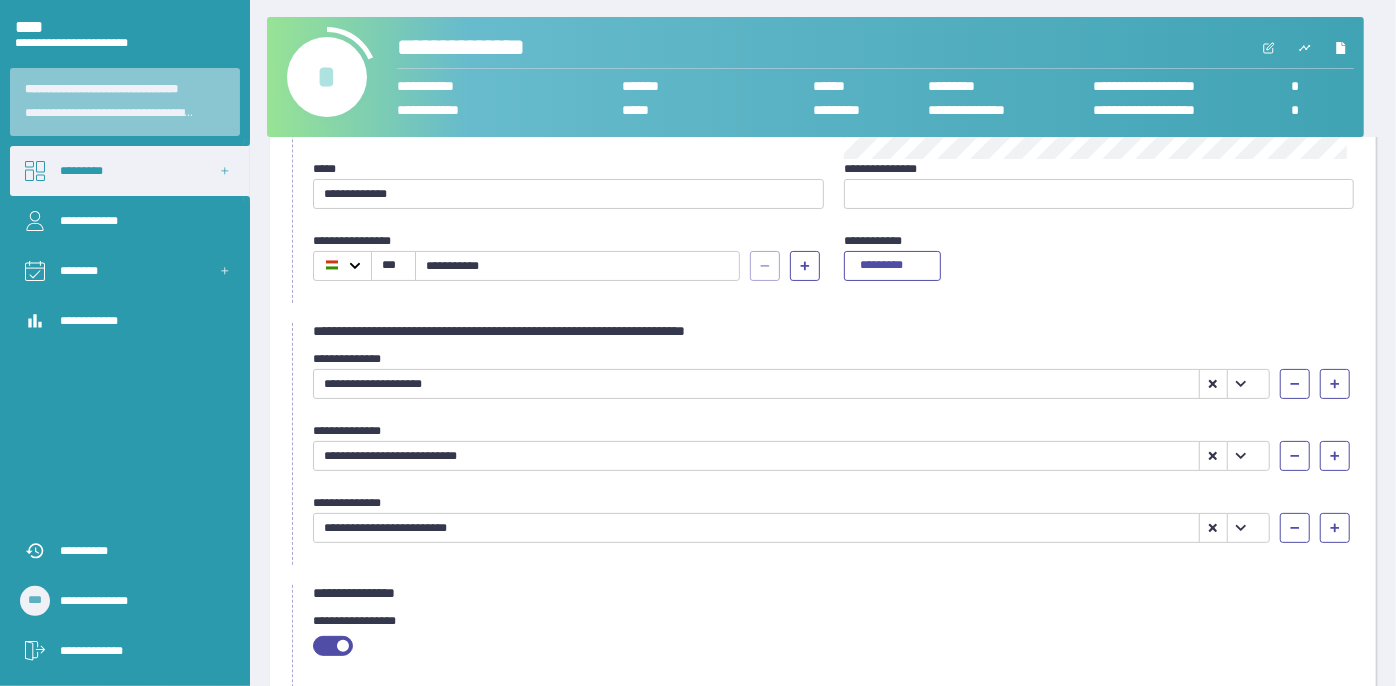 scroll, scrollTop: 454, scrollLeft: 0, axis: vertical 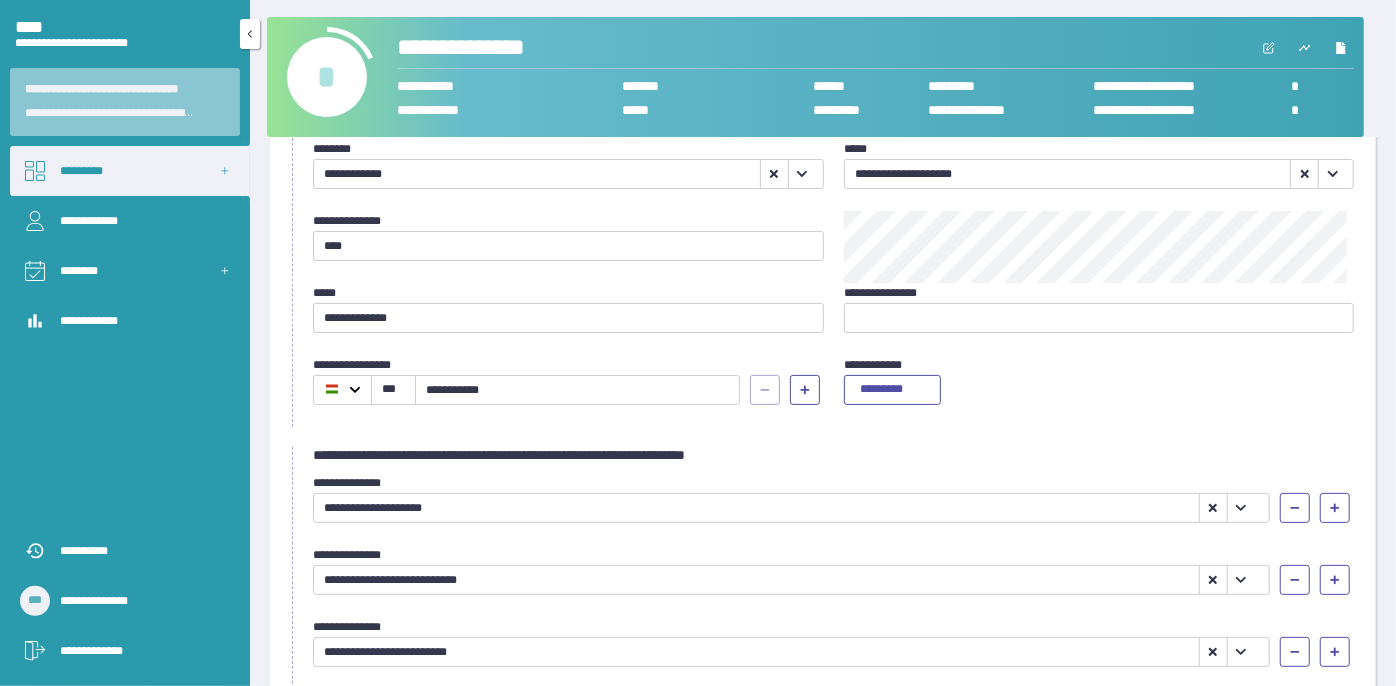 click on "*********" at bounding box center (130, 171) 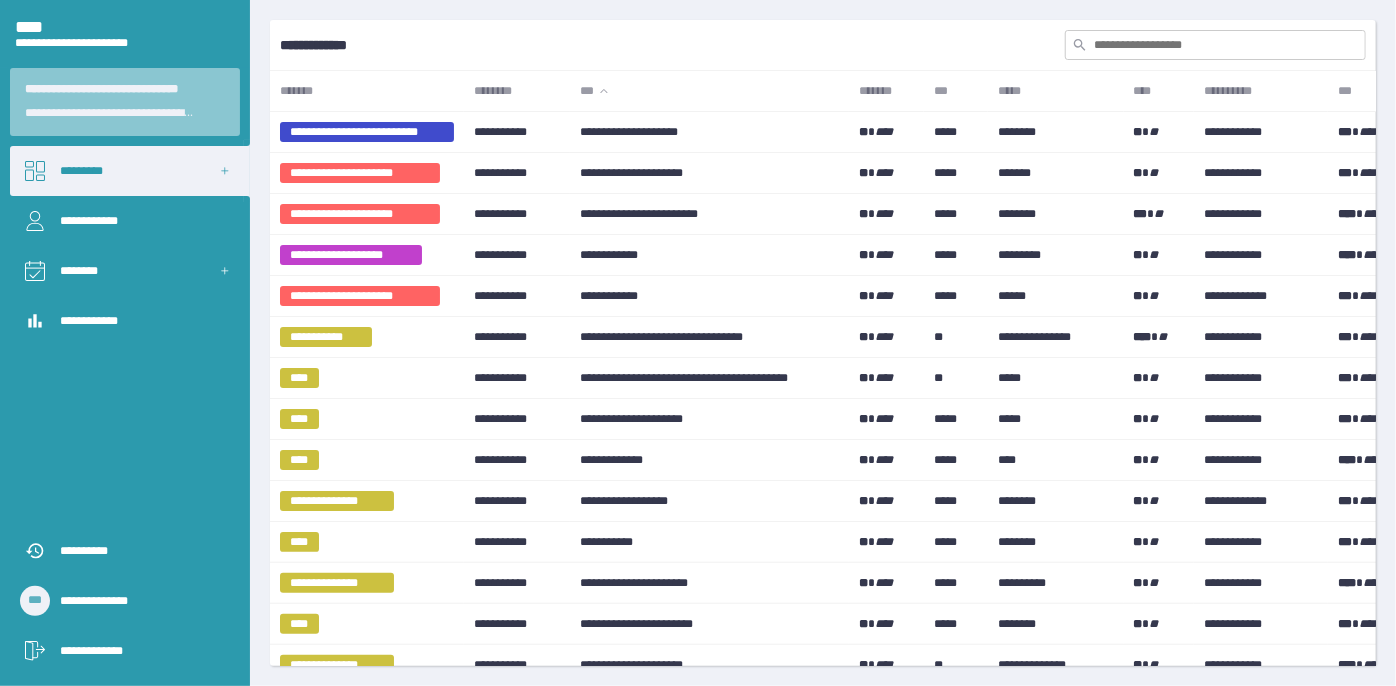 click at bounding box center (1215, 45) 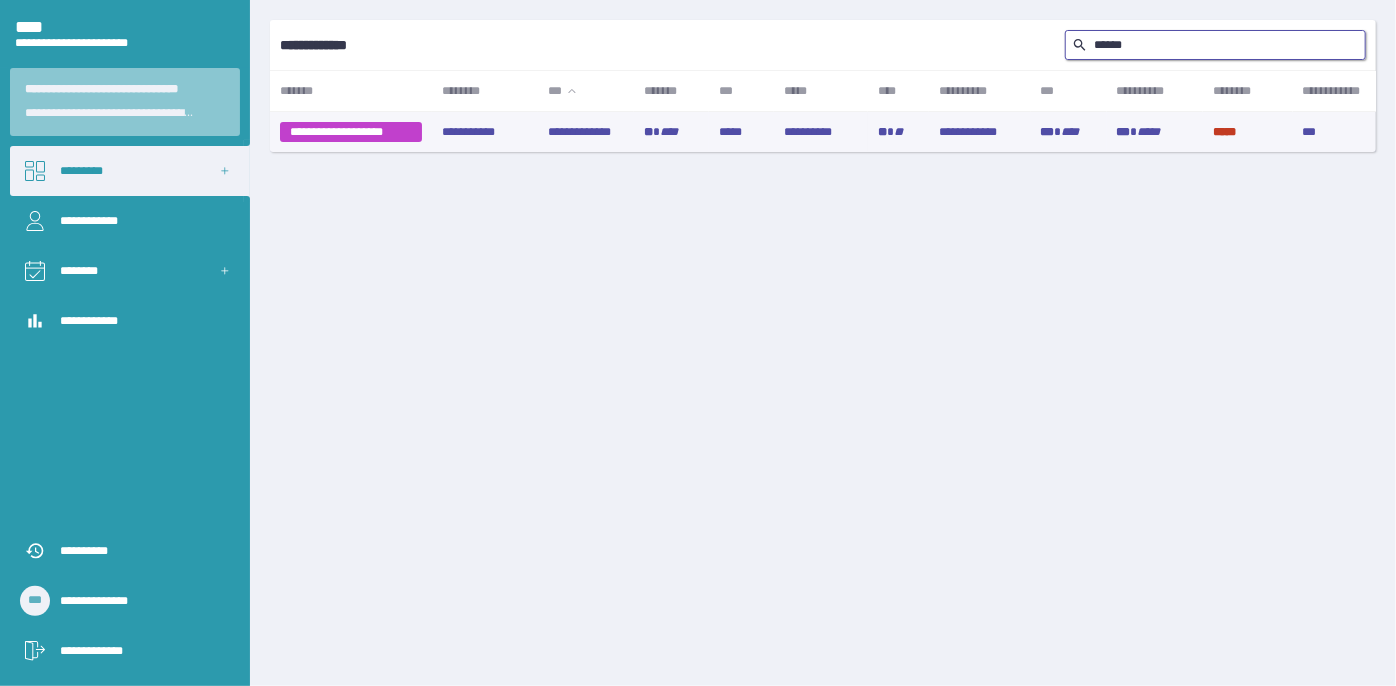 type on "******" 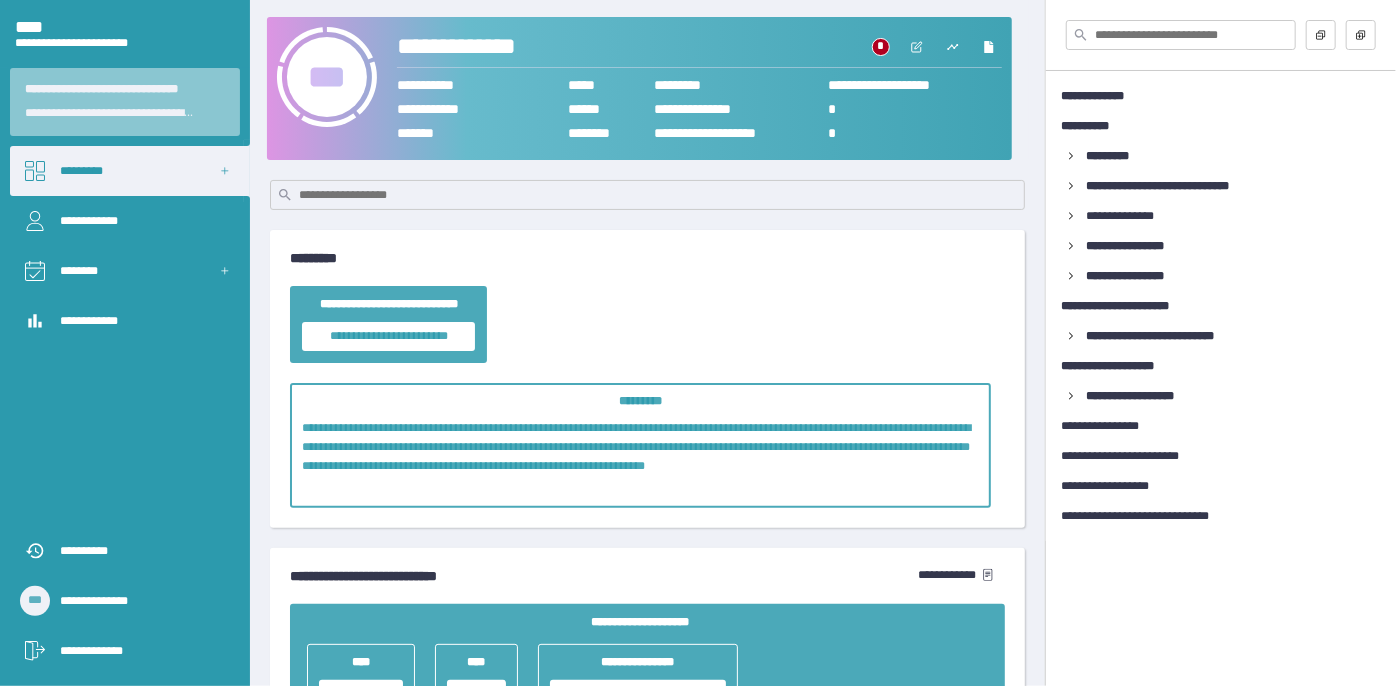 click at bounding box center [917, 47] 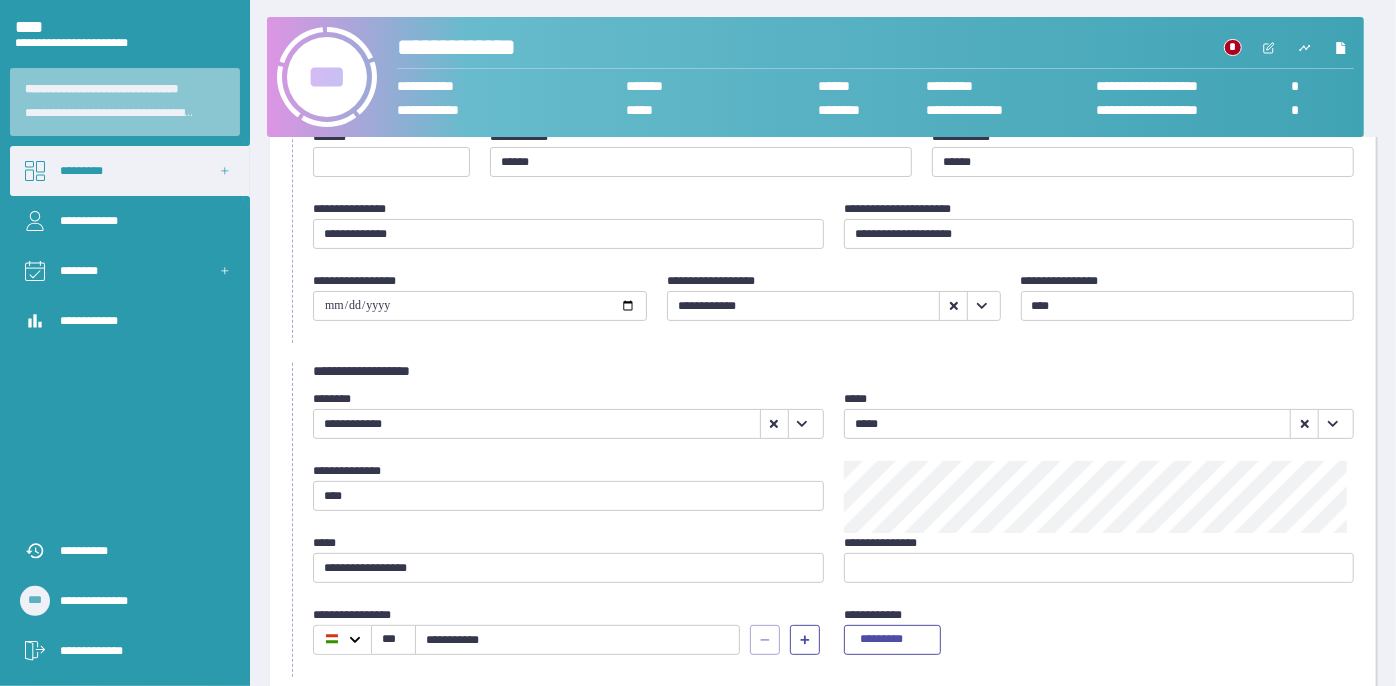scroll, scrollTop: 272, scrollLeft: 0, axis: vertical 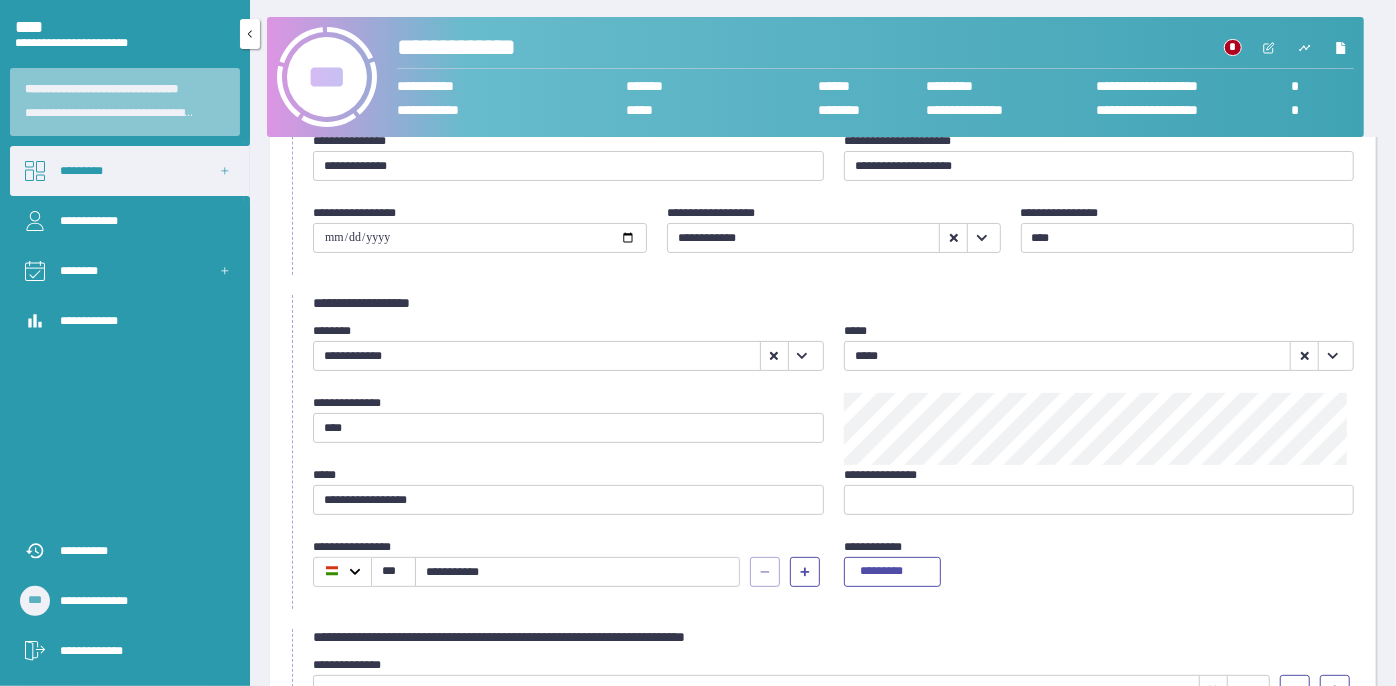click on "*********" at bounding box center (130, 171) 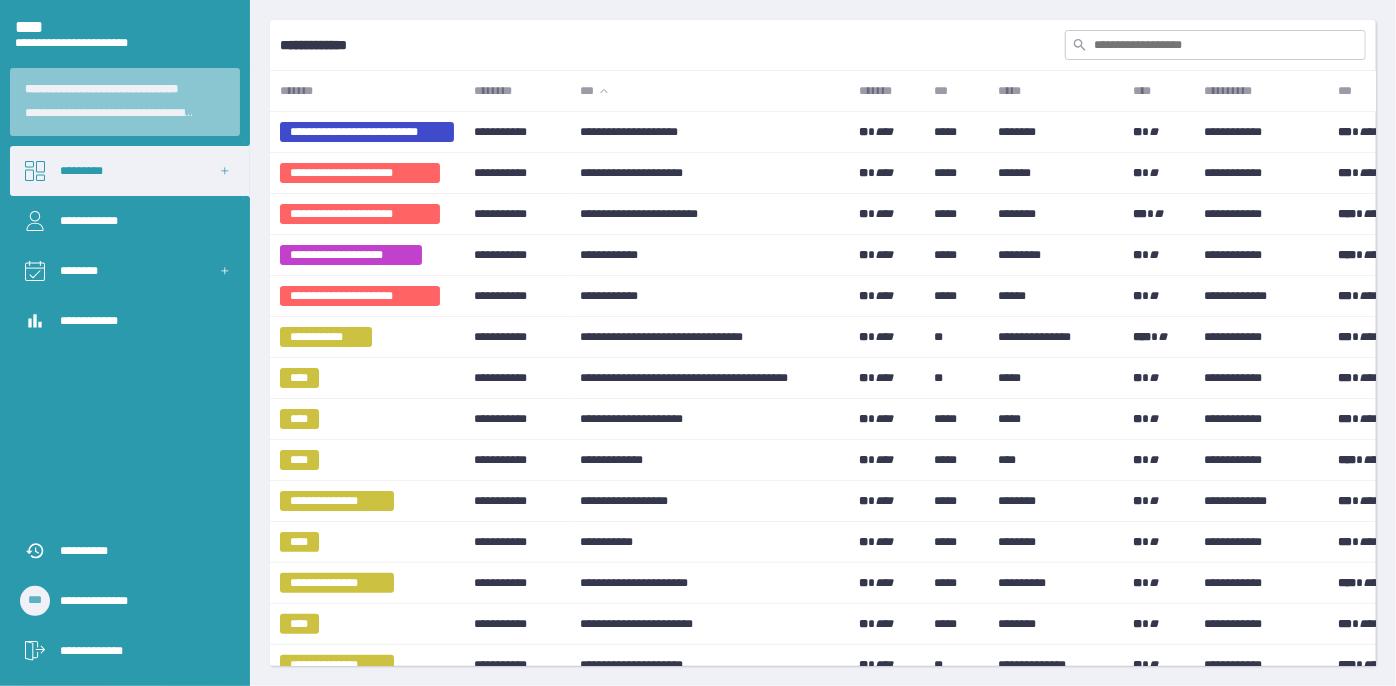click at bounding box center (1215, 45) 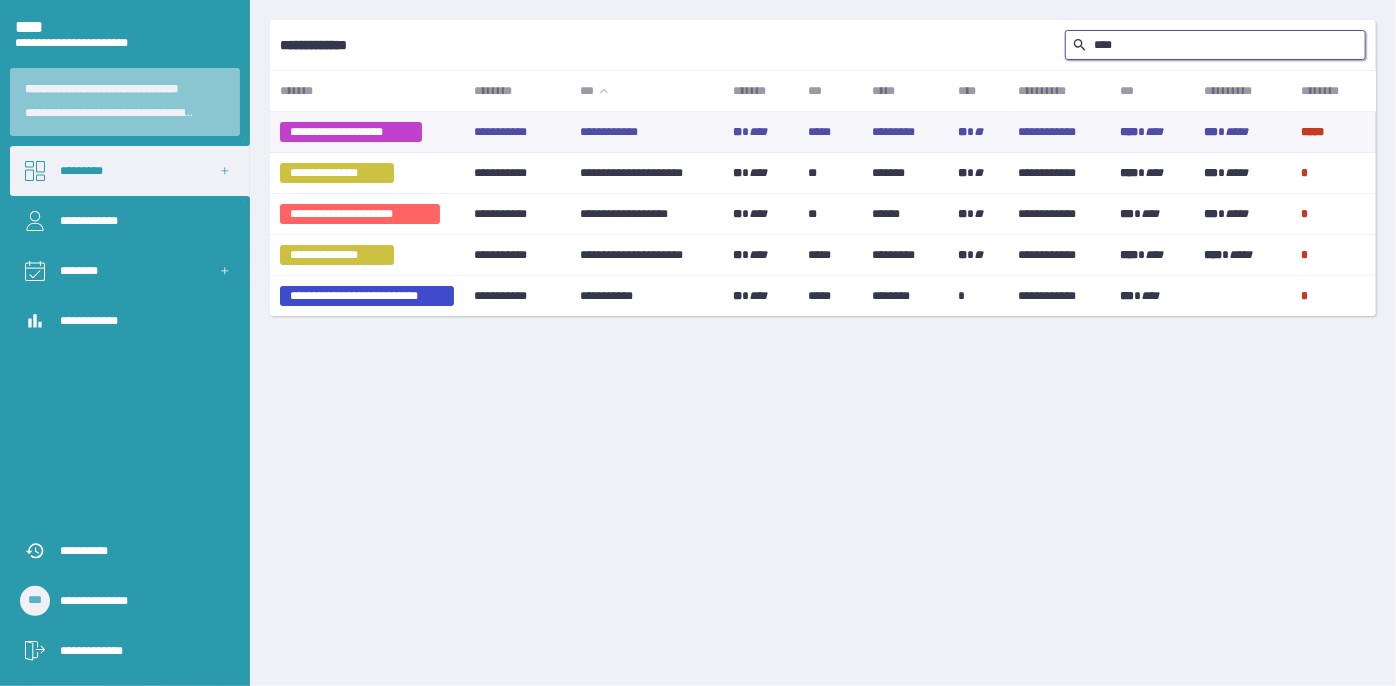 type on "****" 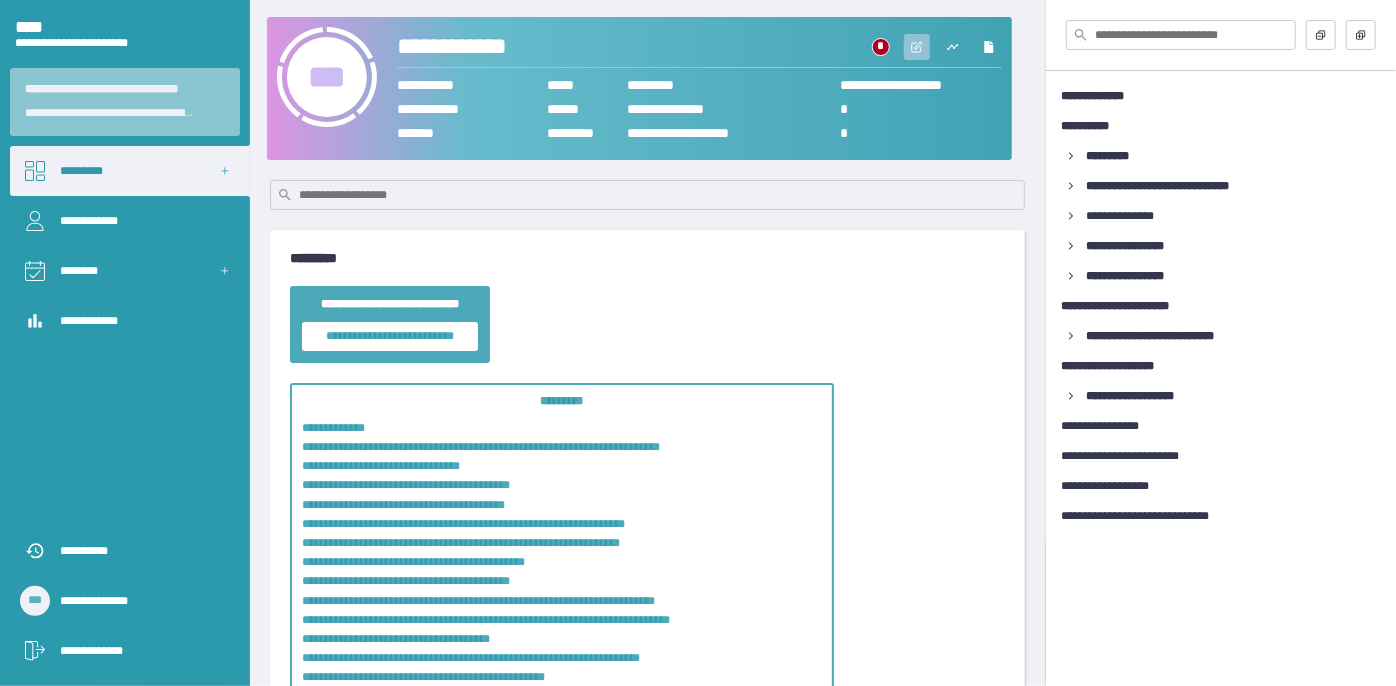 click at bounding box center [917, 47] 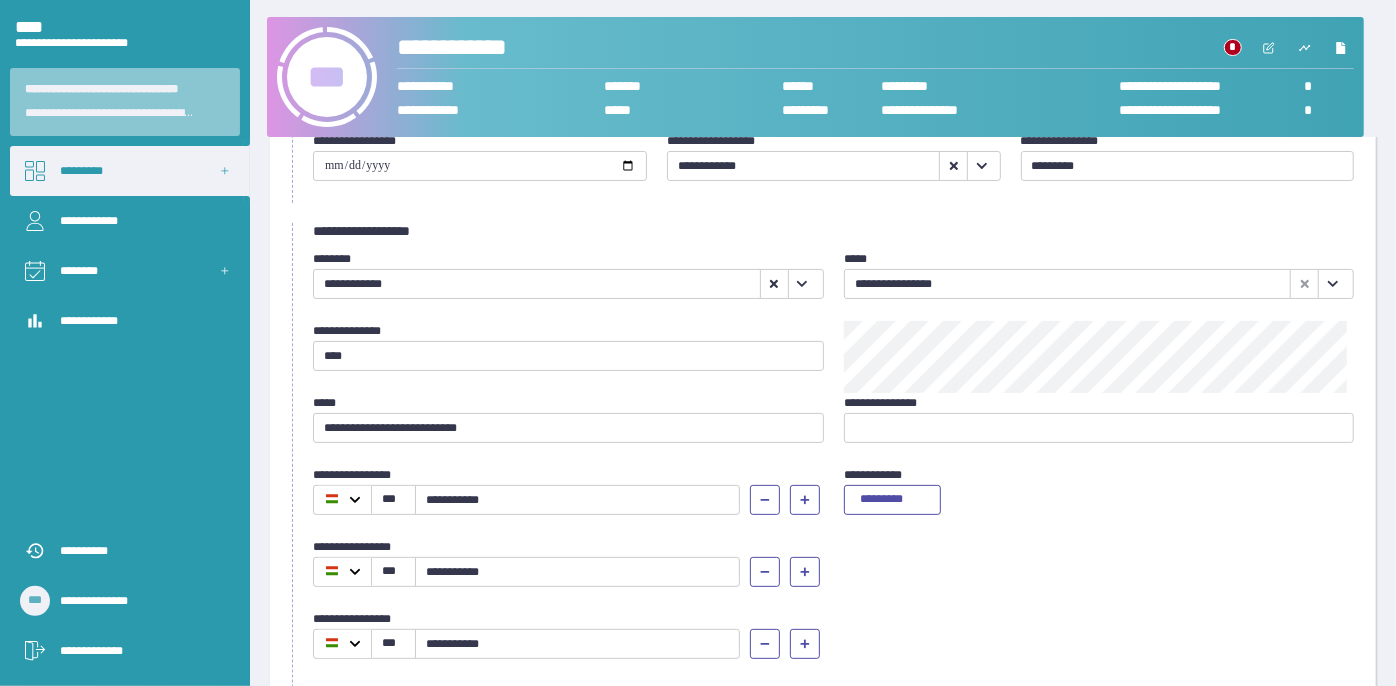 scroll, scrollTop: 454, scrollLeft: 0, axis: vertical 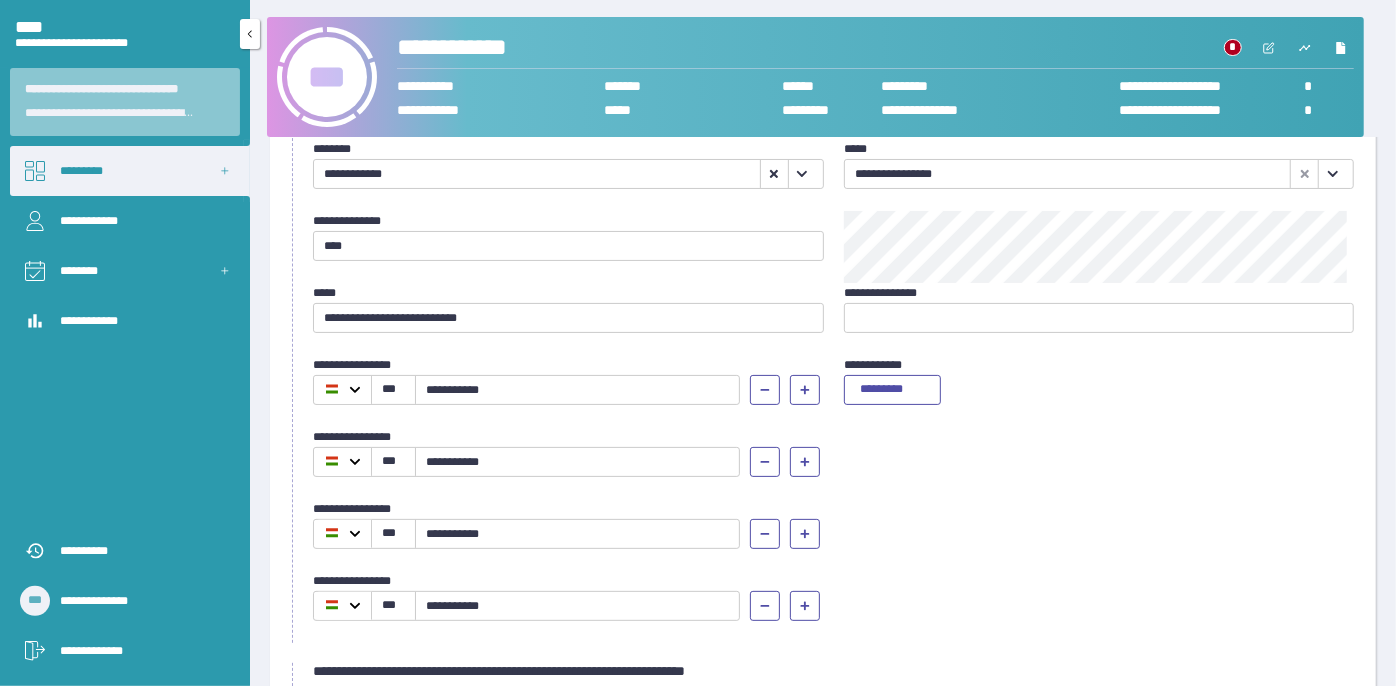click on "*********" at bounding box center (130, 171) 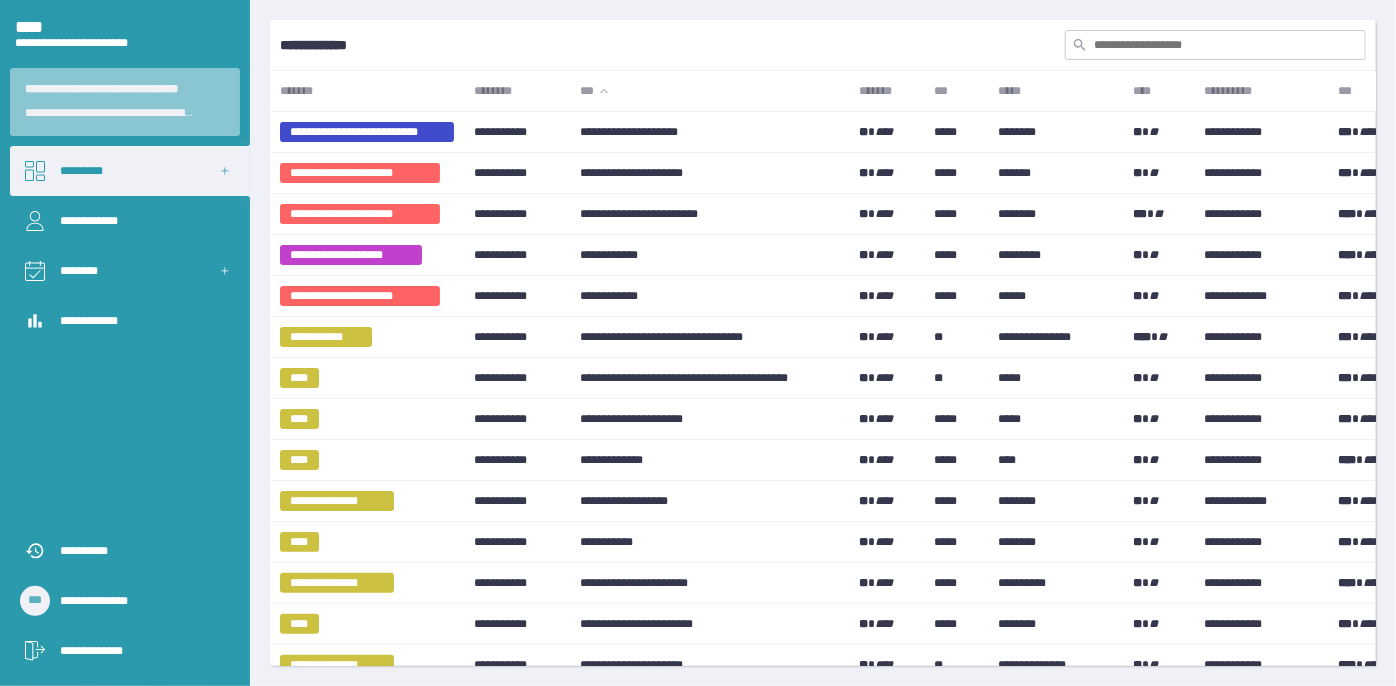click at bounding box center [1215, 45] 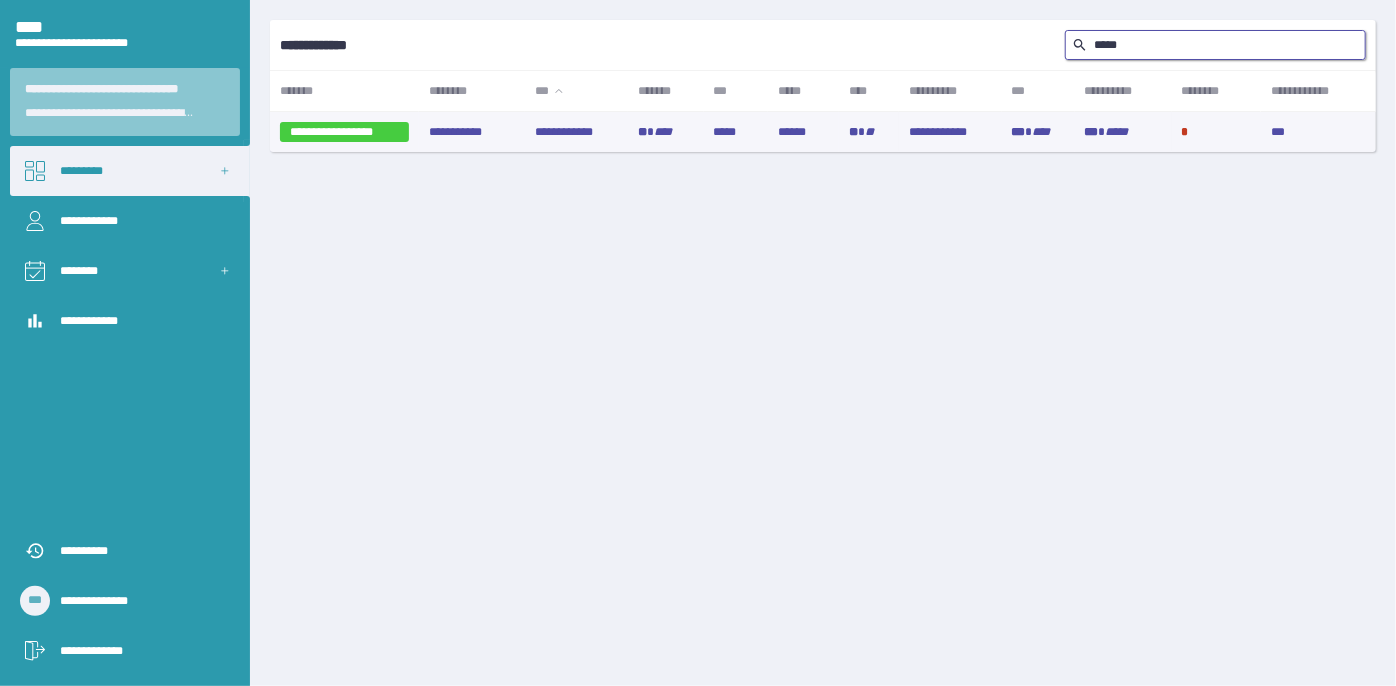 type on "*****" 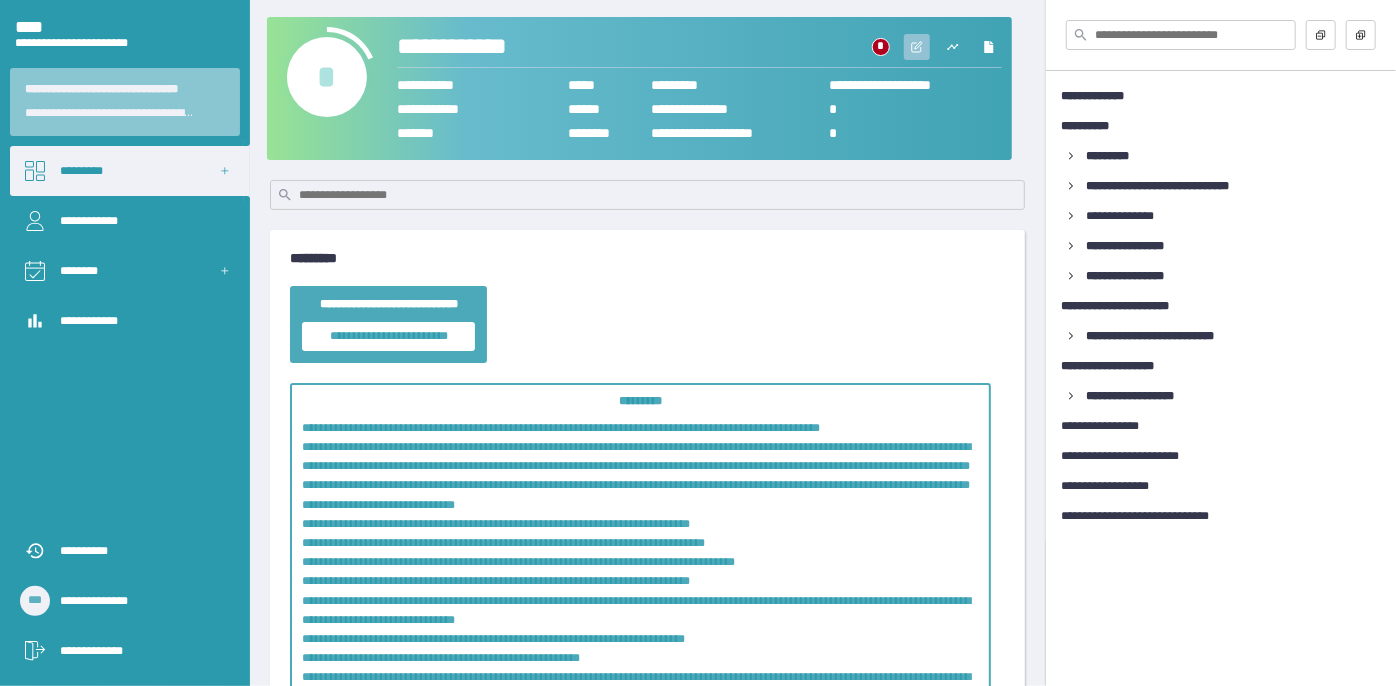 click at bounding box center [917, 47] 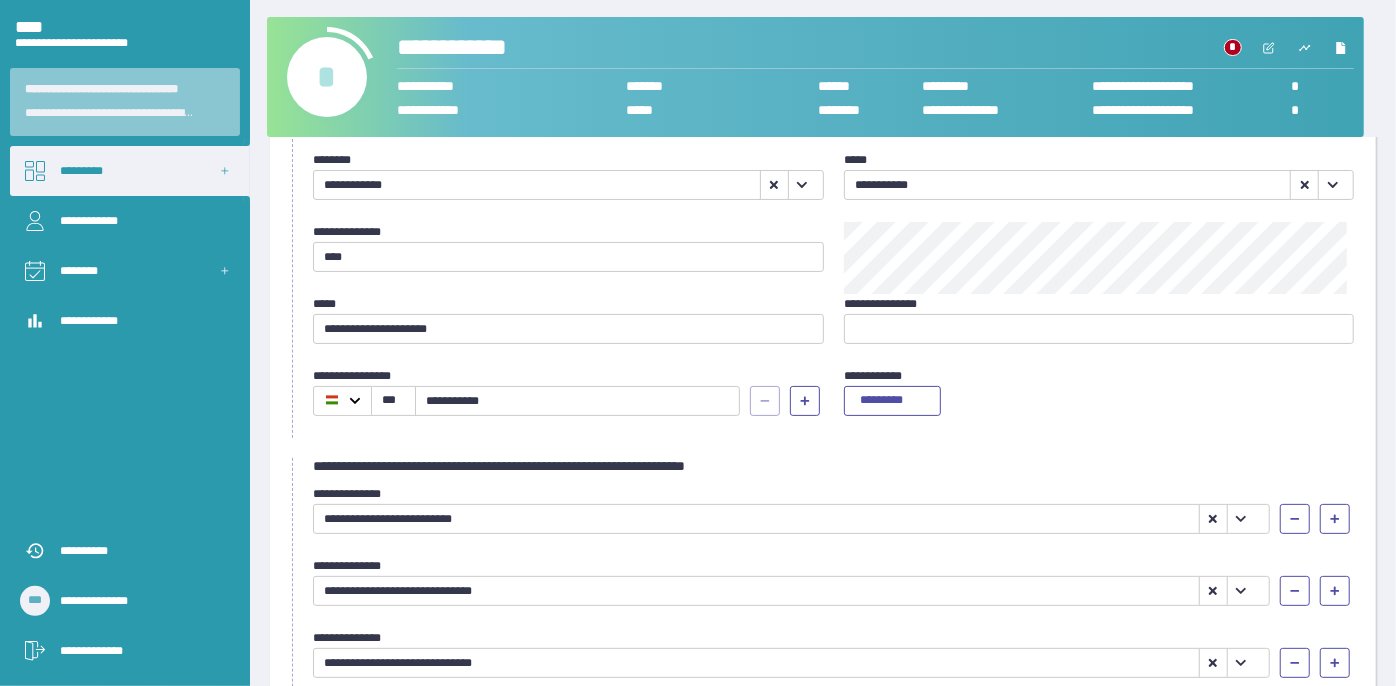 scroll, scrollTop: 454, scrollLeft: 0, axis: vertical 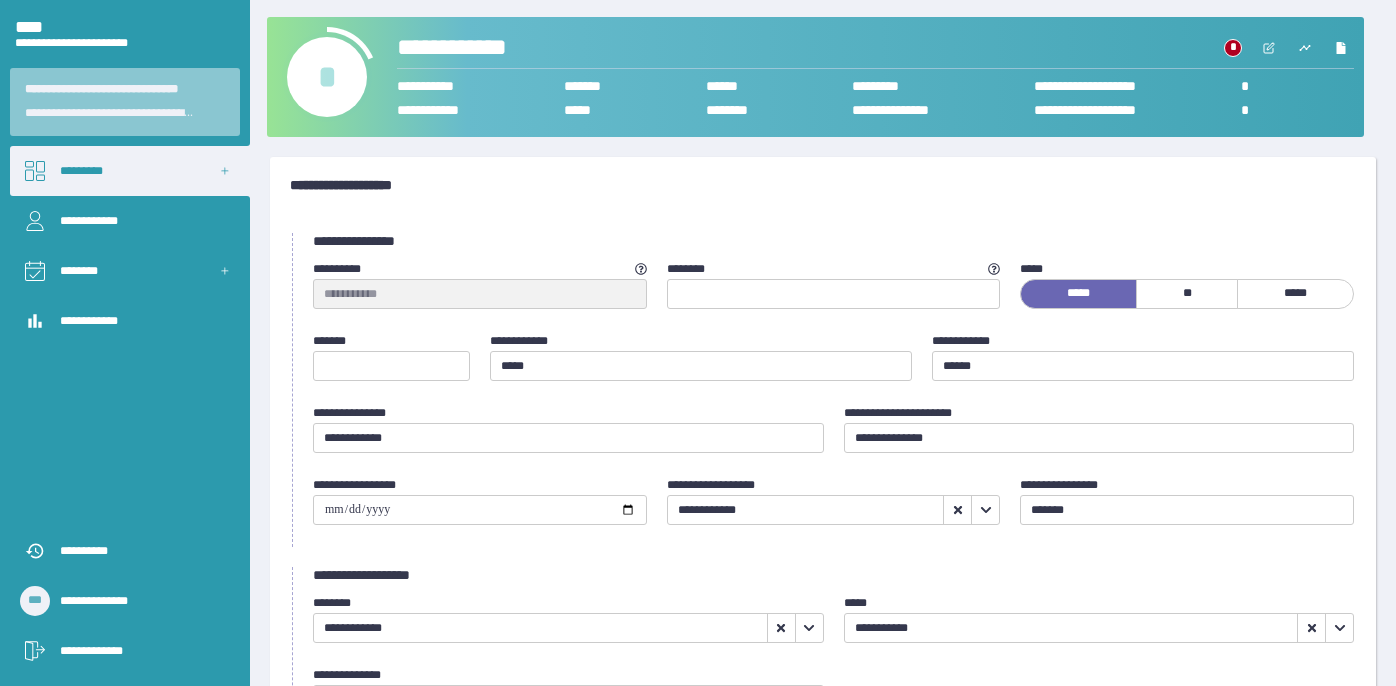 click on "*********" at bounding box center [130, 171] 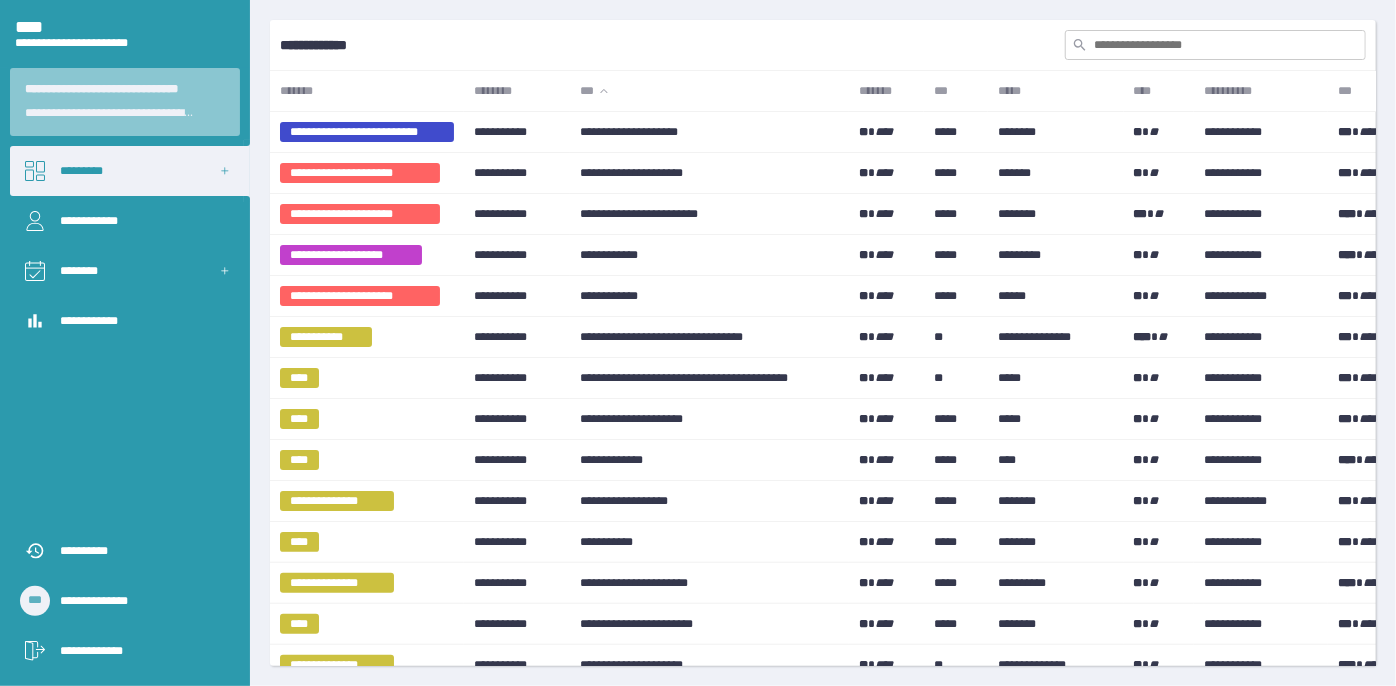 click on "**********" at bounding box center [823, 45] 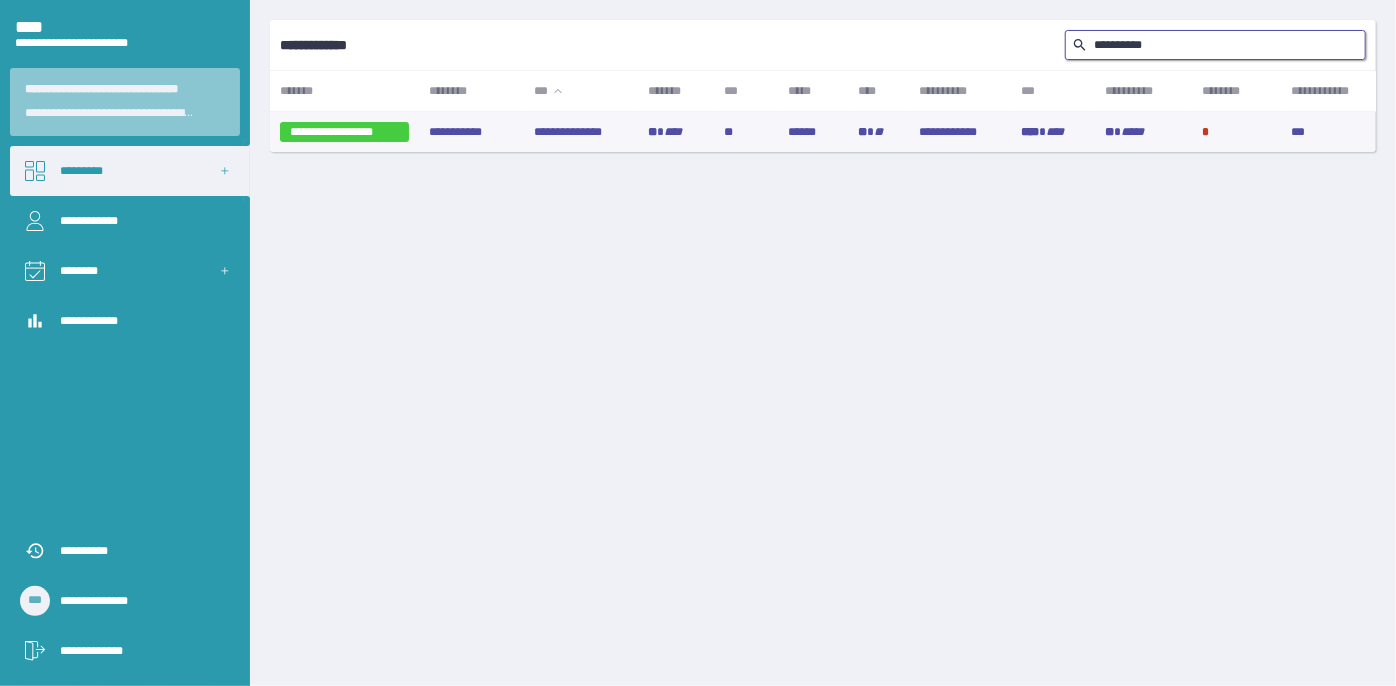 type on "**********" 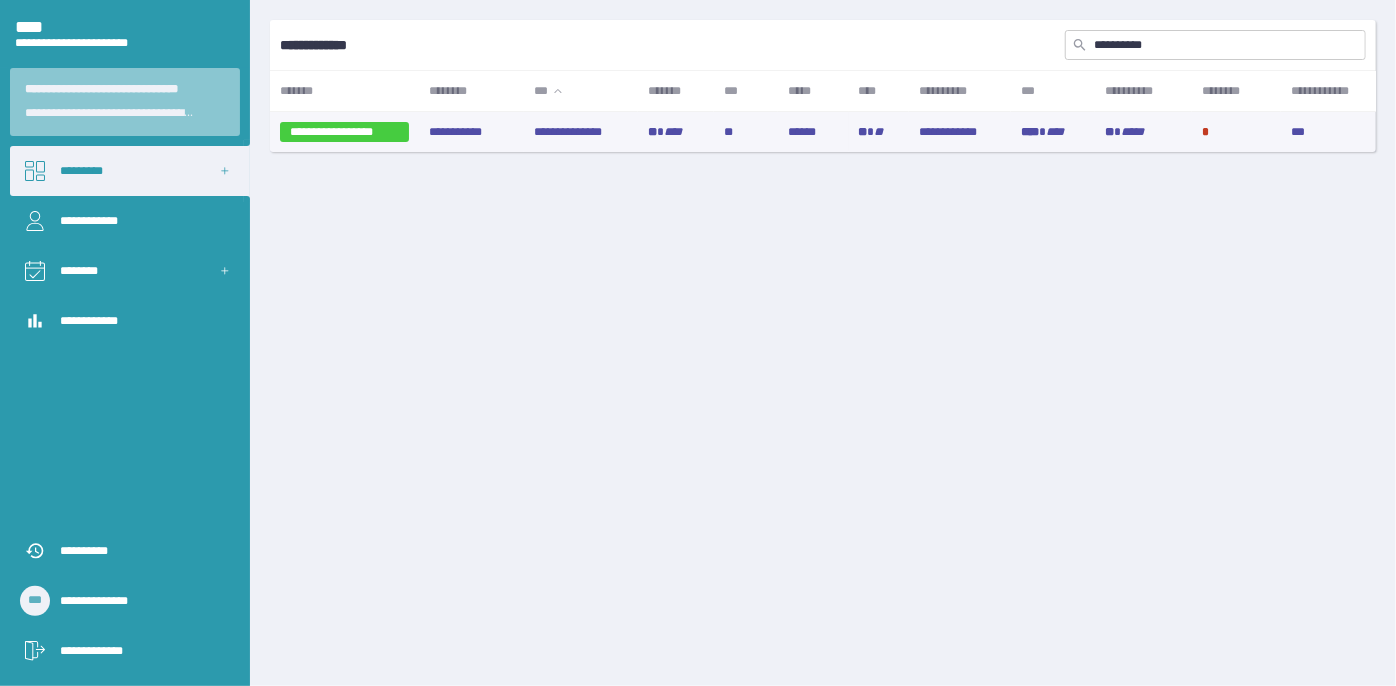 click on "**********" at bounding box center [581, 132] 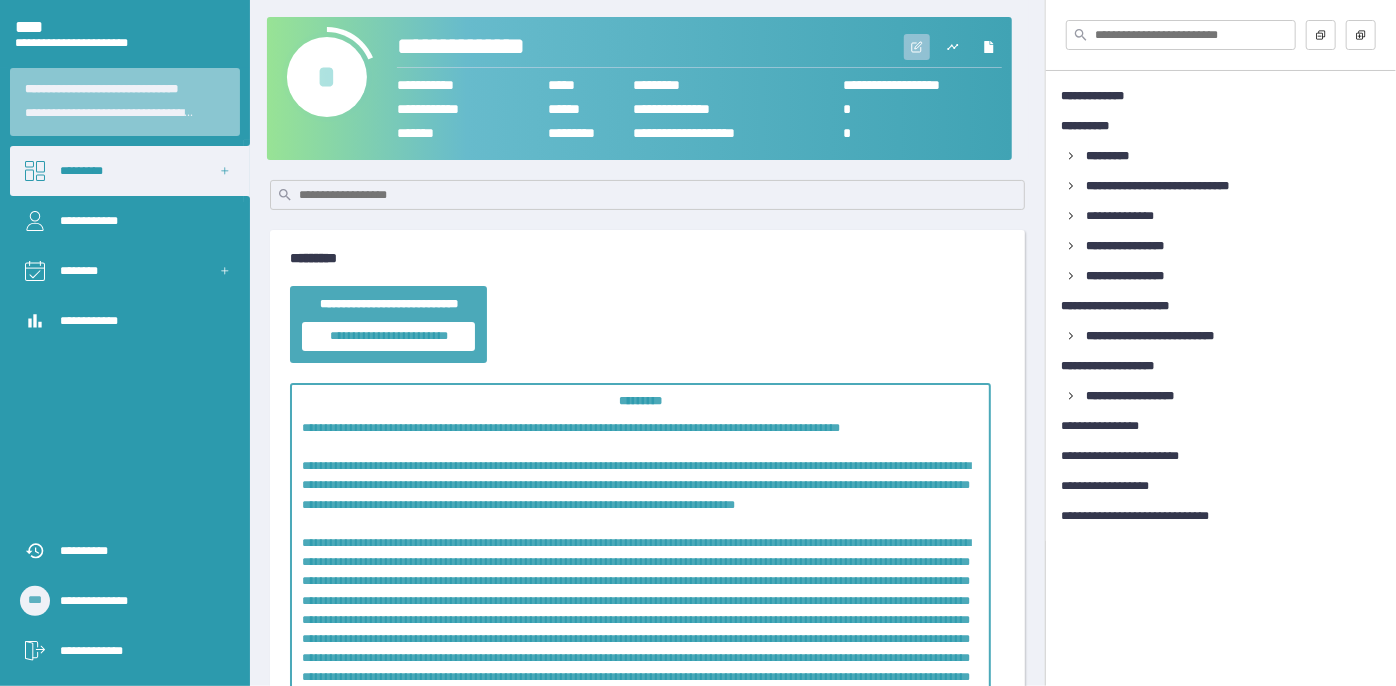 click at bounding box center (917, 47) 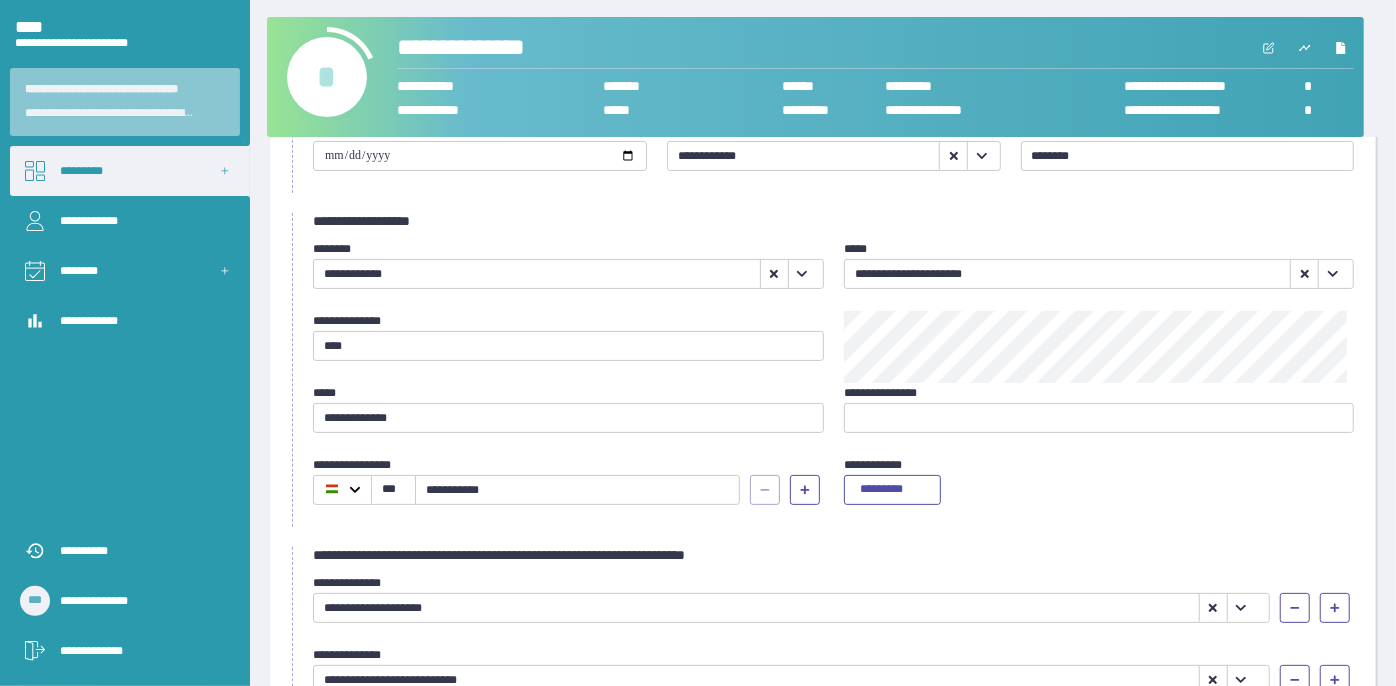 scroll, scrollTop: 545, scrollLeft: 0, axis: vertical 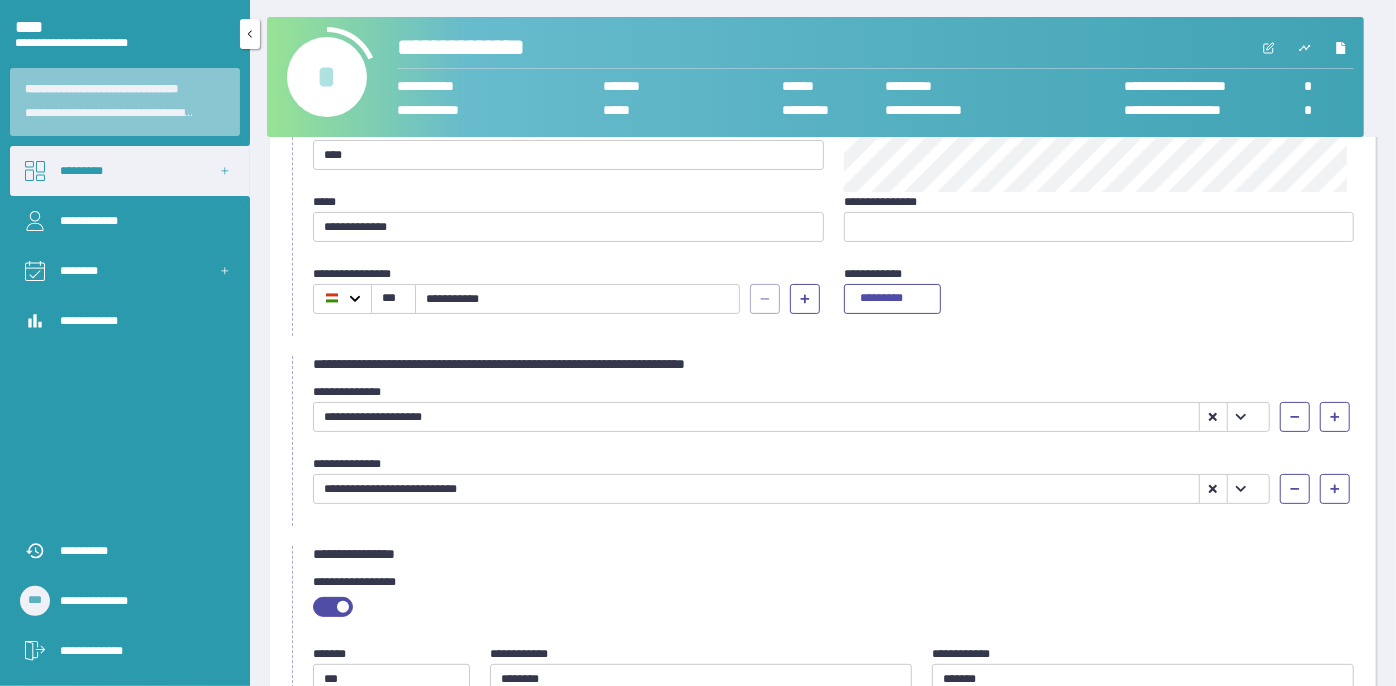 click on "*********" at bounding box center [130, 171] 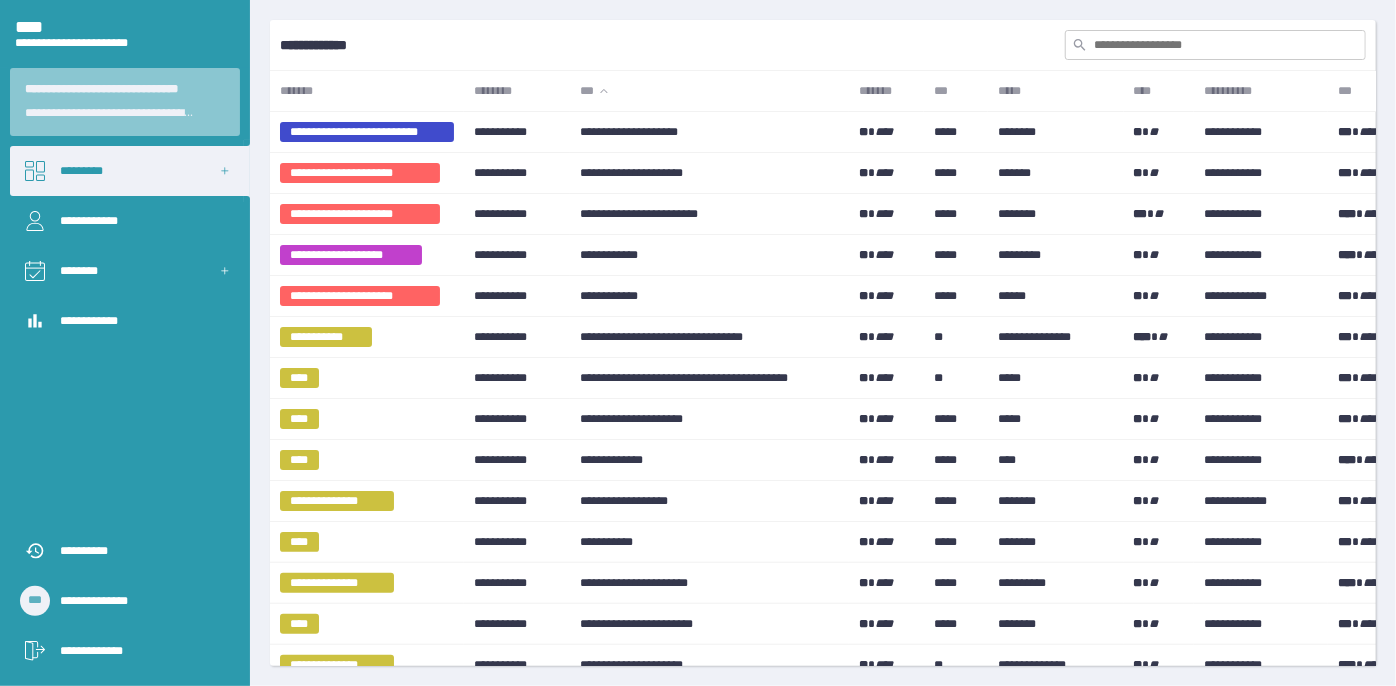 click at bounding box center (1215, 45) 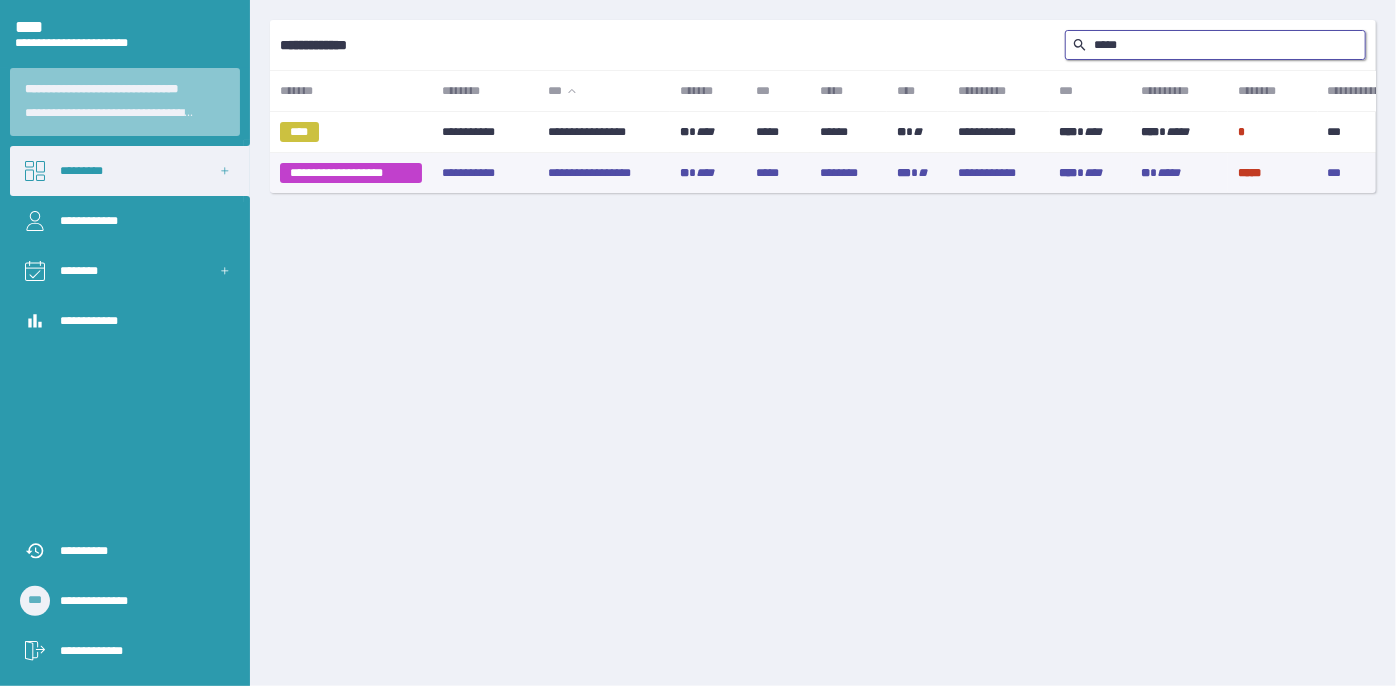 type on "*****" 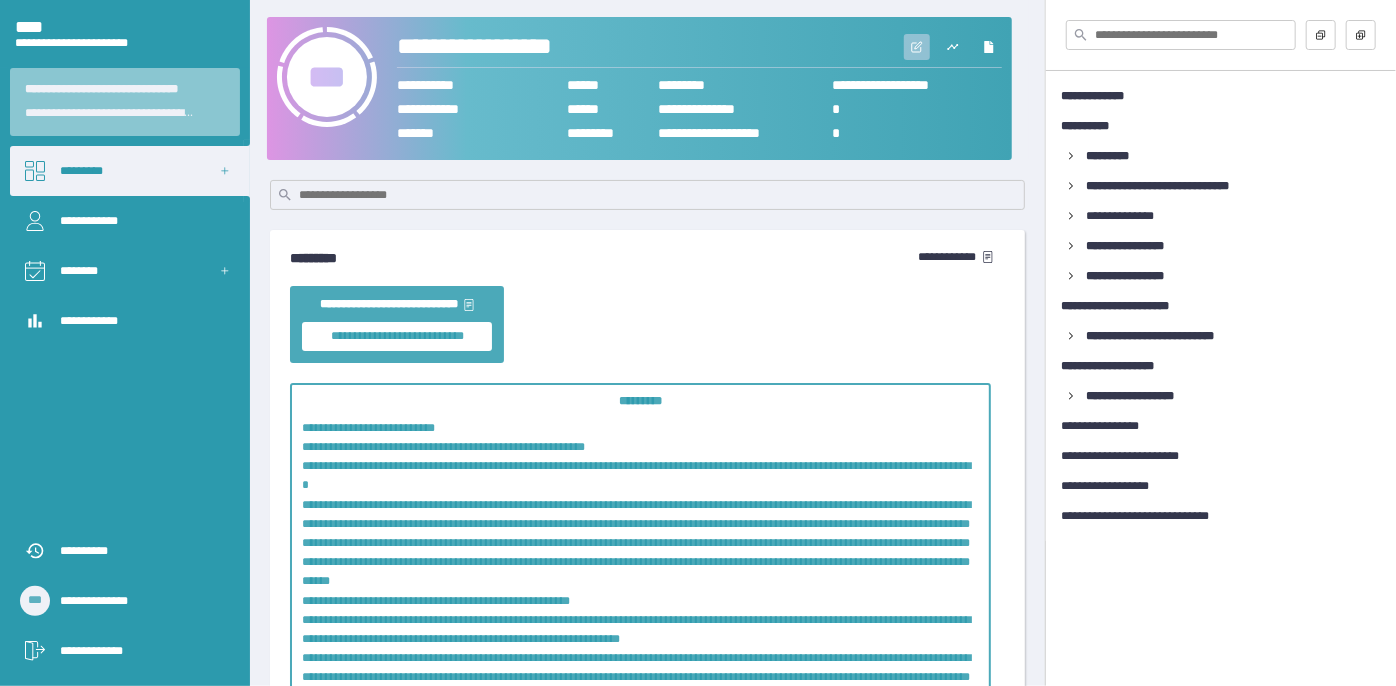 click at bounding box center [917, 47] 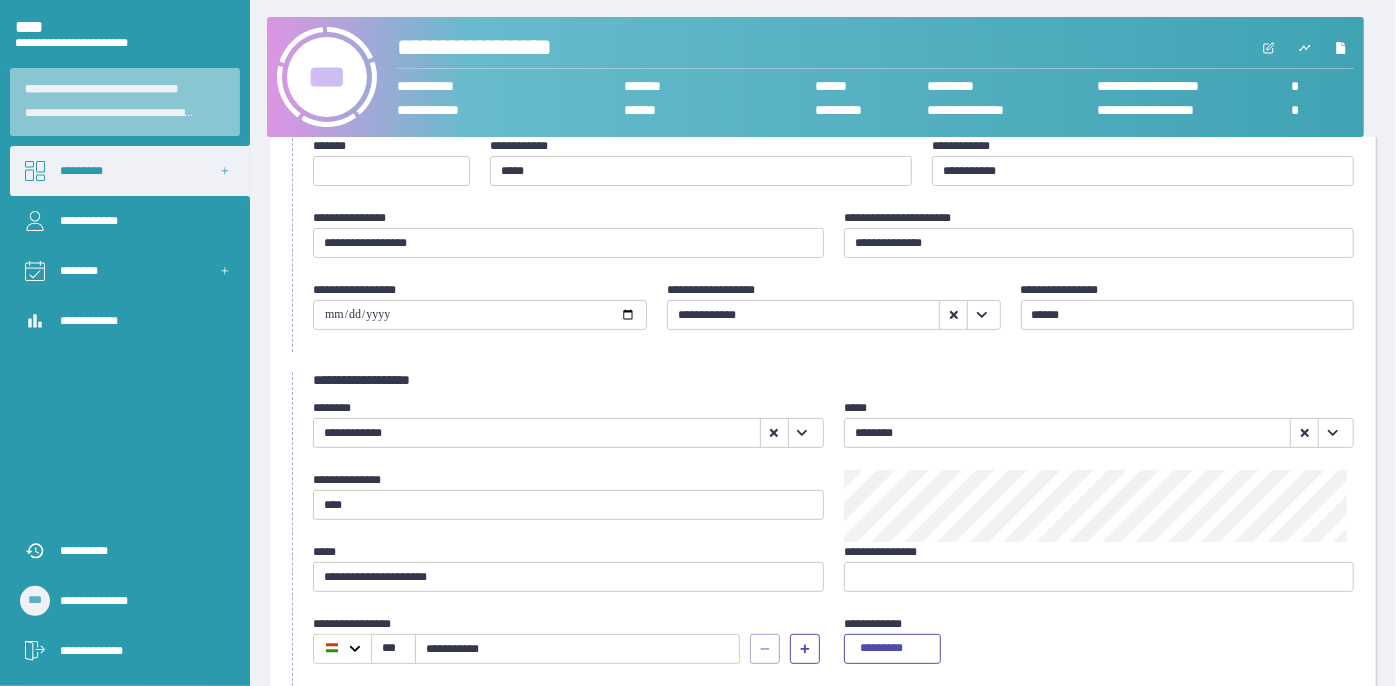 scroll, scrollTop: 272, scrollLeft: 0, axis: vertical 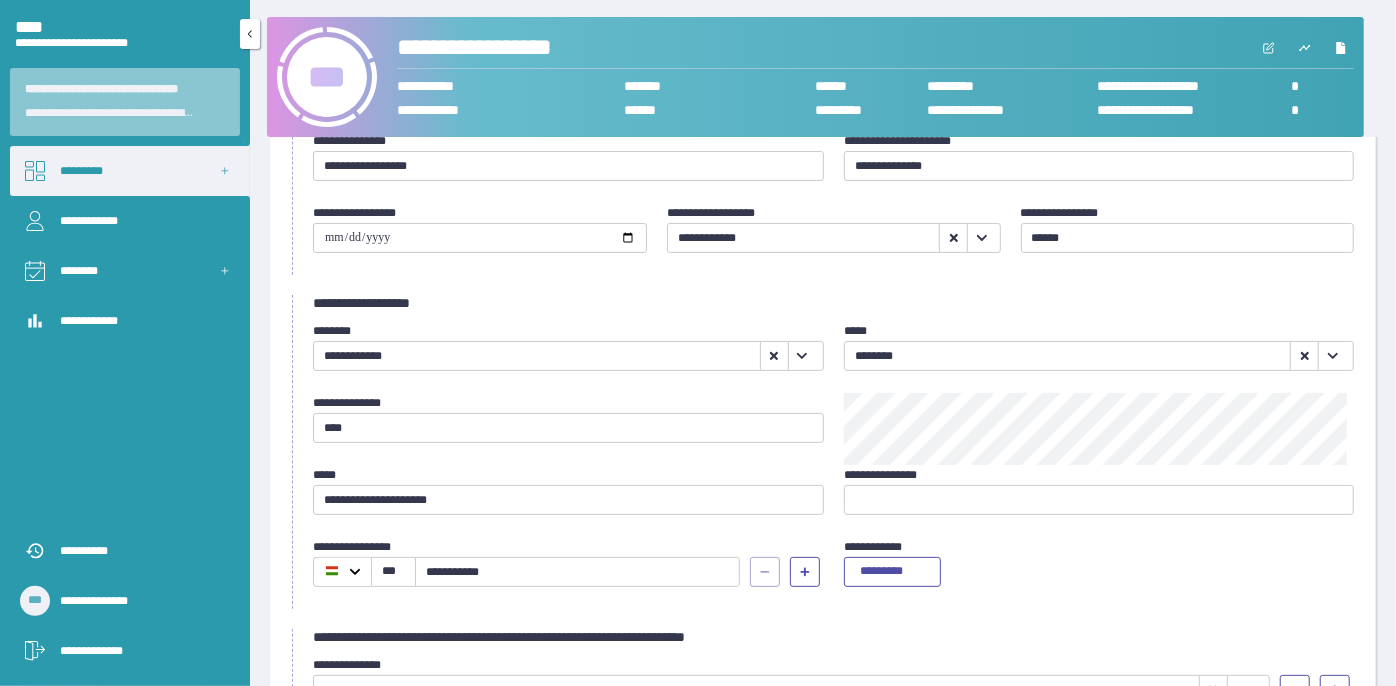 click on "*********" at bounding box center (130, 171) 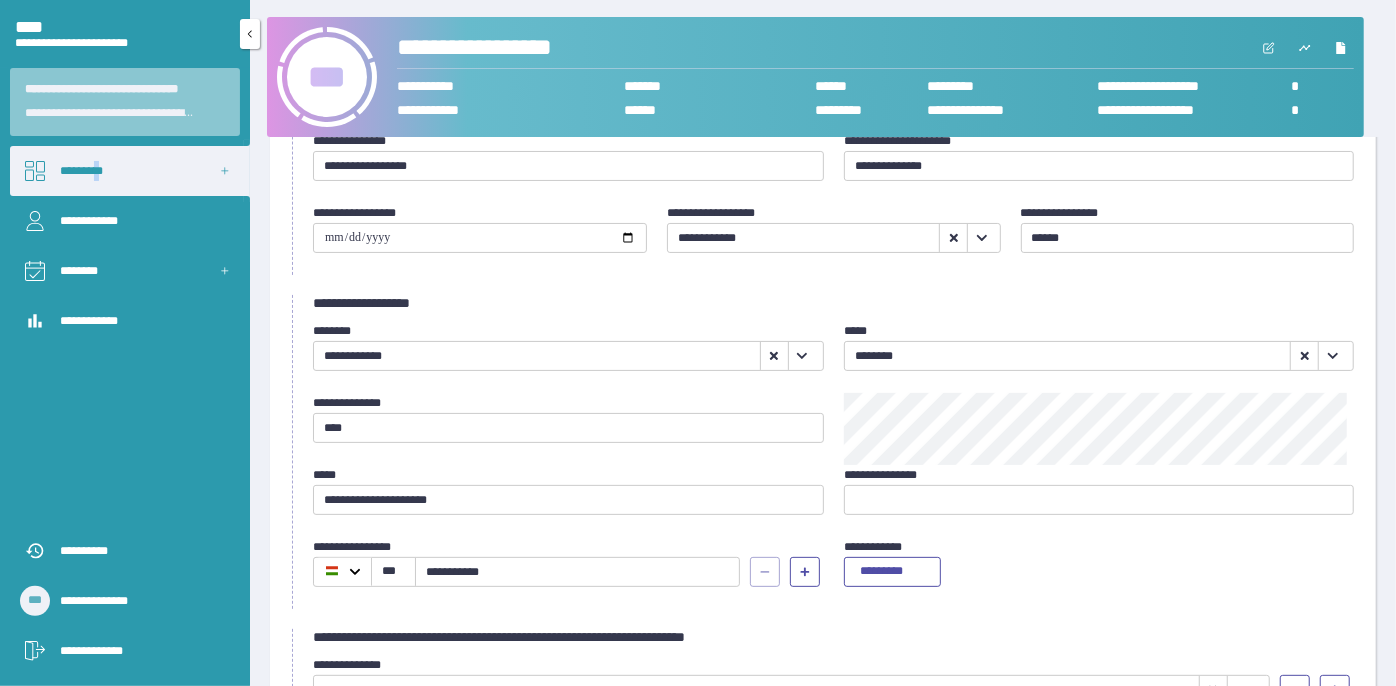 click on "*********" at bounding box center [130, 171] 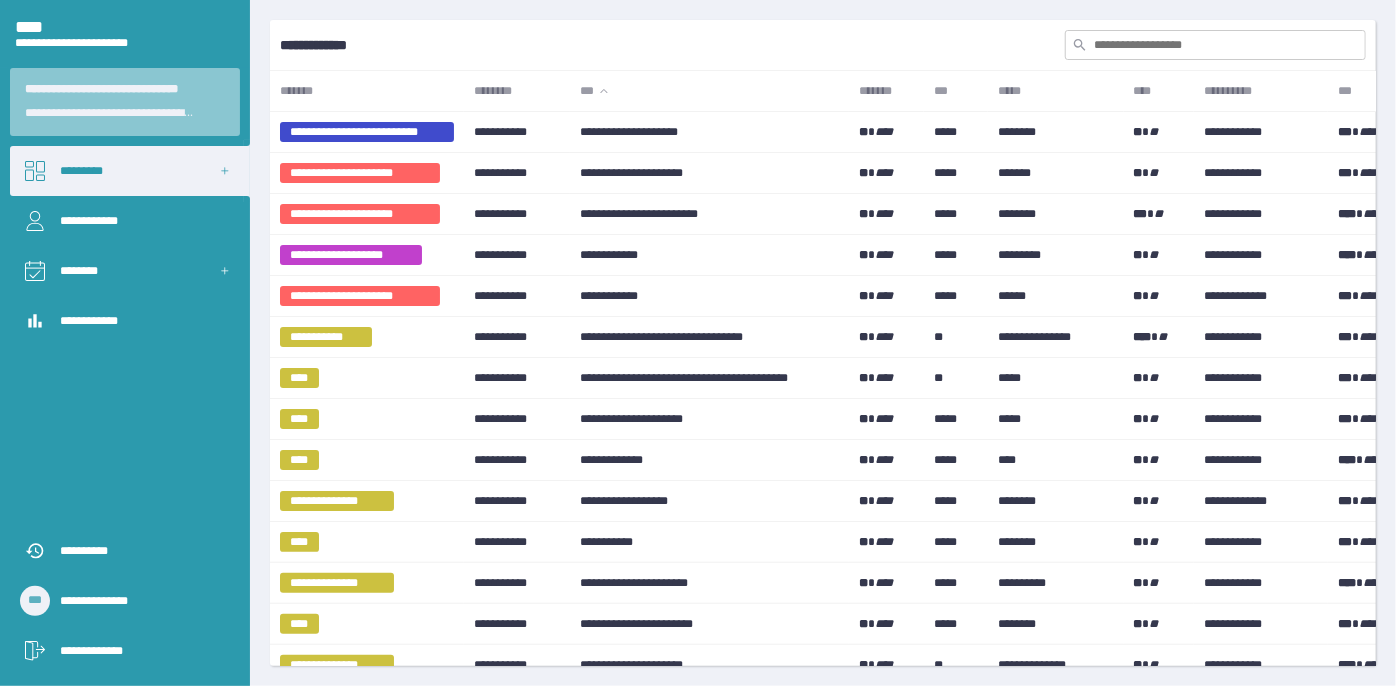 click at bounding box center (1215, 45) 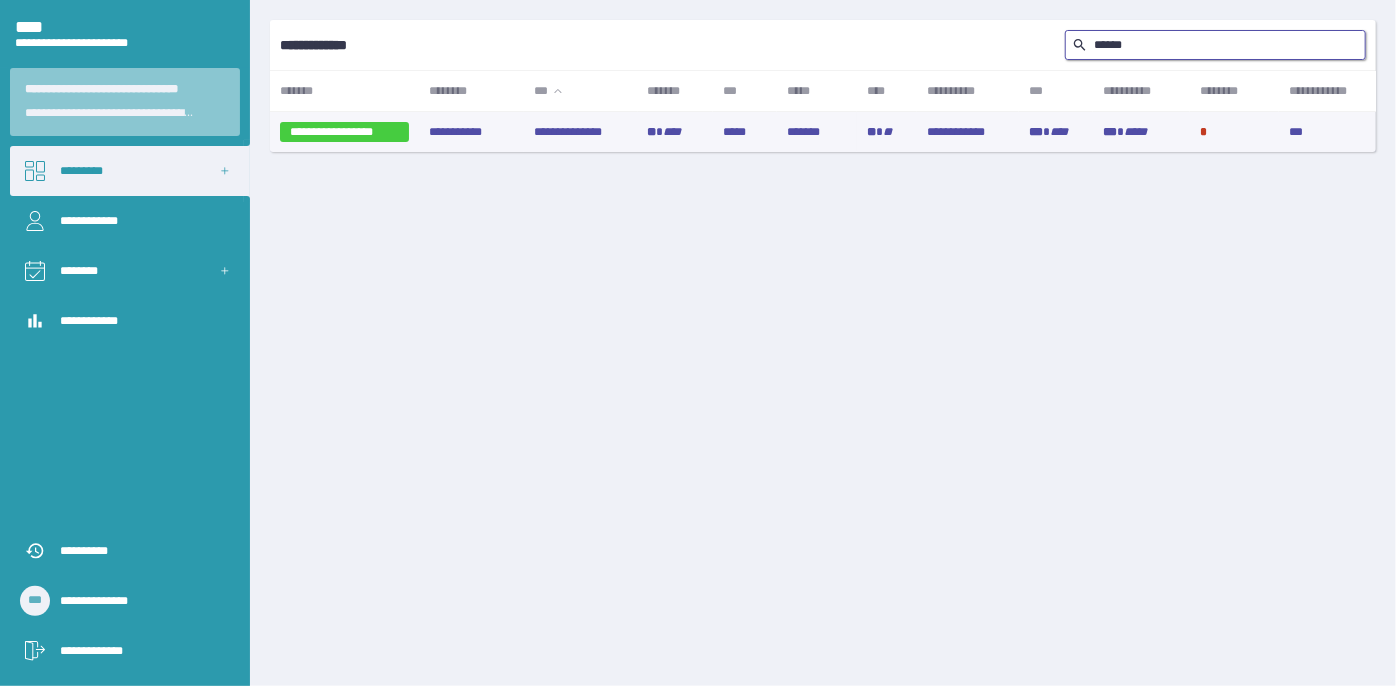 type on "******" 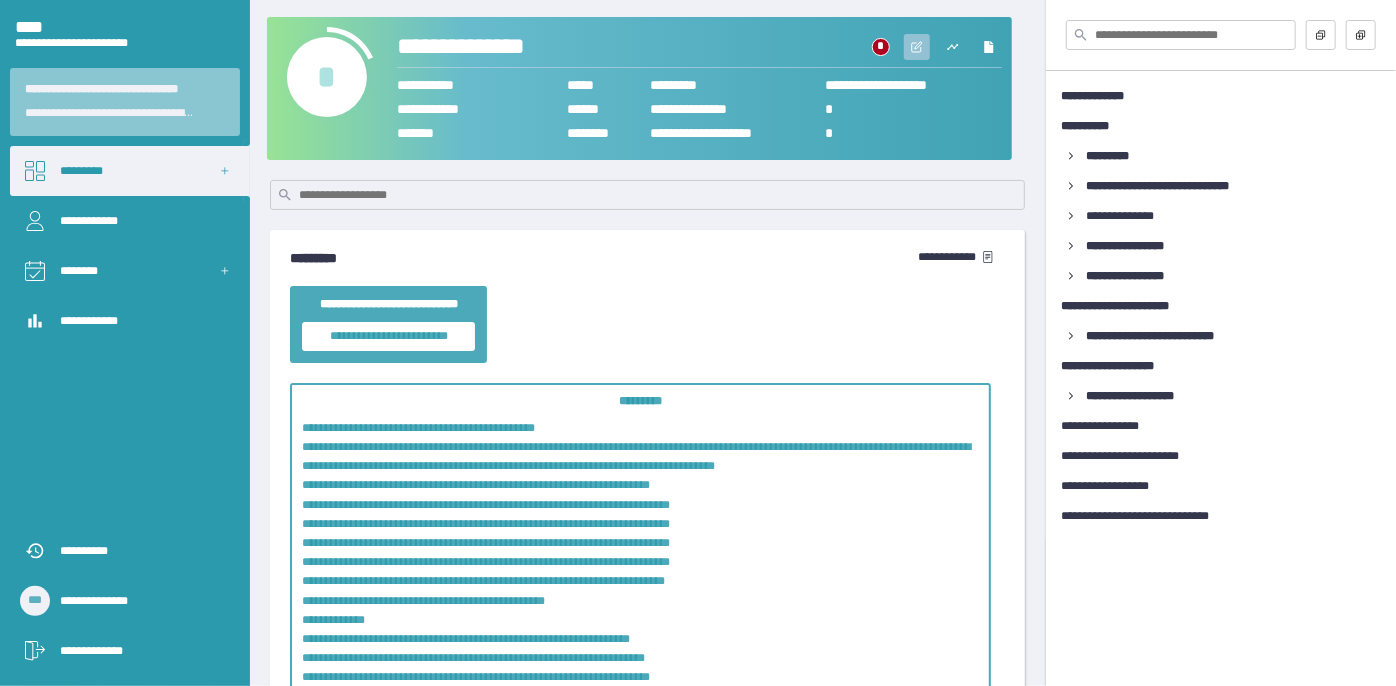 click at bounding box center (917, 47) 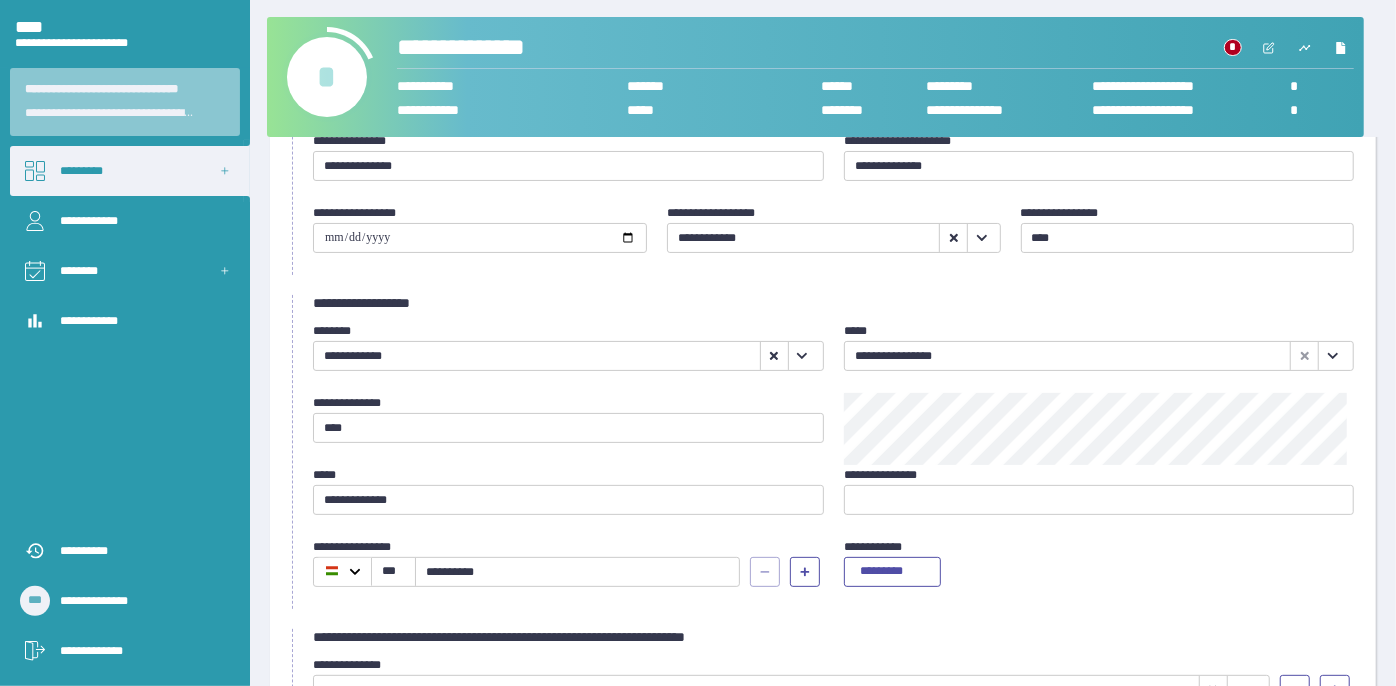 scroll, scrollTop: 545, scrollLeft: 0, axis: vertical 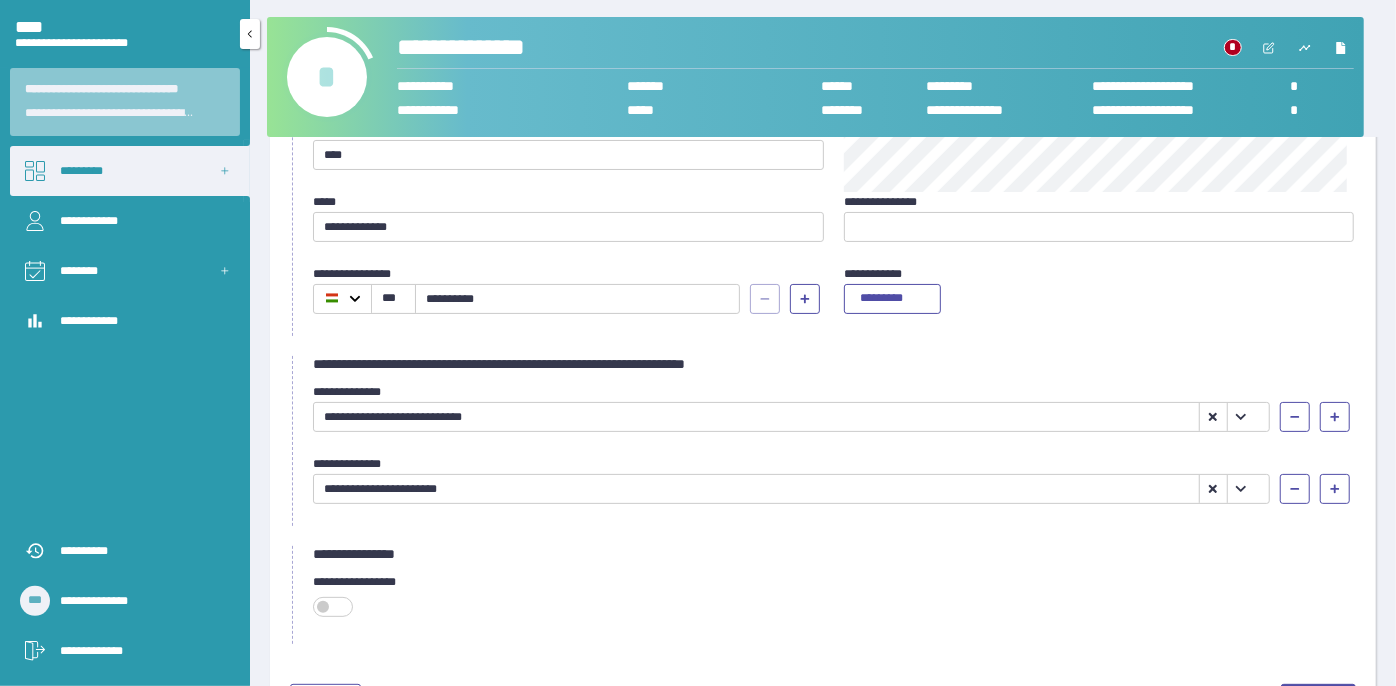 click on "*********" at bounding box center [130, 171] 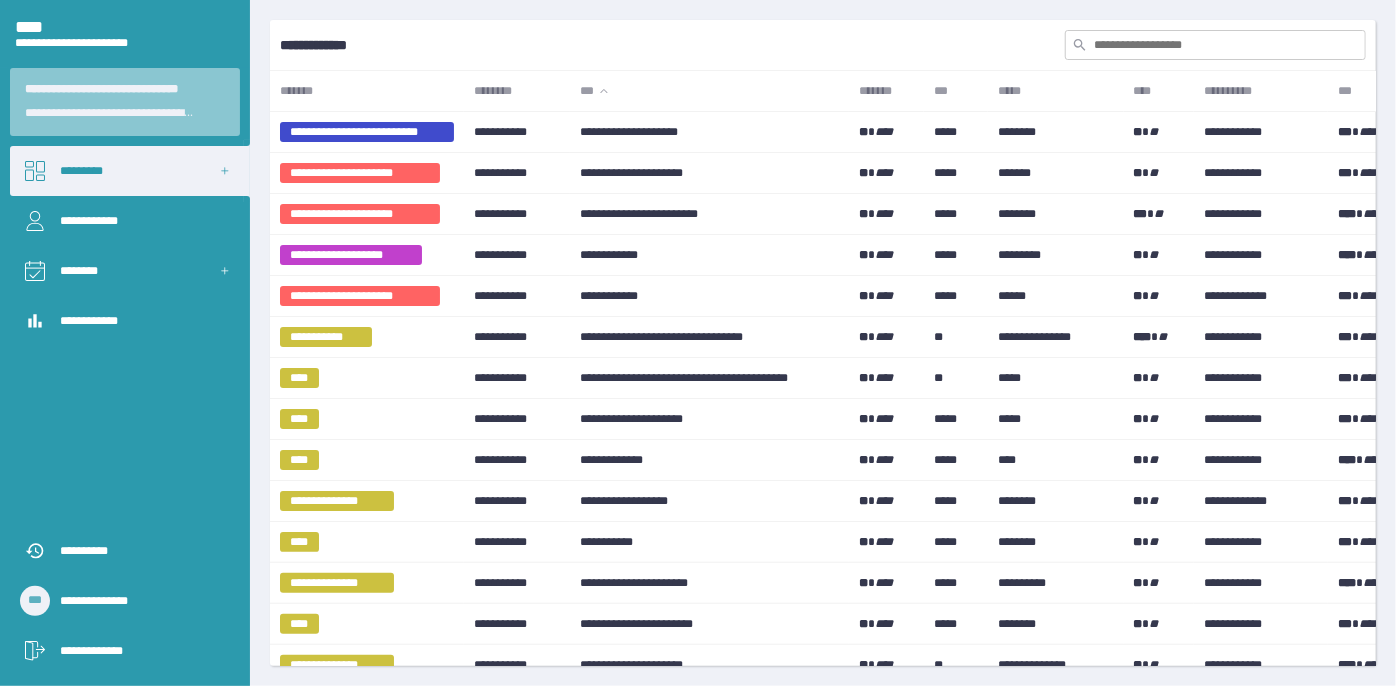 click at bounding box center [1215, 45] 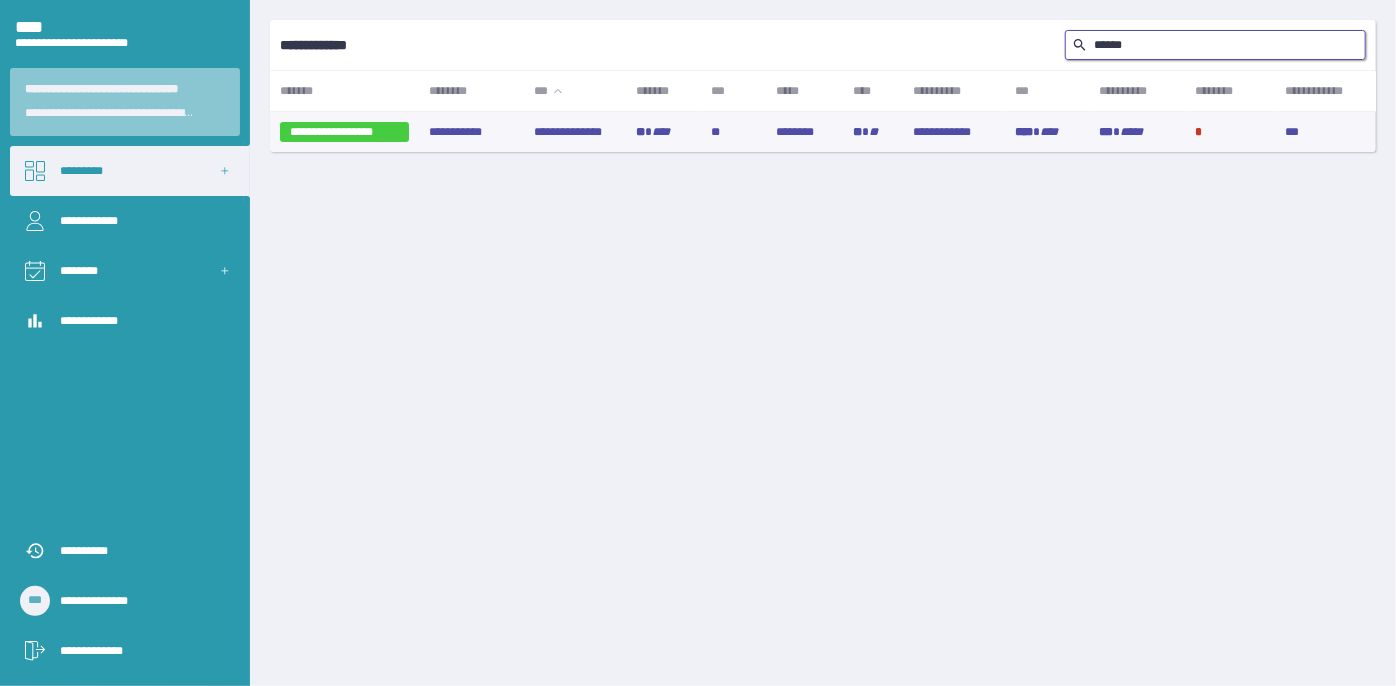 type on "******" 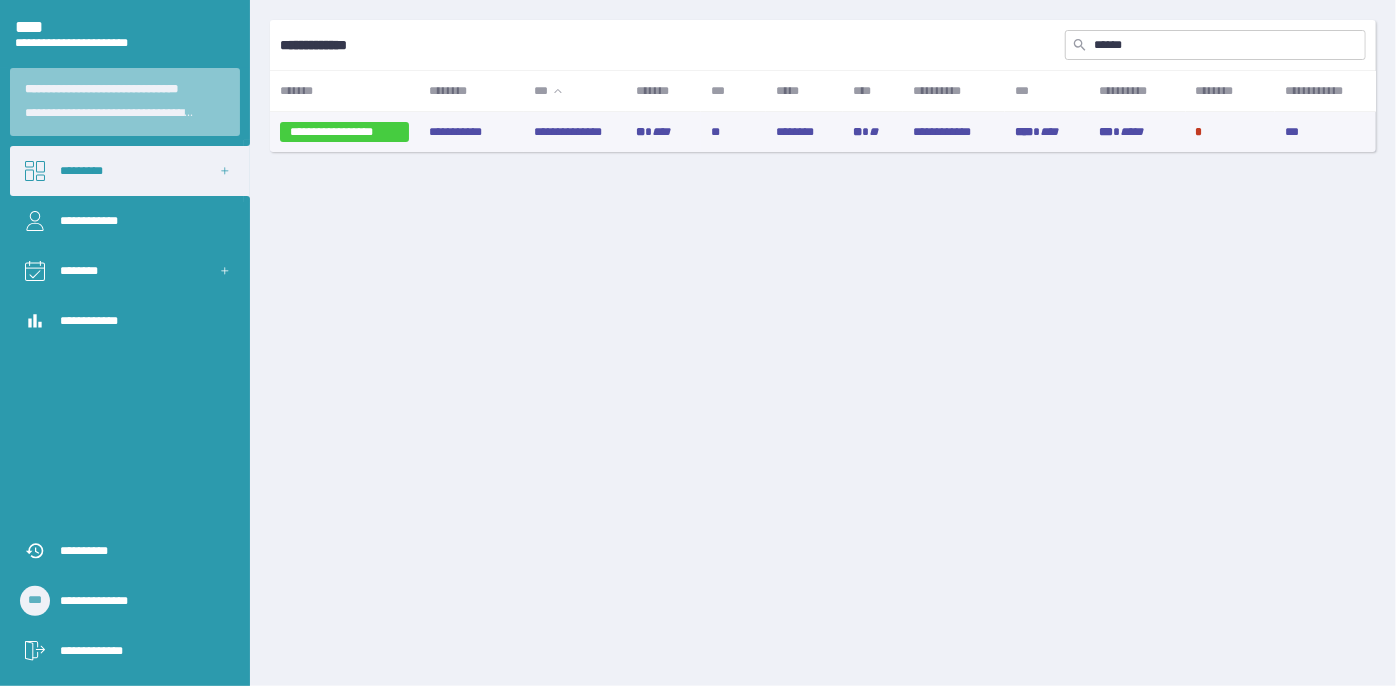 click on "**********" at bounding box center (575, 132) 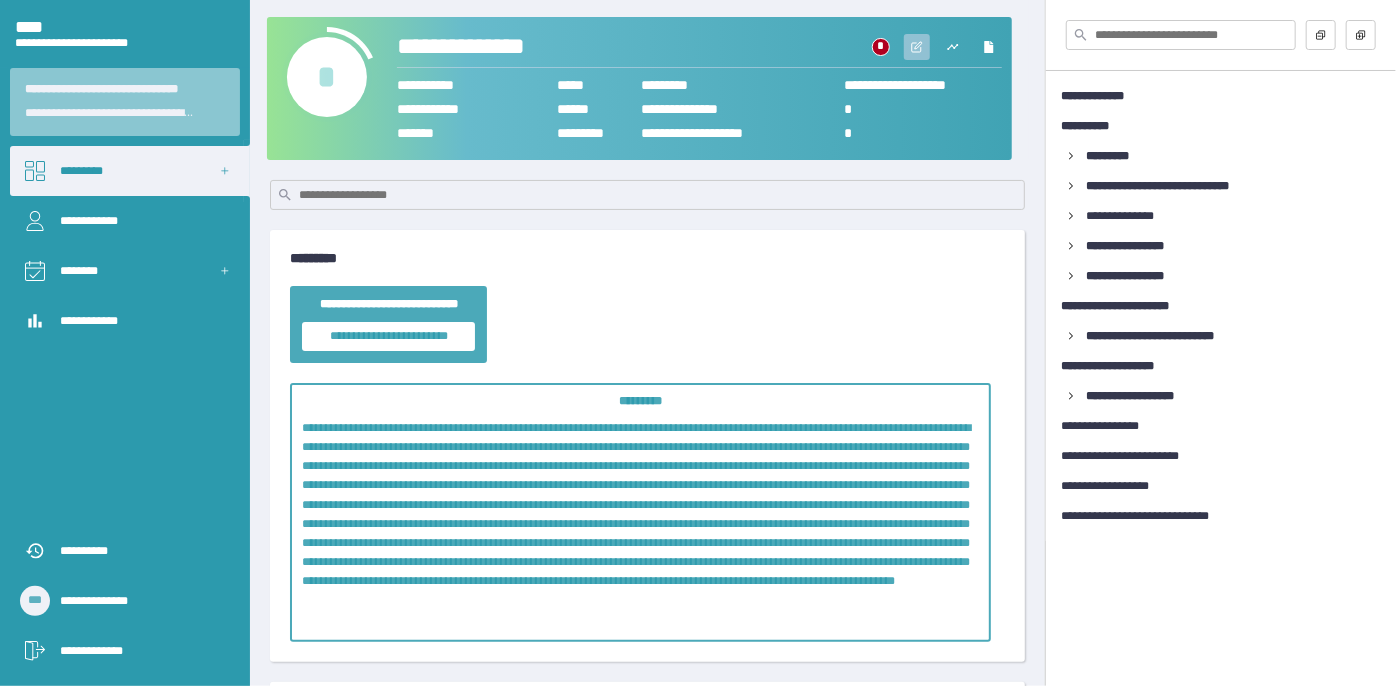 click at bounding box center [917, 47] 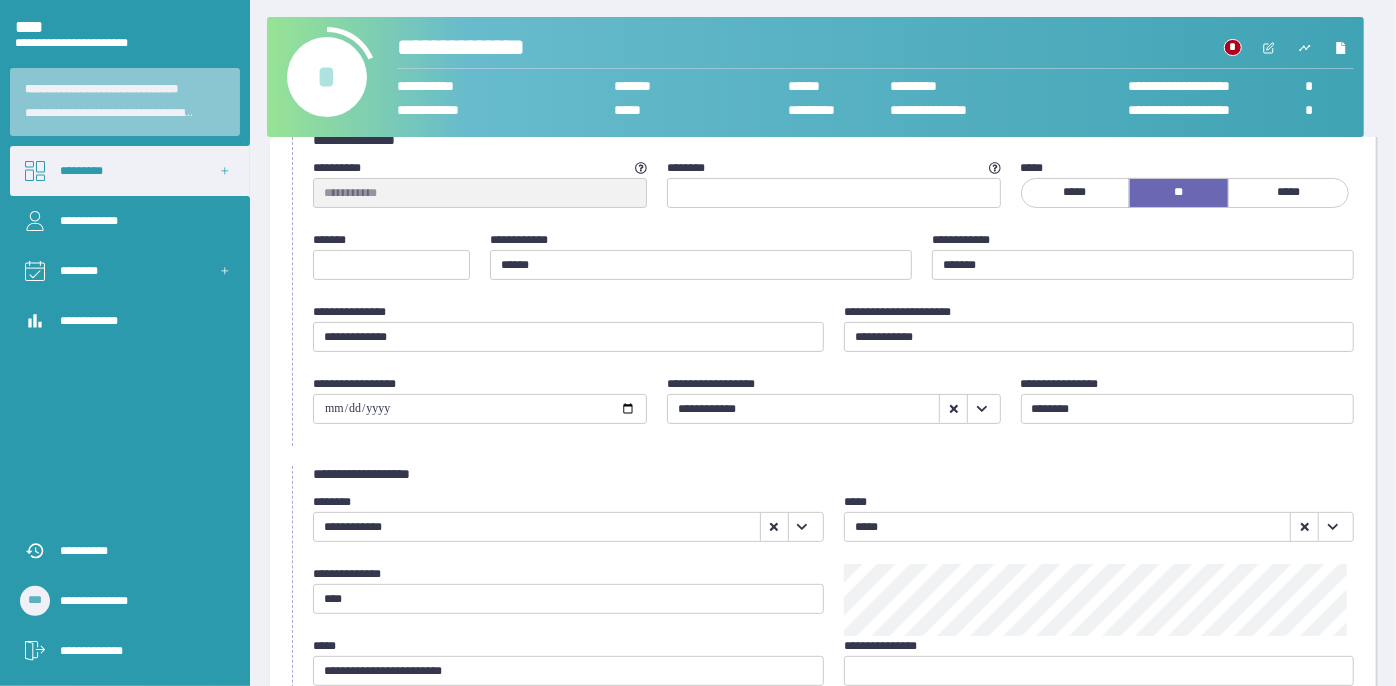 scroll, scrollTop: 363, scrollLeft: 0, axis: vertical 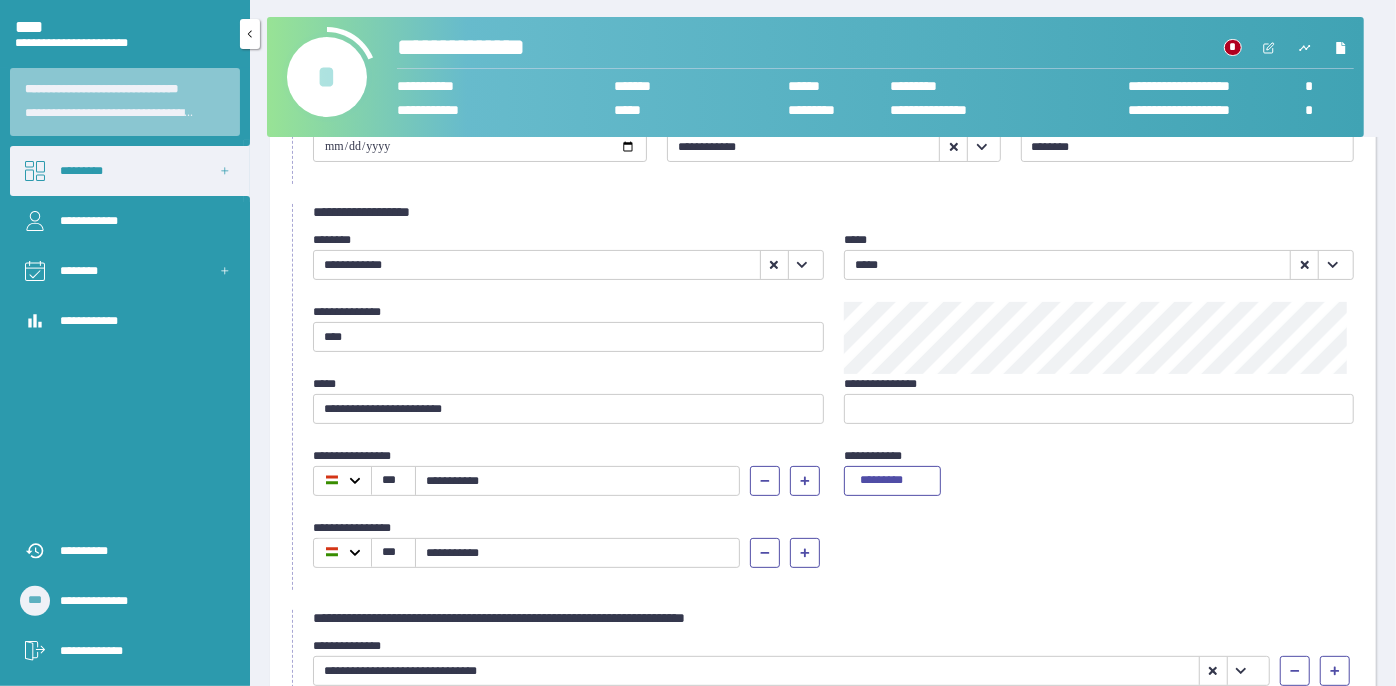 click on "*********" at bounding box center (130, 171) 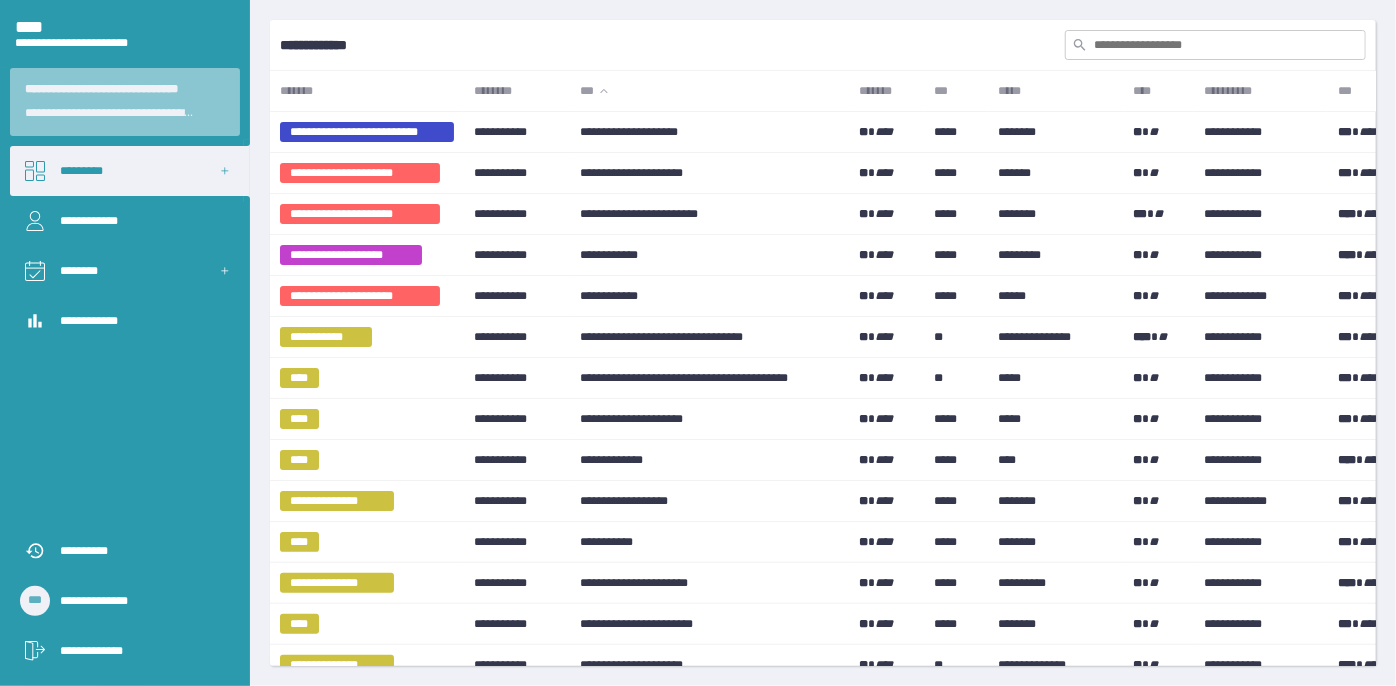 click at bounding box center [1215, 45] 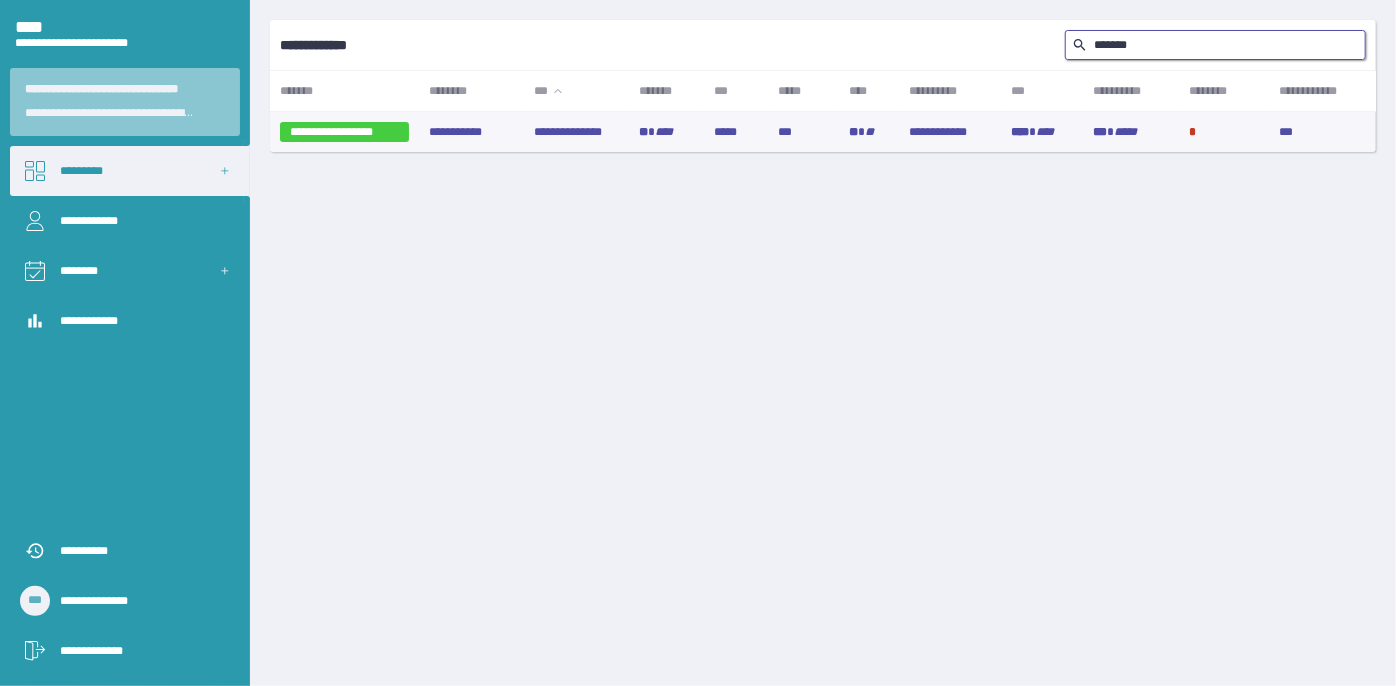 type on "*******" 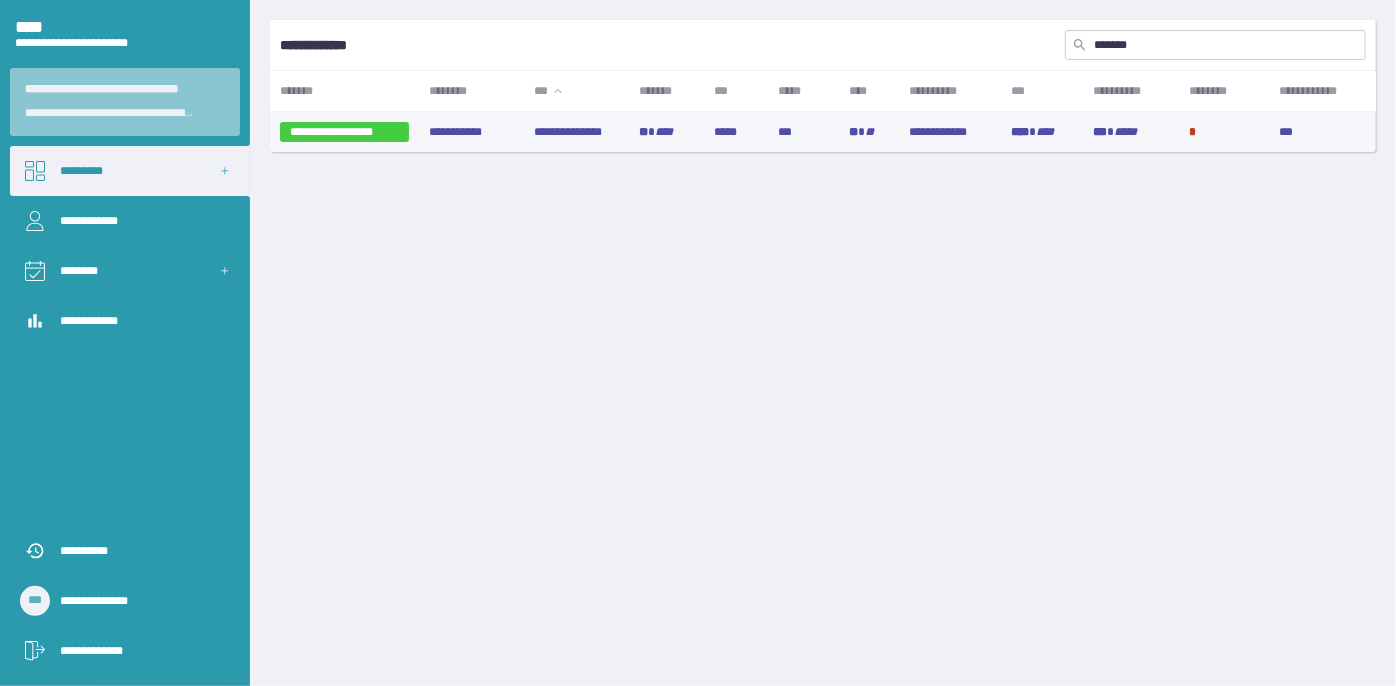 click on "**********" at bounding box center [576, 132] 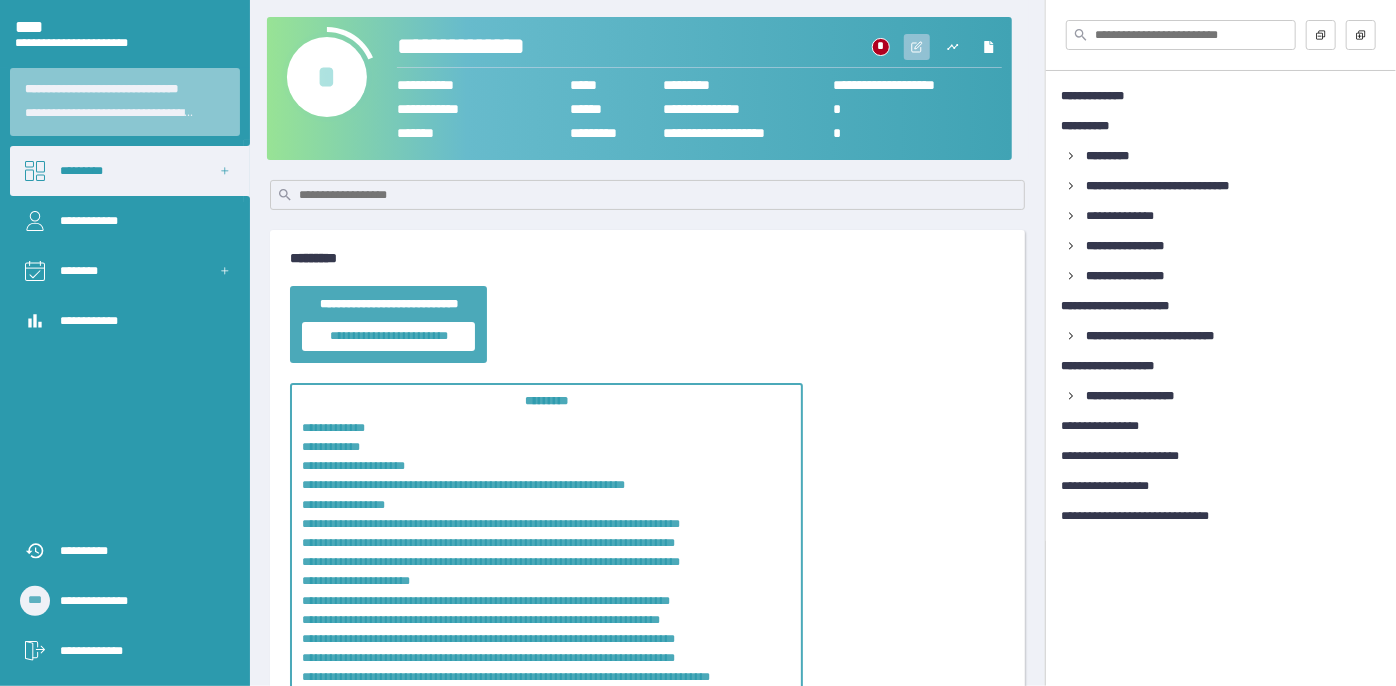 click at bounding box center [917, 47] 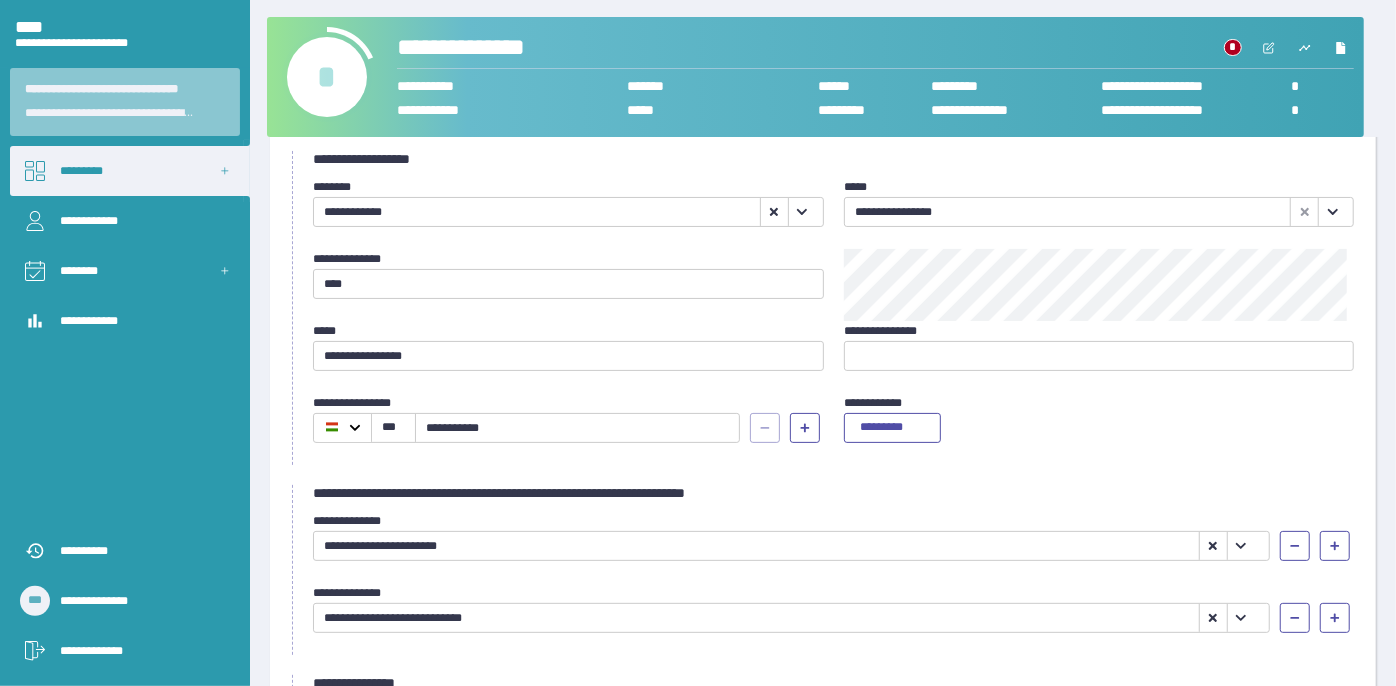 scroll, scrollTop: 454, scrollLeft: 0, axis: vertical 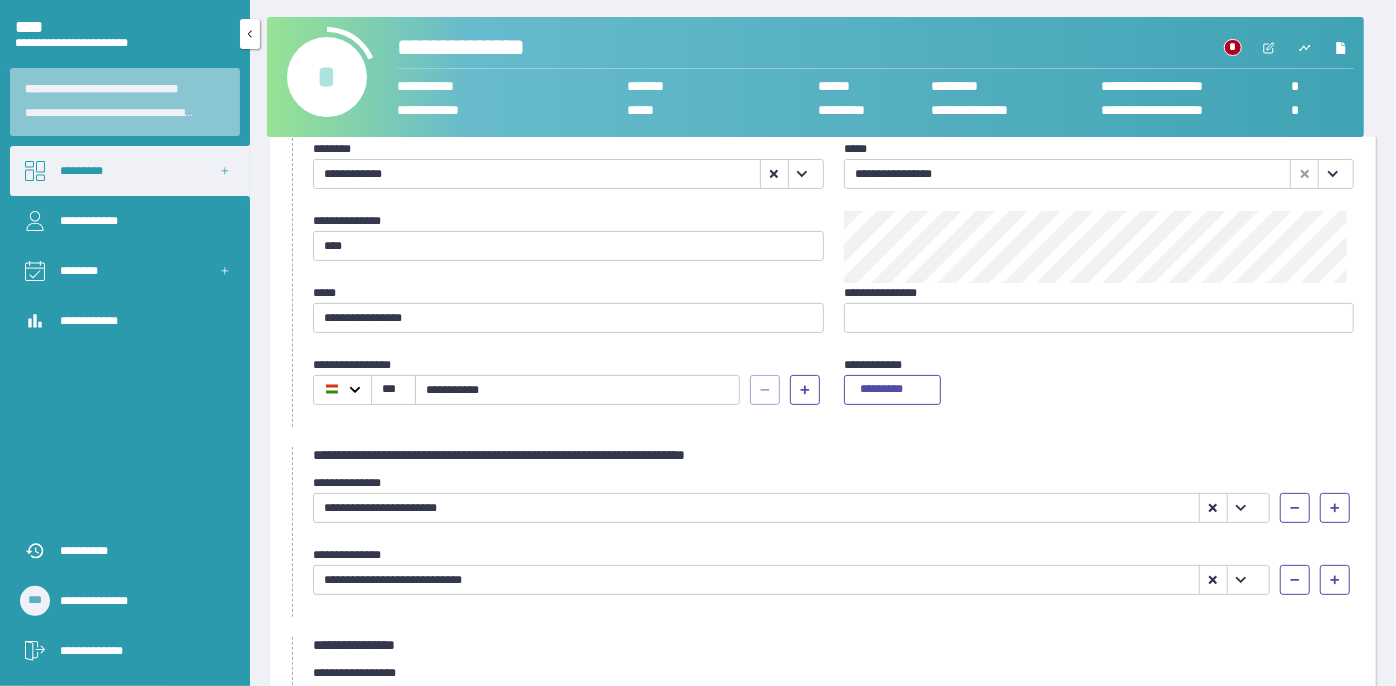 click on "*********" at bounding box center [130, 171] 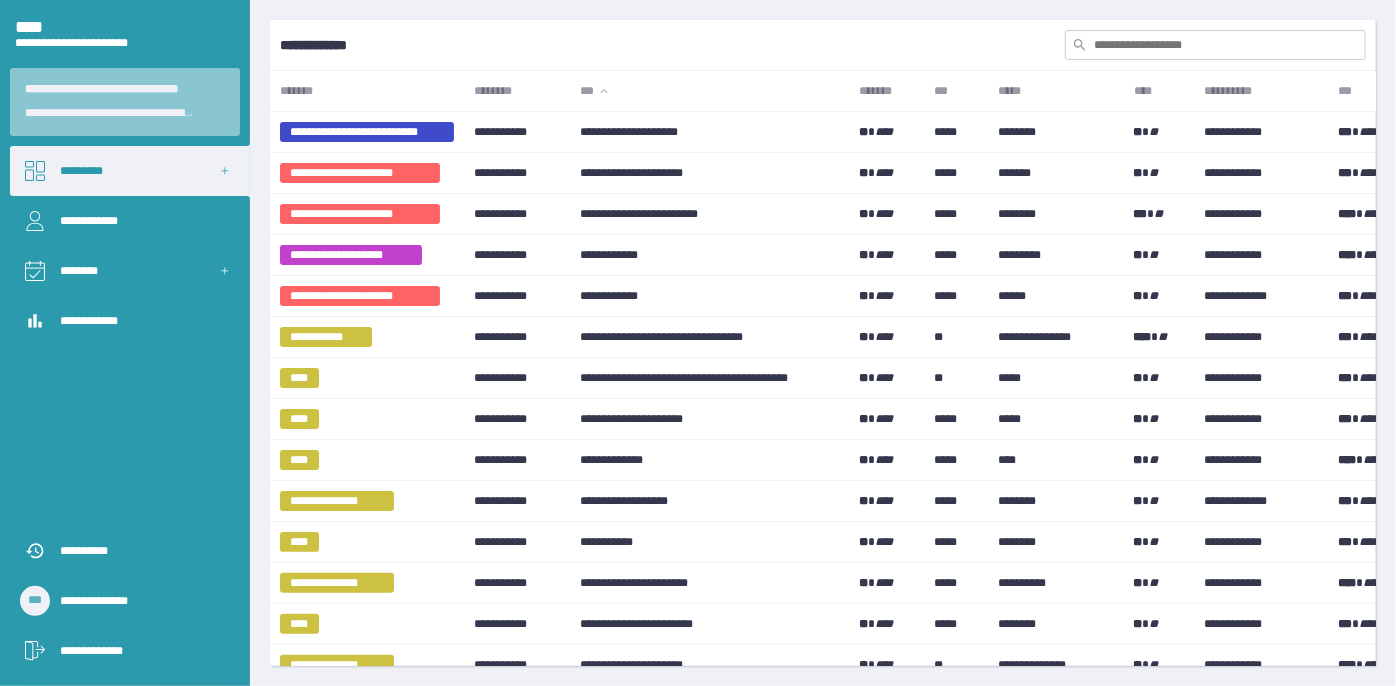 click at bounding box center [1215, 45] 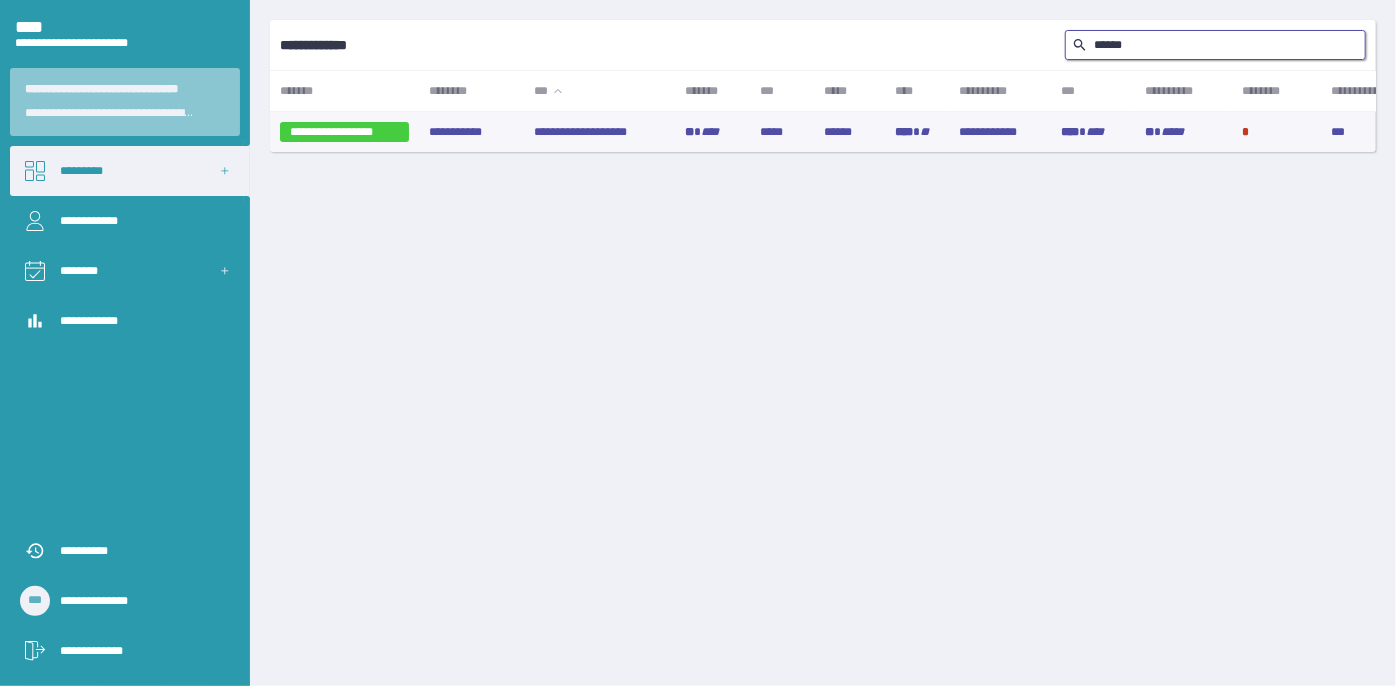 type on "******" 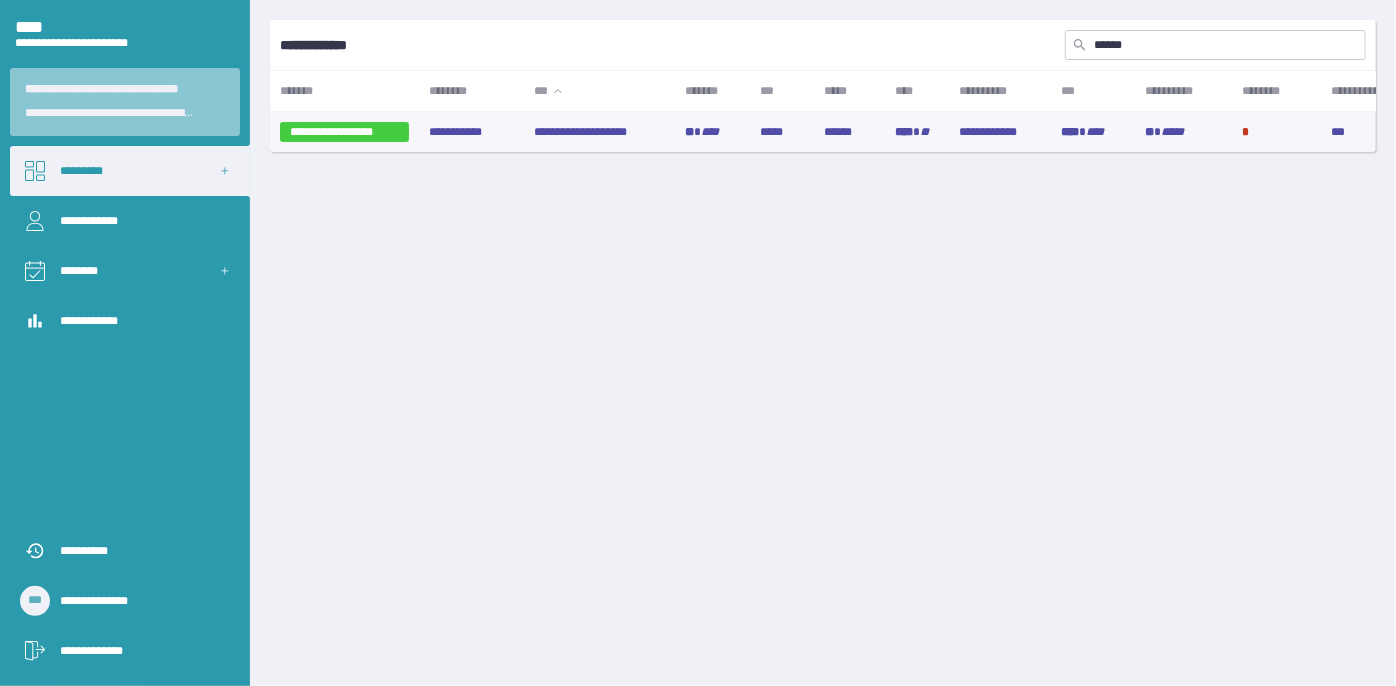 click on "**********" at bounding box center [599, 132] 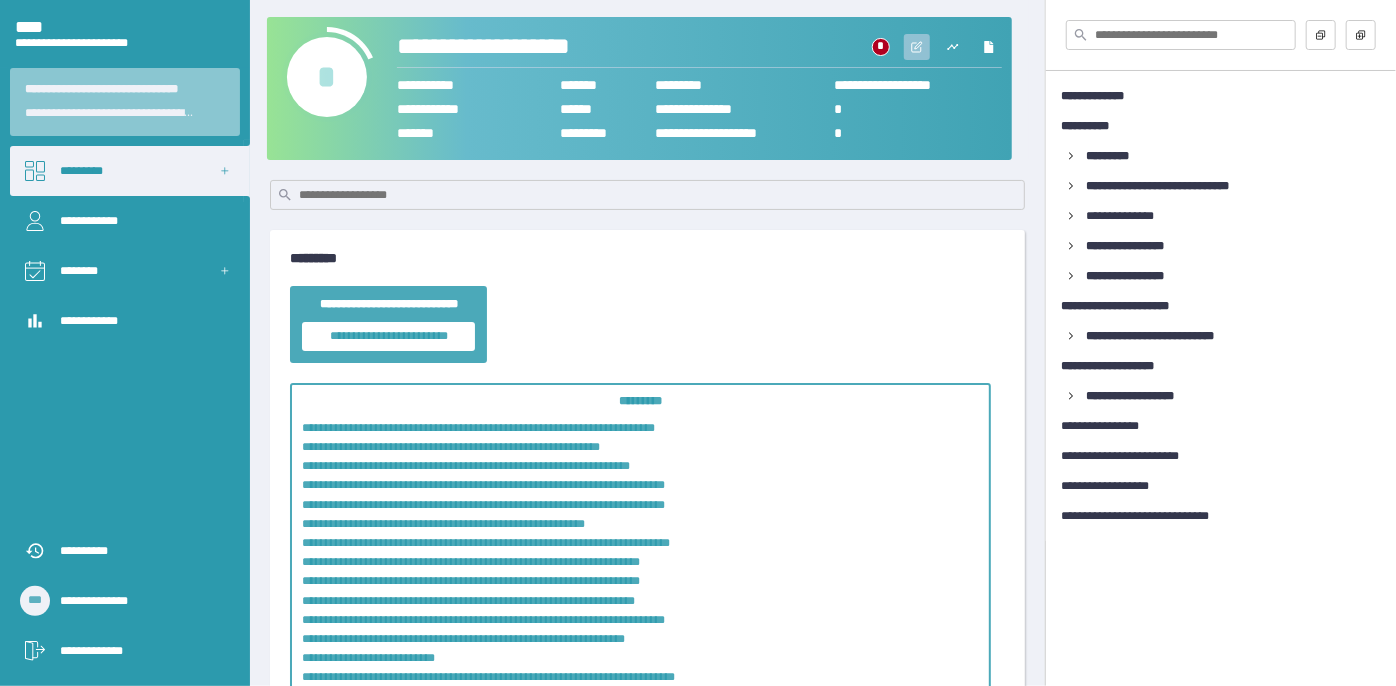 click at bounding box center [917, 47] 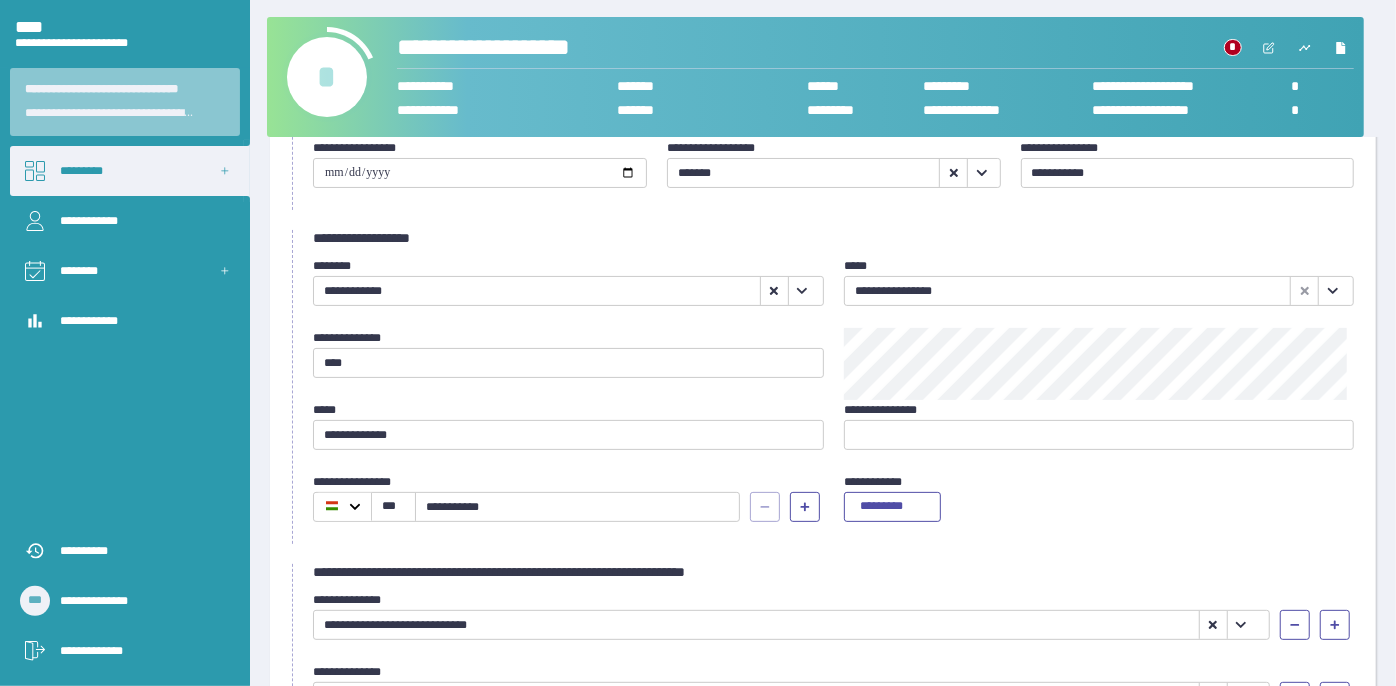 scroll, scrollTop: 363, scrollLeft: 0, axis: vertical 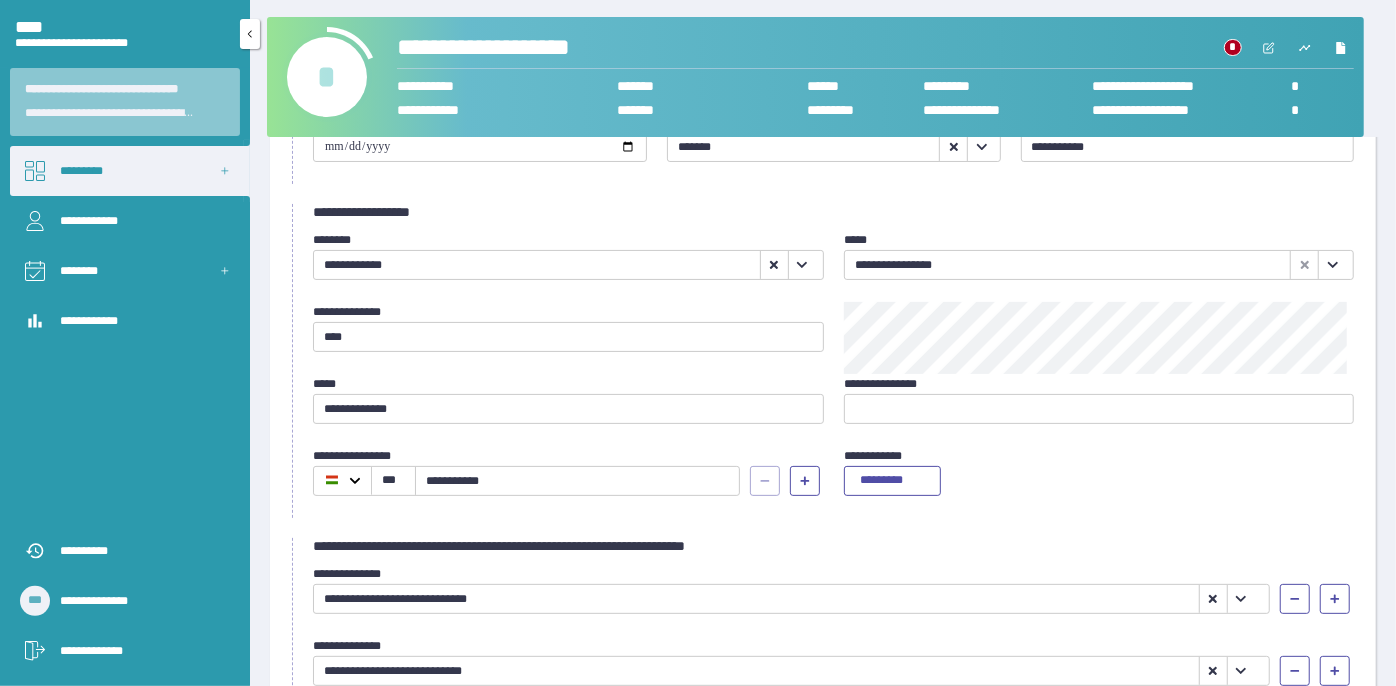 click on "*********" at bounding box center (130, 171) 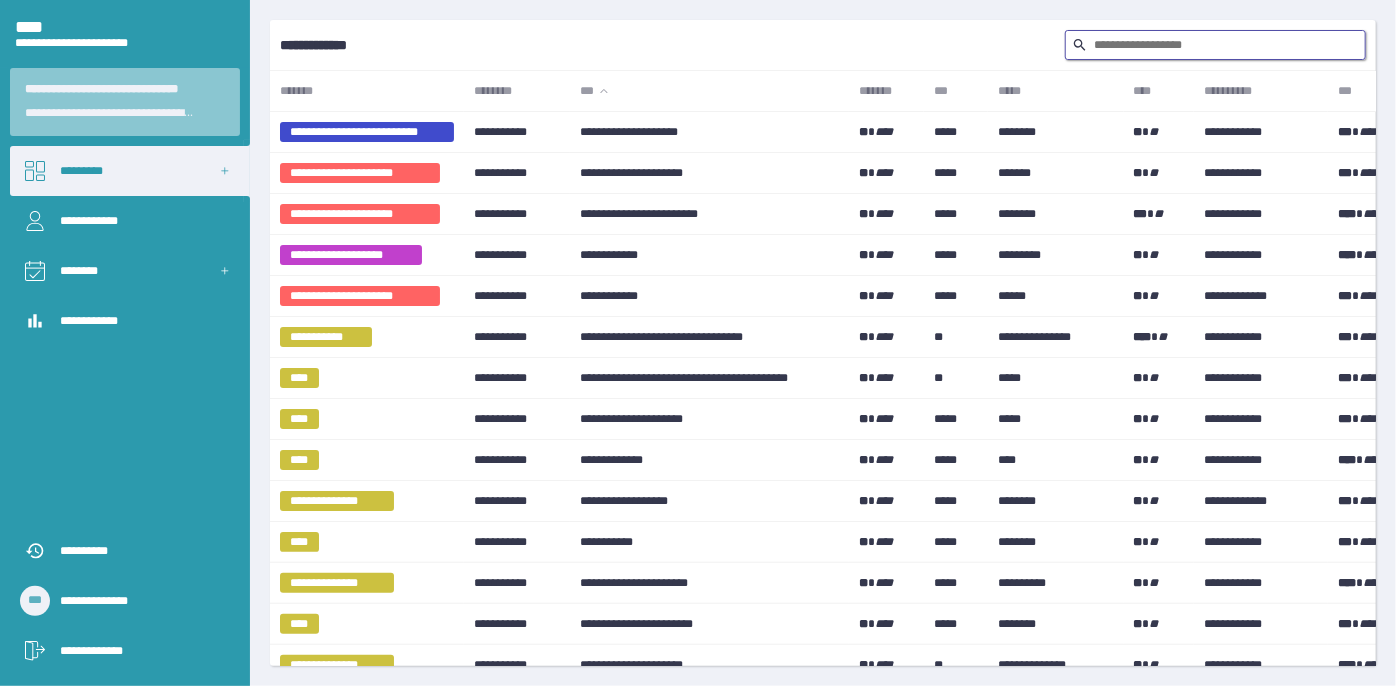 click at bounding box center [1215, 45] 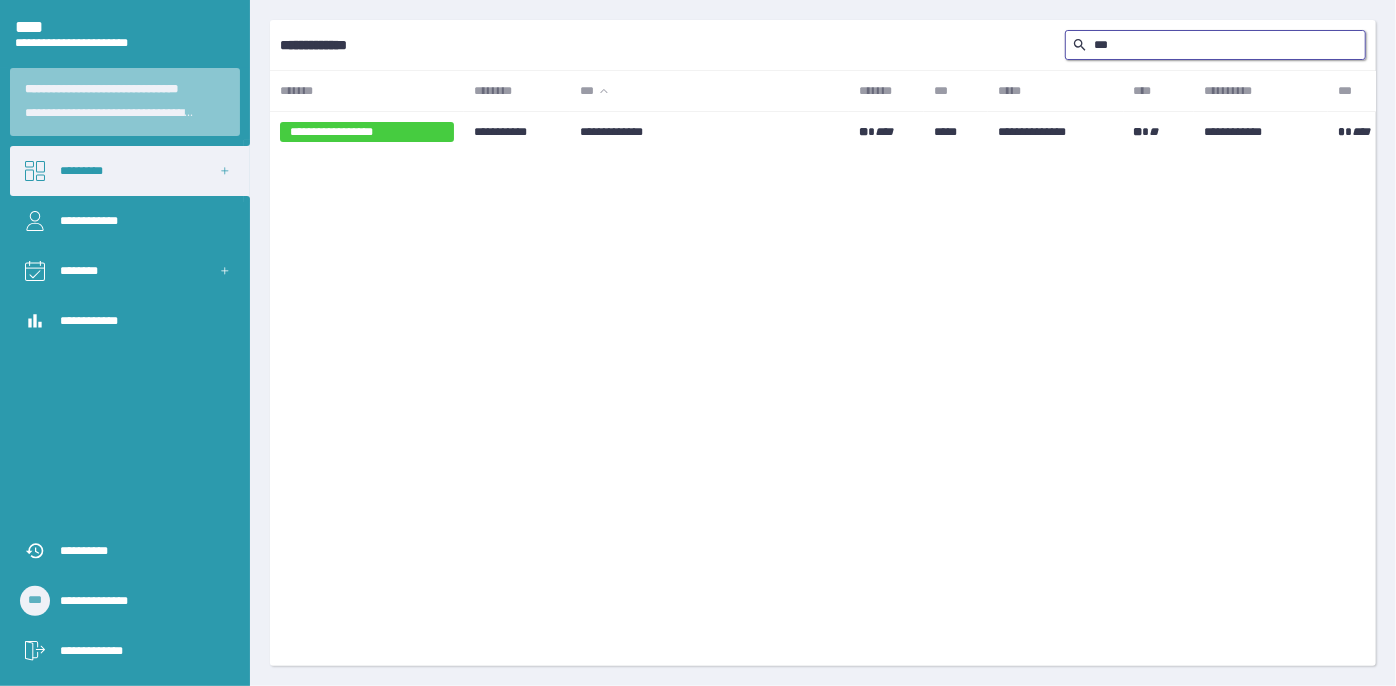 scroll, scrollTop: 0, scrollLeft: 0, axis: both 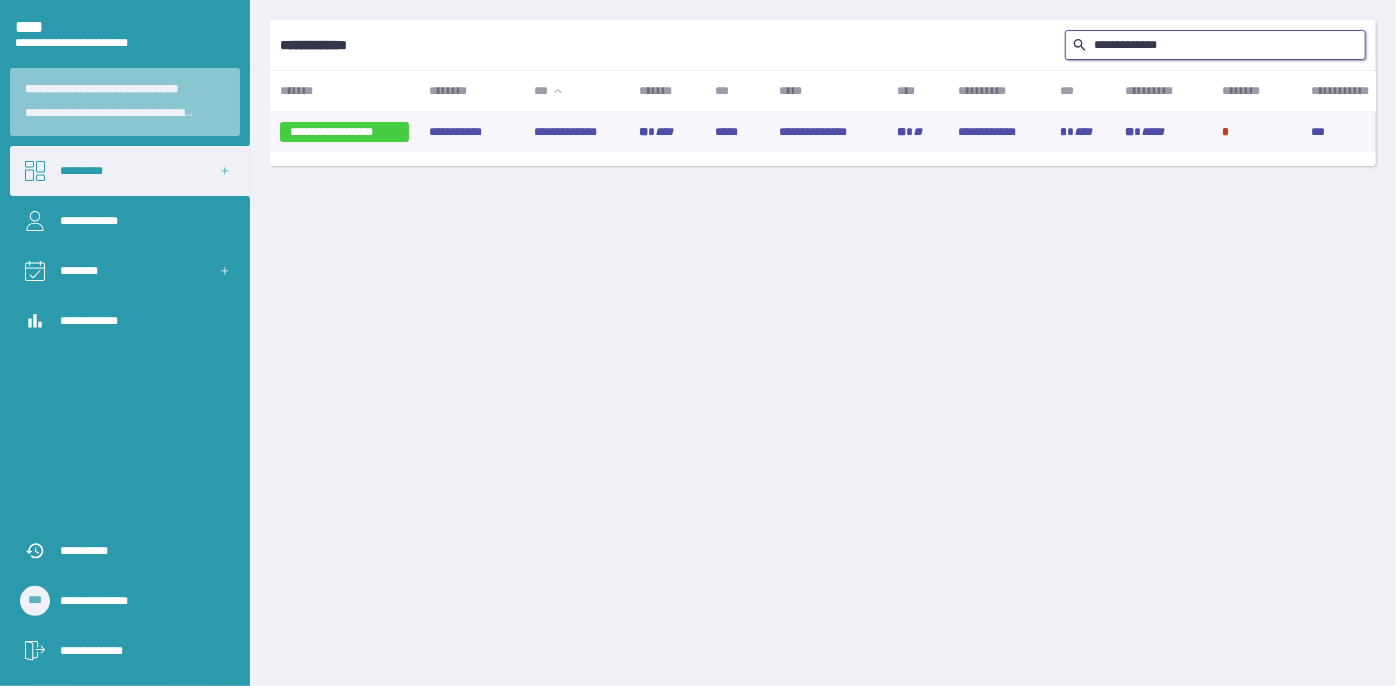 type on "**********" 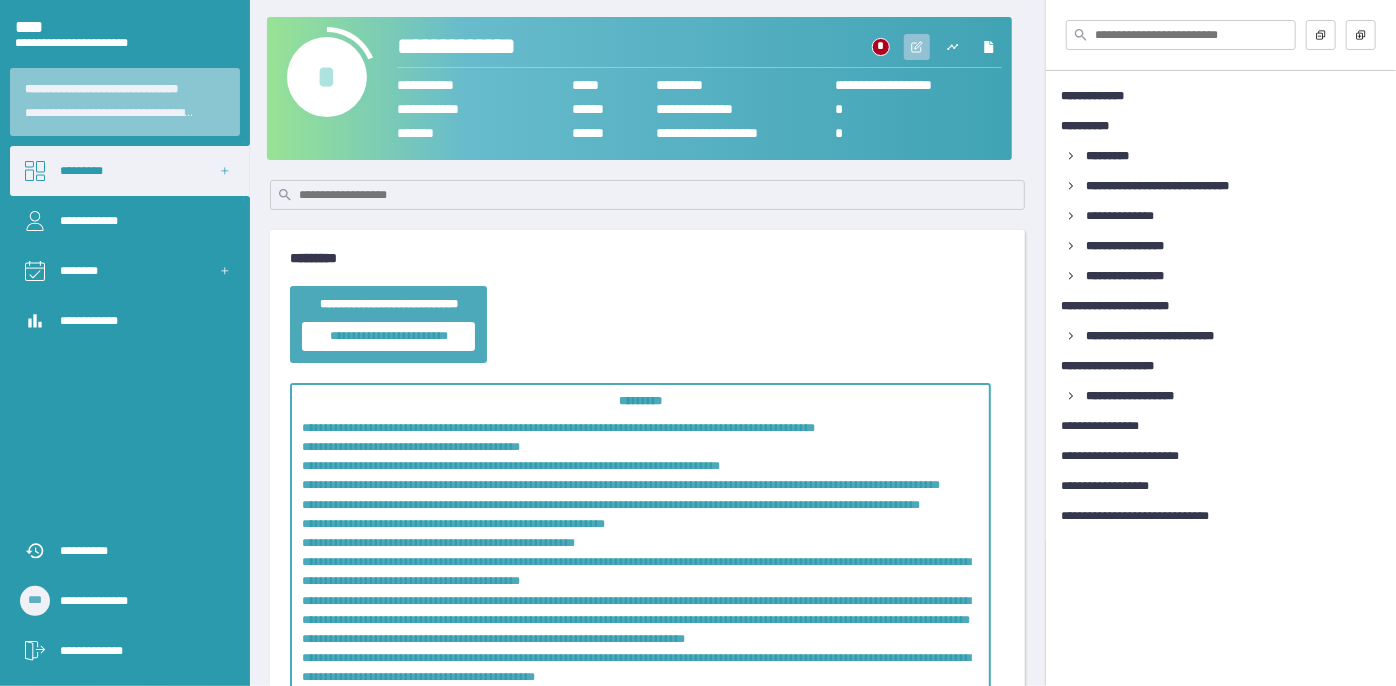 click at bounding box center [918, 45] 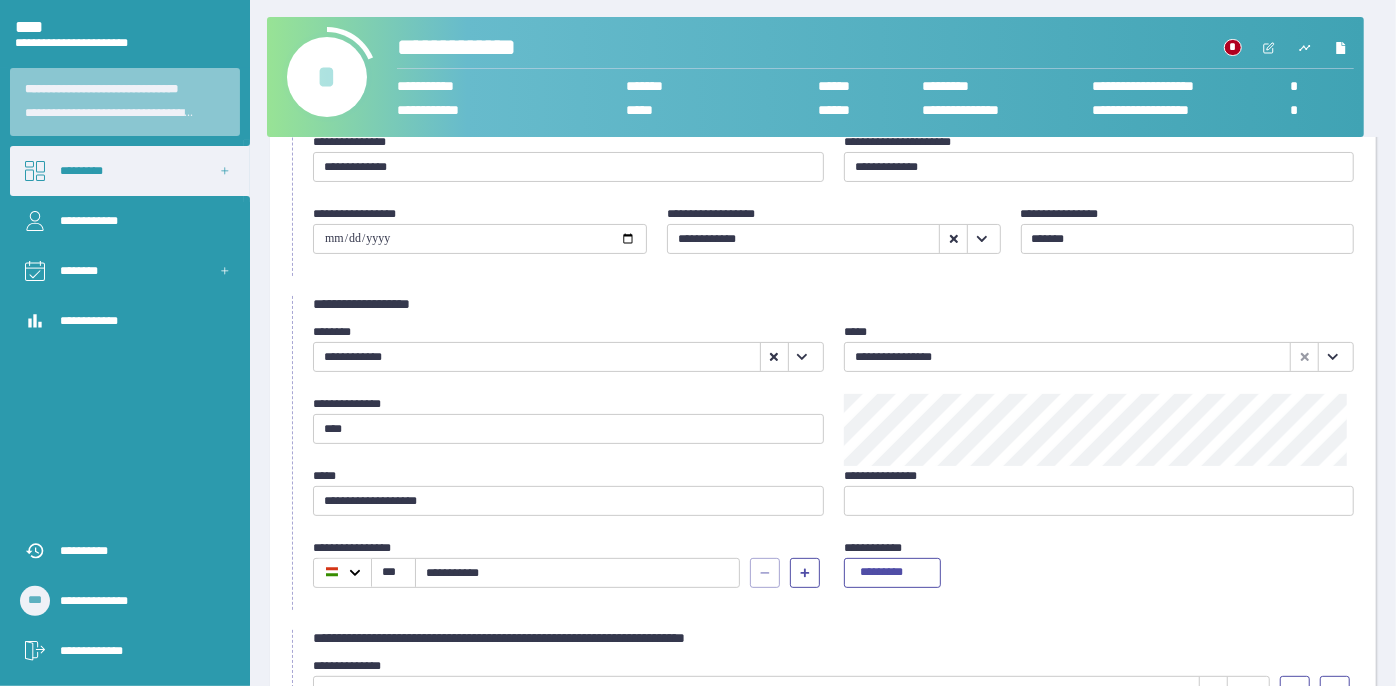 scroll, scrollTop: 272, scrollLeft: 0, axis: vertical 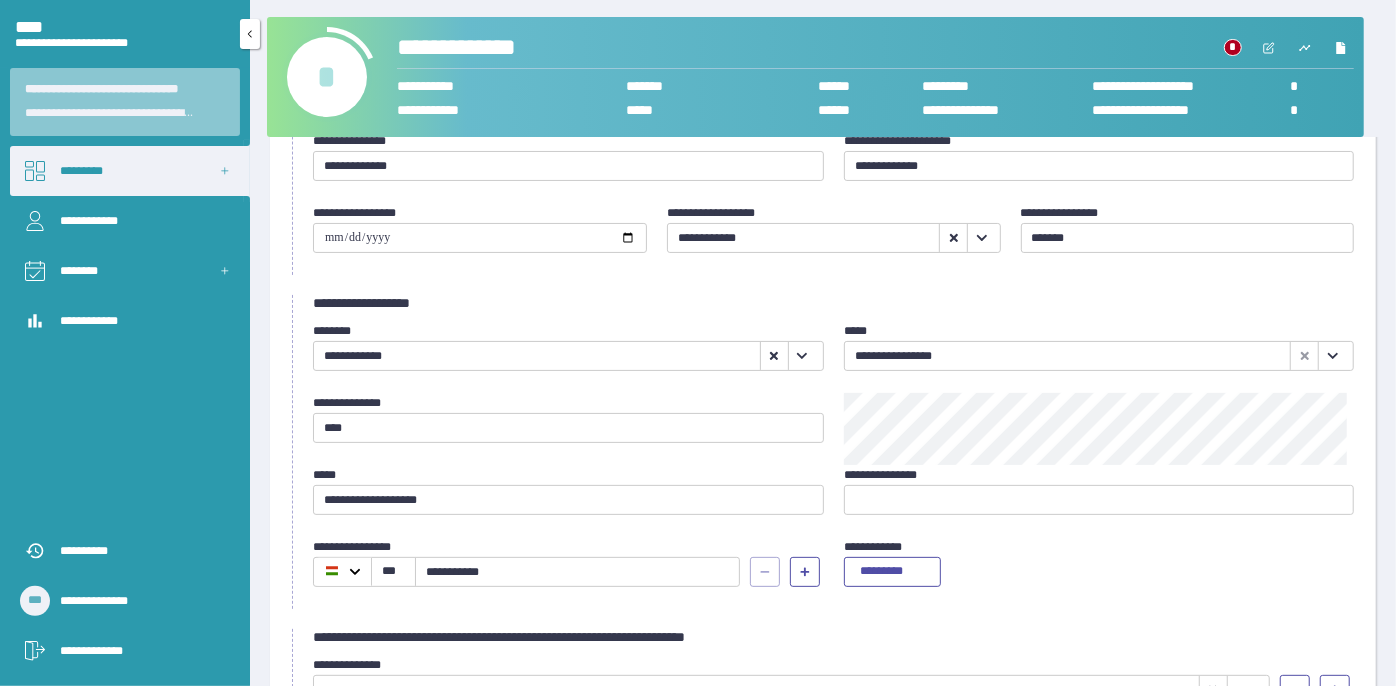 click on "*********" at bounding box center (130, 171) 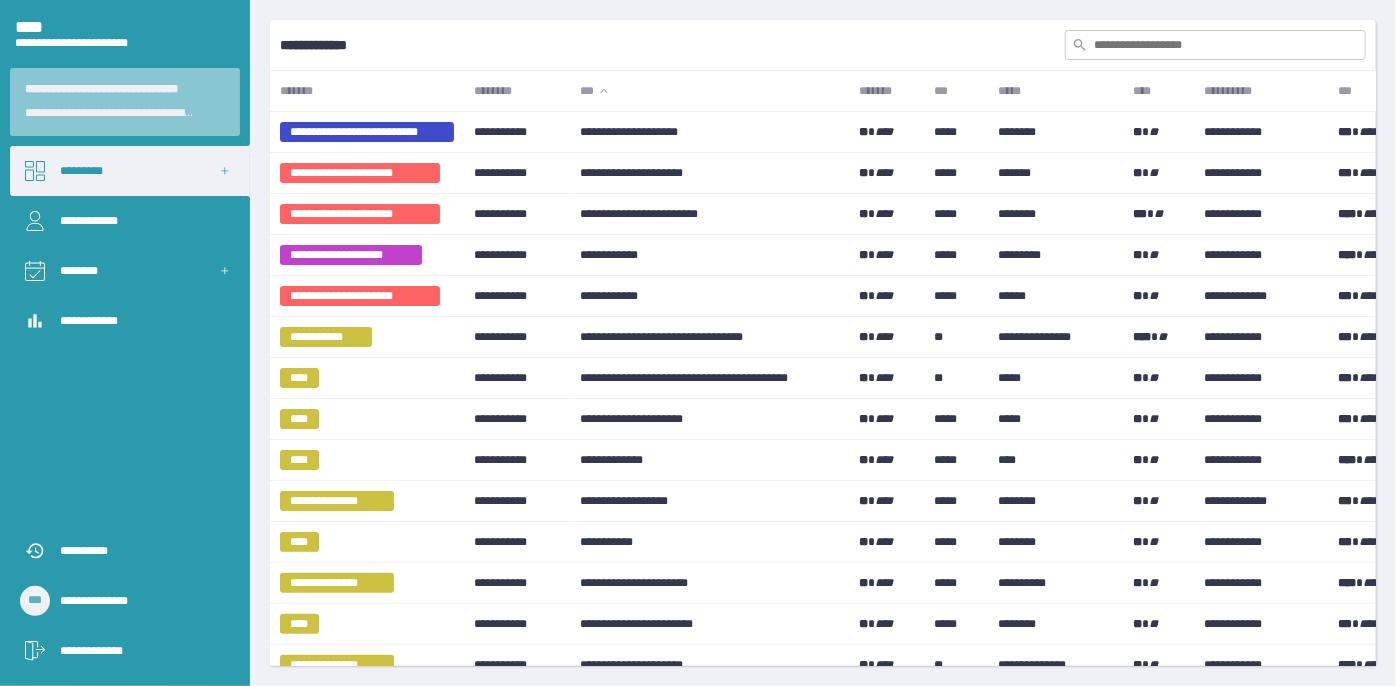 click at bounding box center (1215, 45) 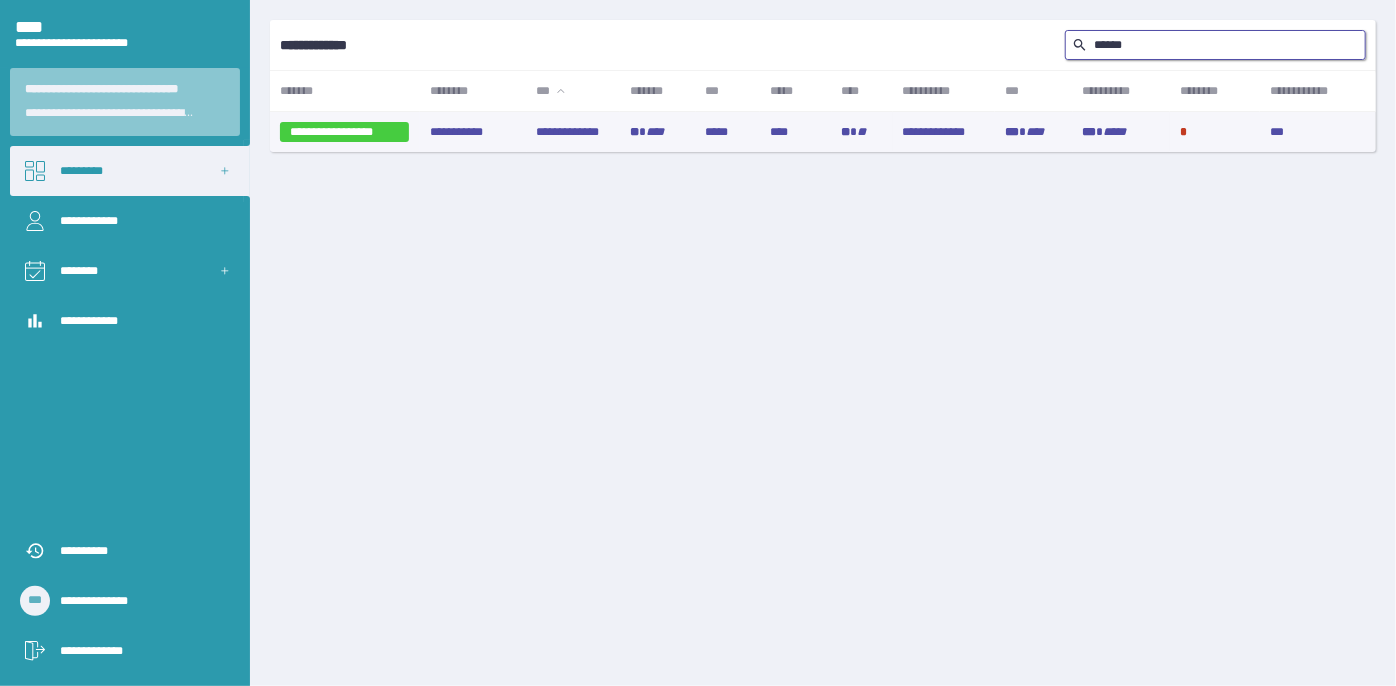 type on "******" 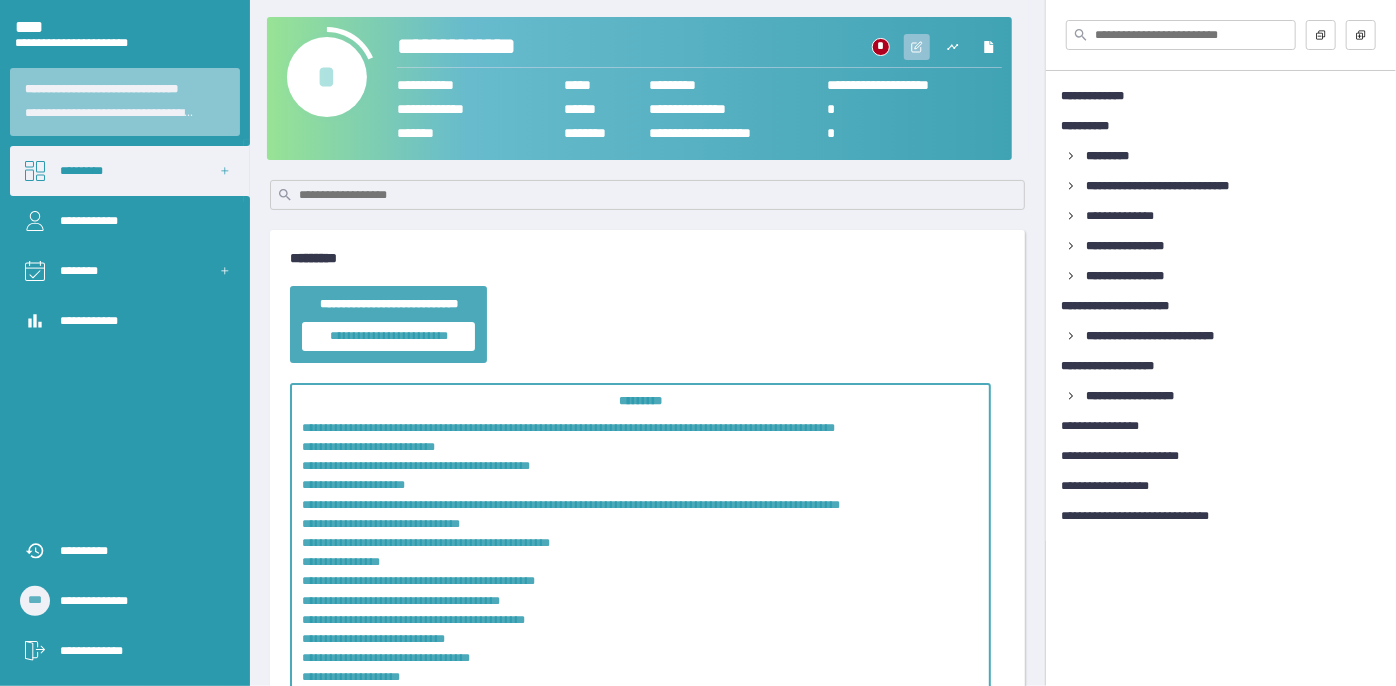 click at bounding box center [918, 45] 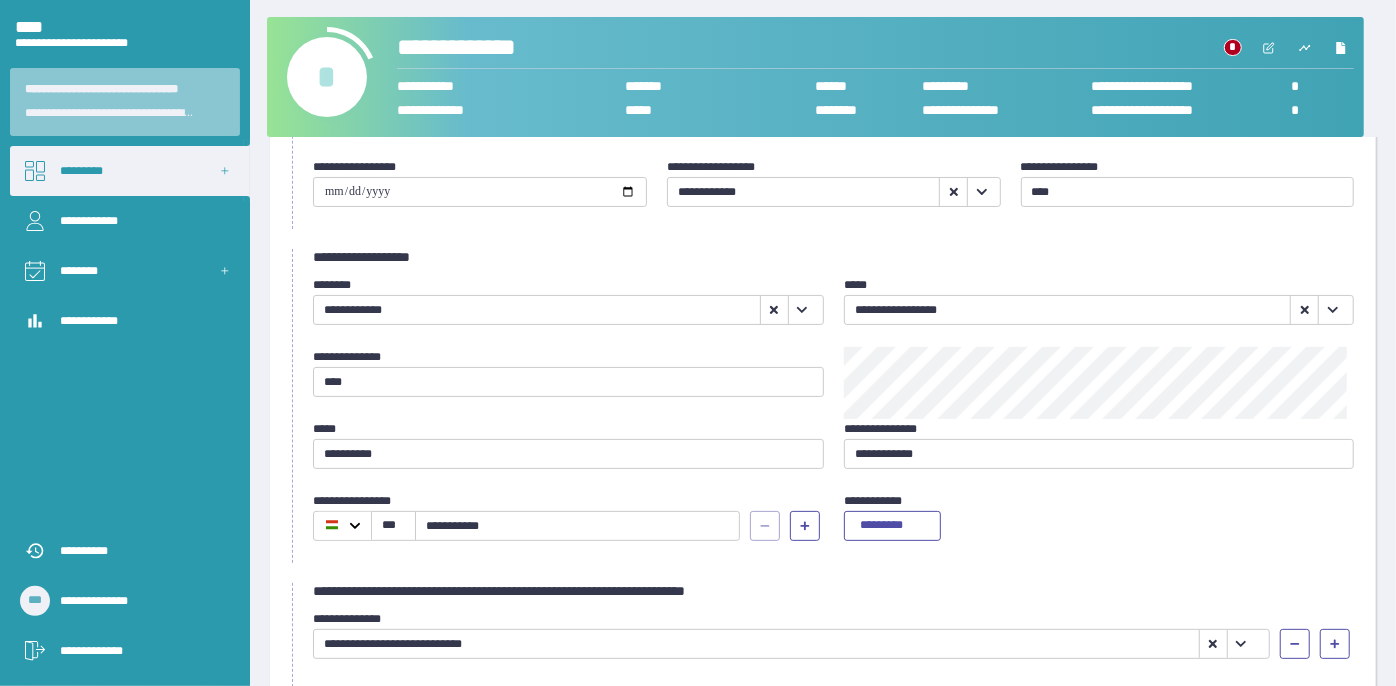 scroll, scrollTop: 454, scrollLeft: 0, axis: vertical 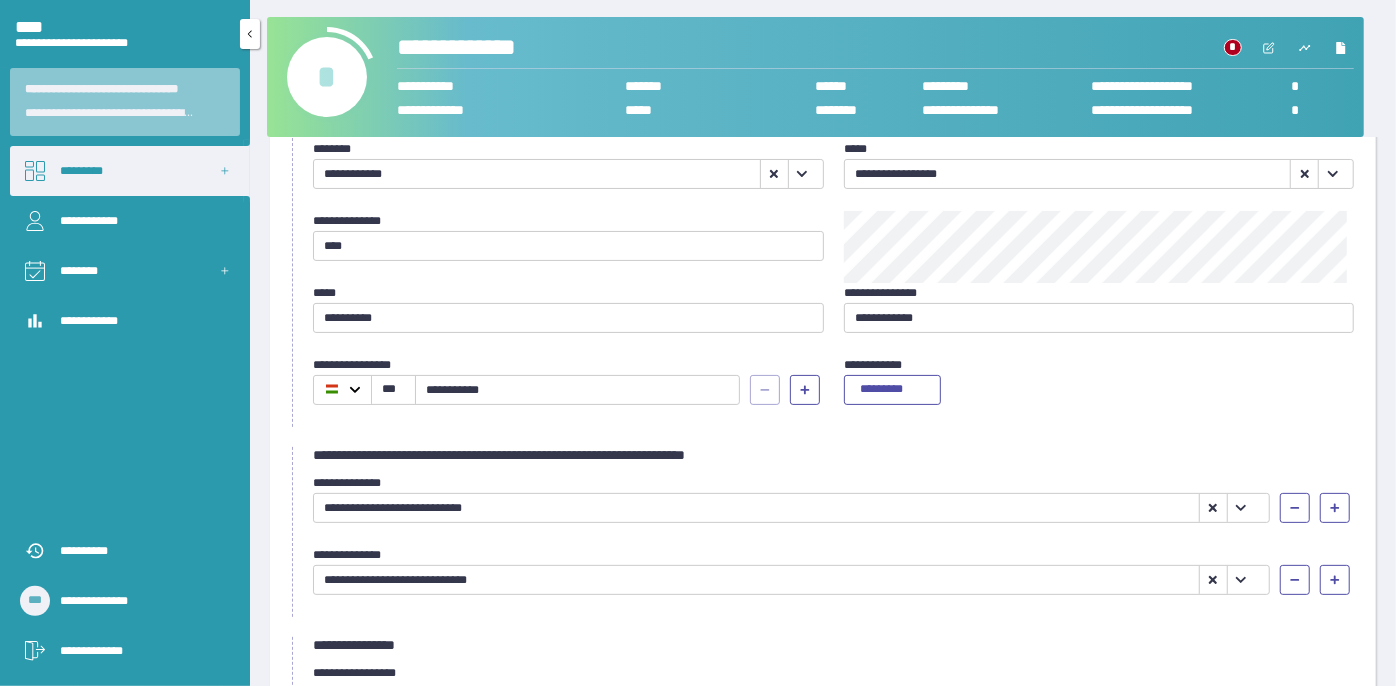 click on "*********" at bounding box center (130, 171) 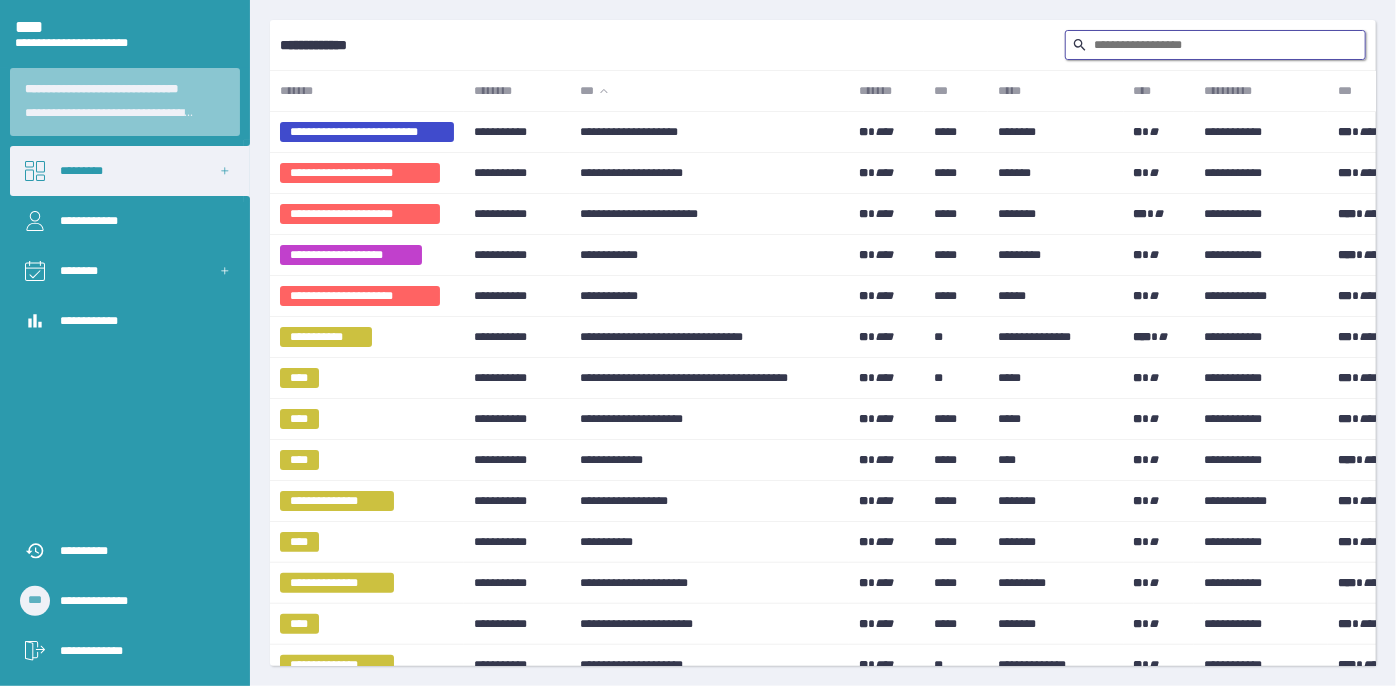 click at bounding box center [1215, 45] 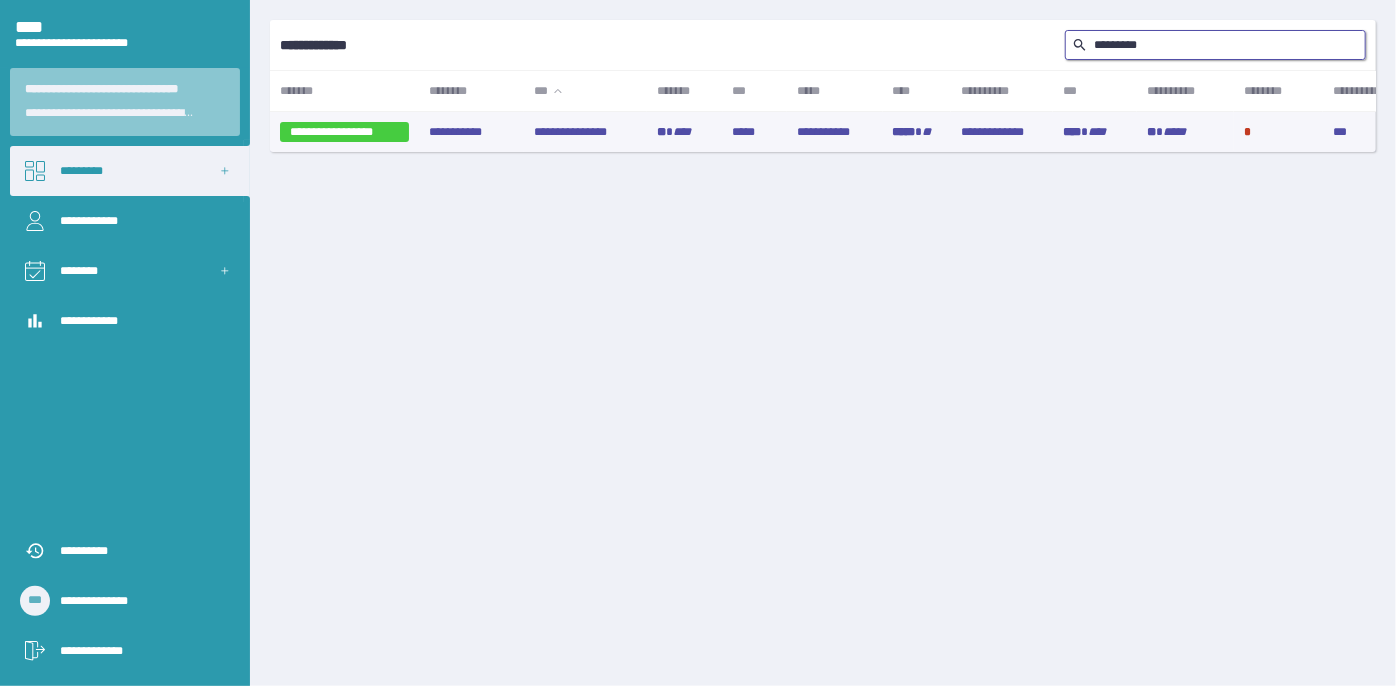 type on "*********" 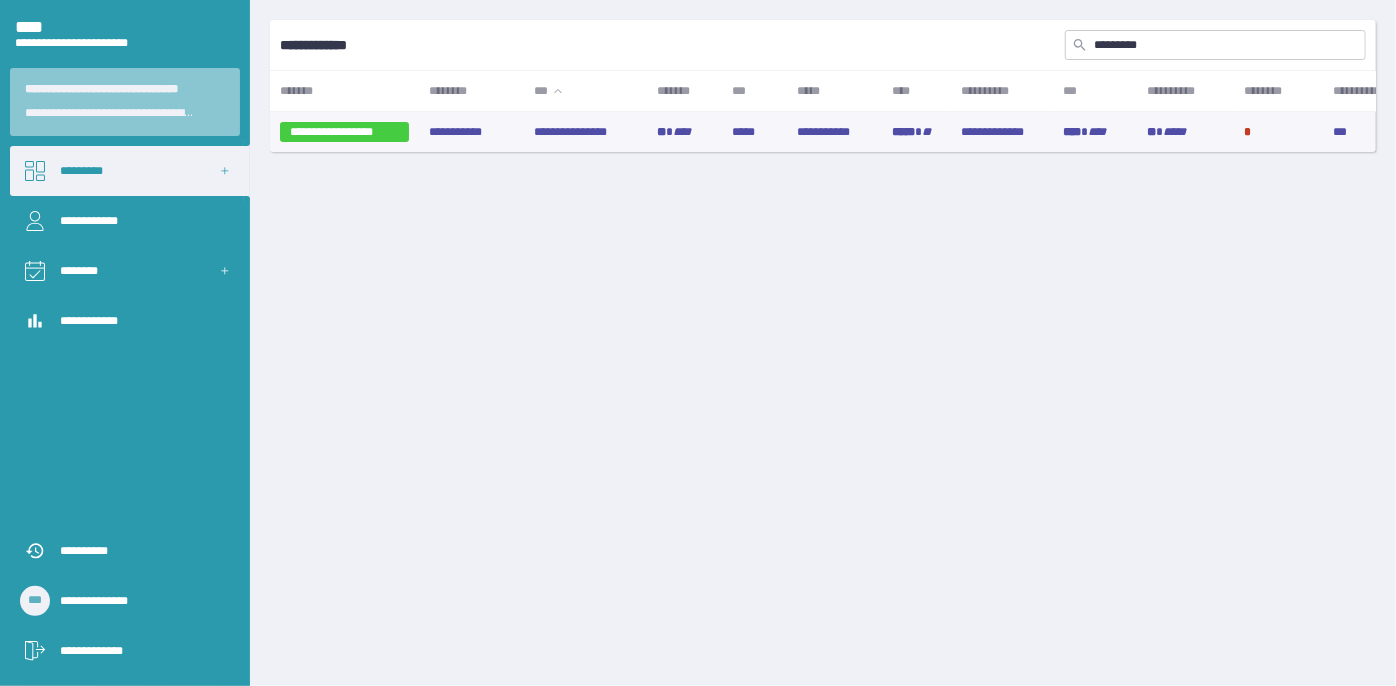 click on "**********" at bounding box center [585, 132] 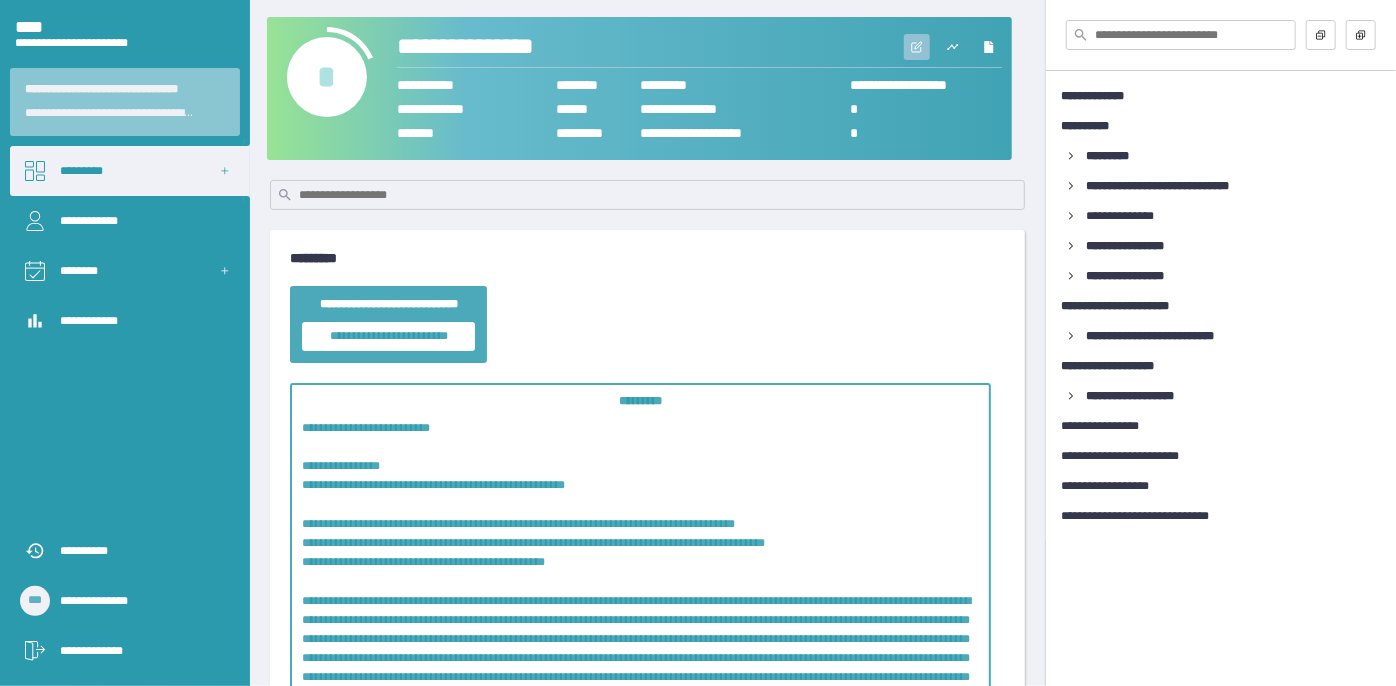 click at bounding box center [917, 47] 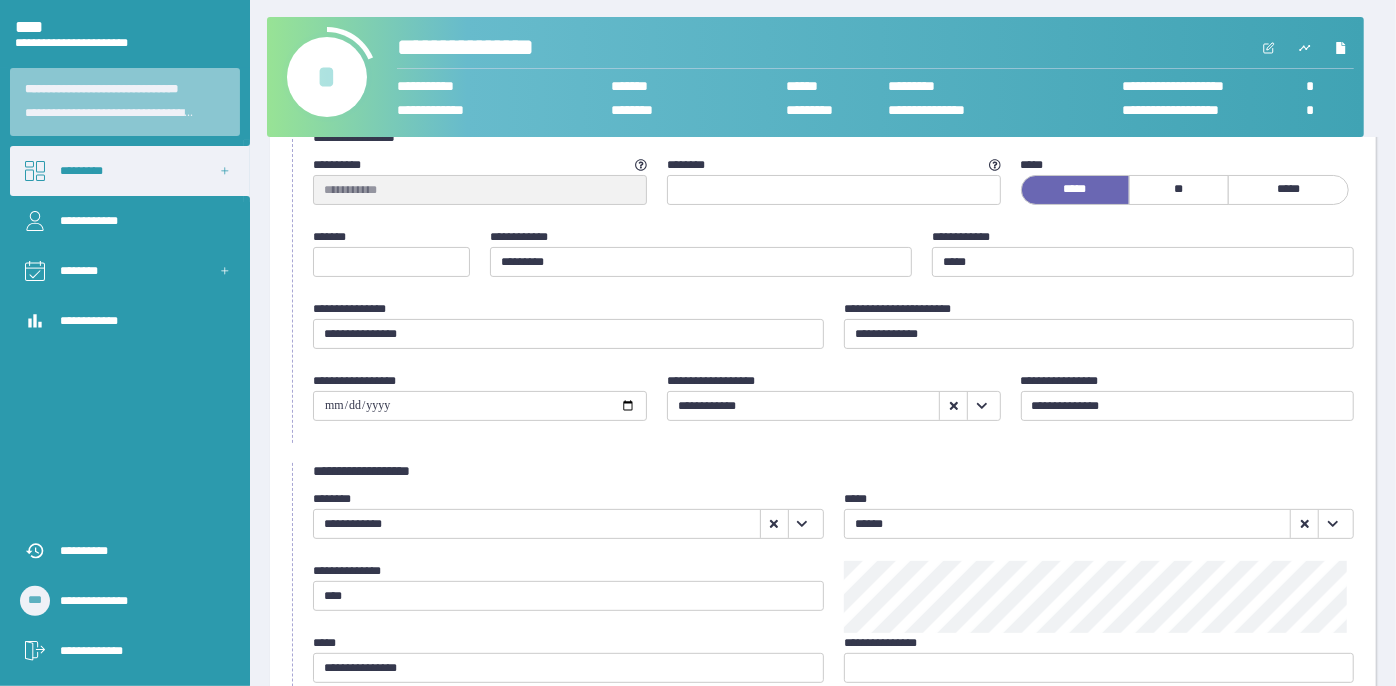 scroll, scrollTop: 363, scrollLeft: 0, axis: vertical 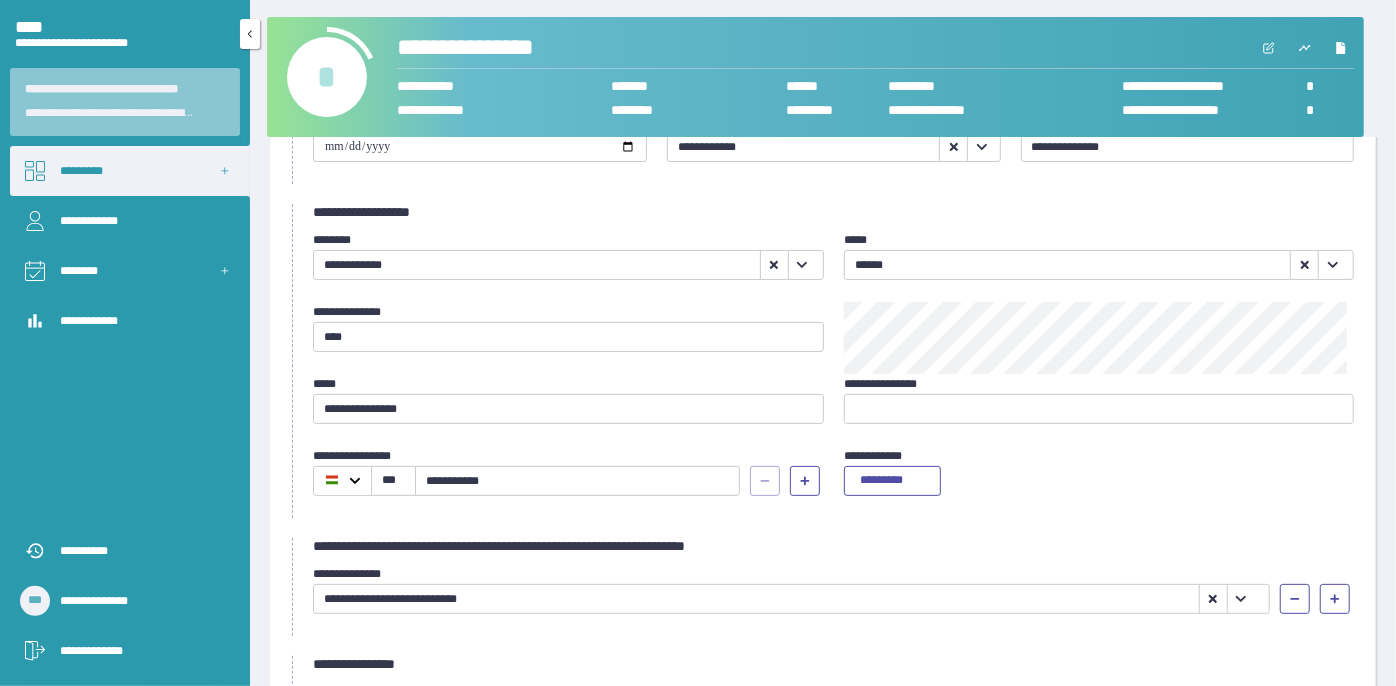click on "*********" at bounding box center (130, 171) 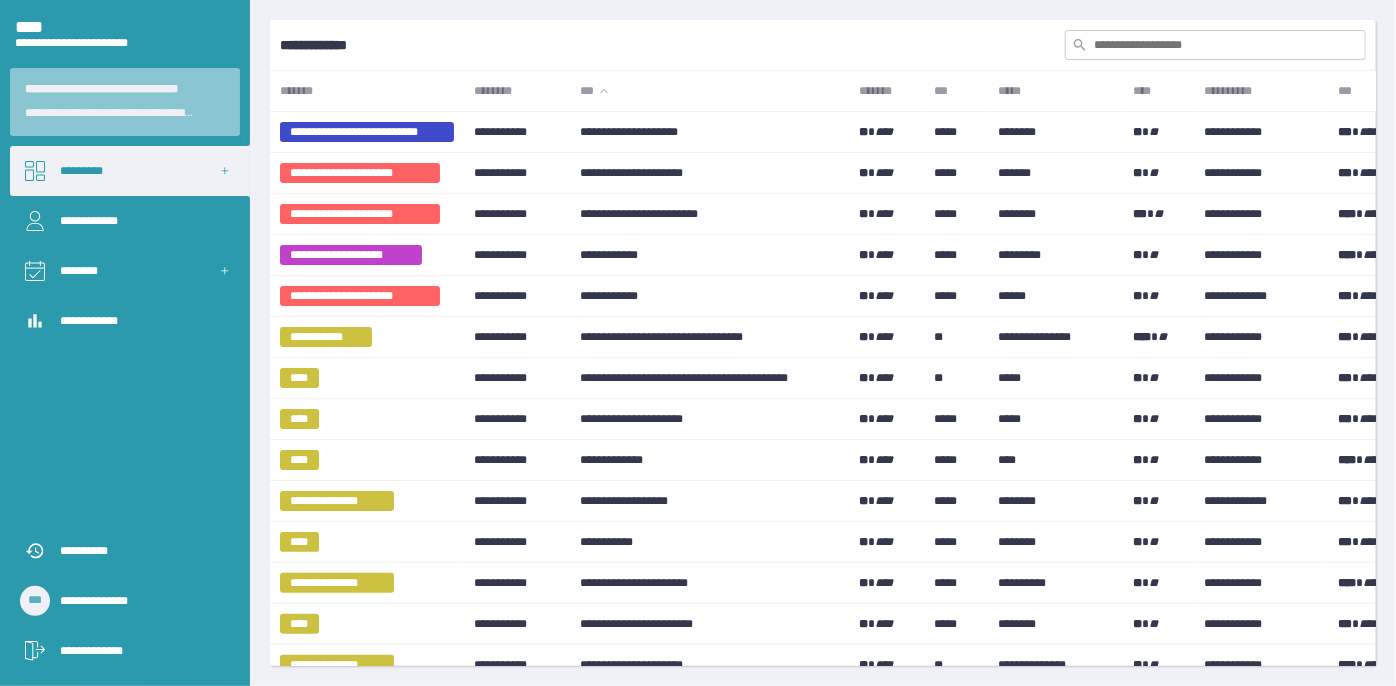 click at bounding box center (1215, 45) 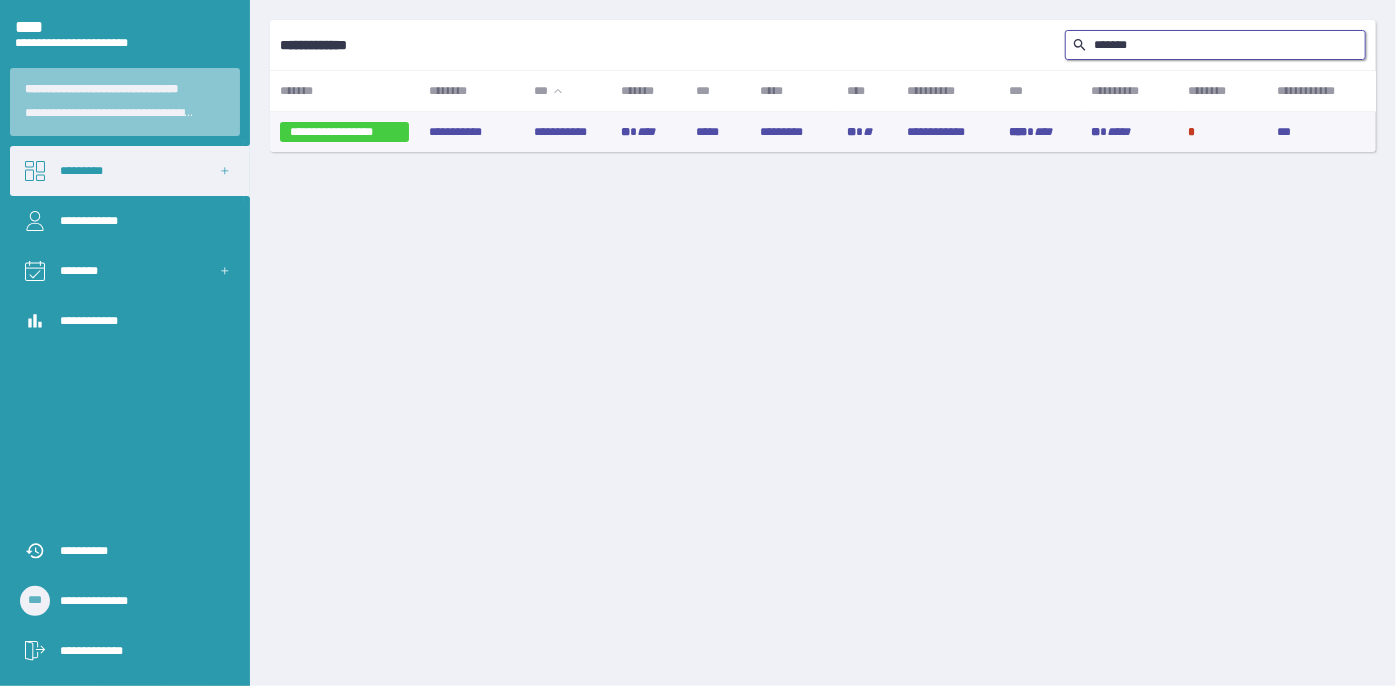 type on "*******" 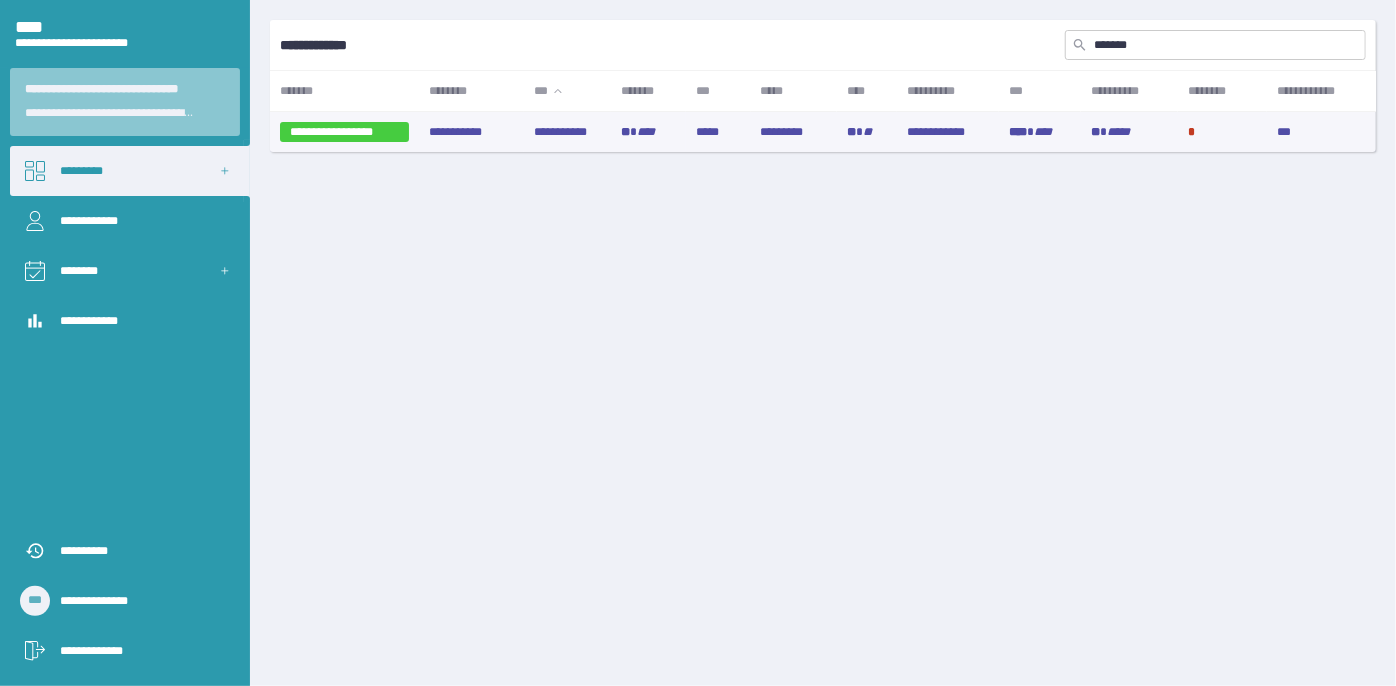 click on "**********" at bounding box center (567, 132) 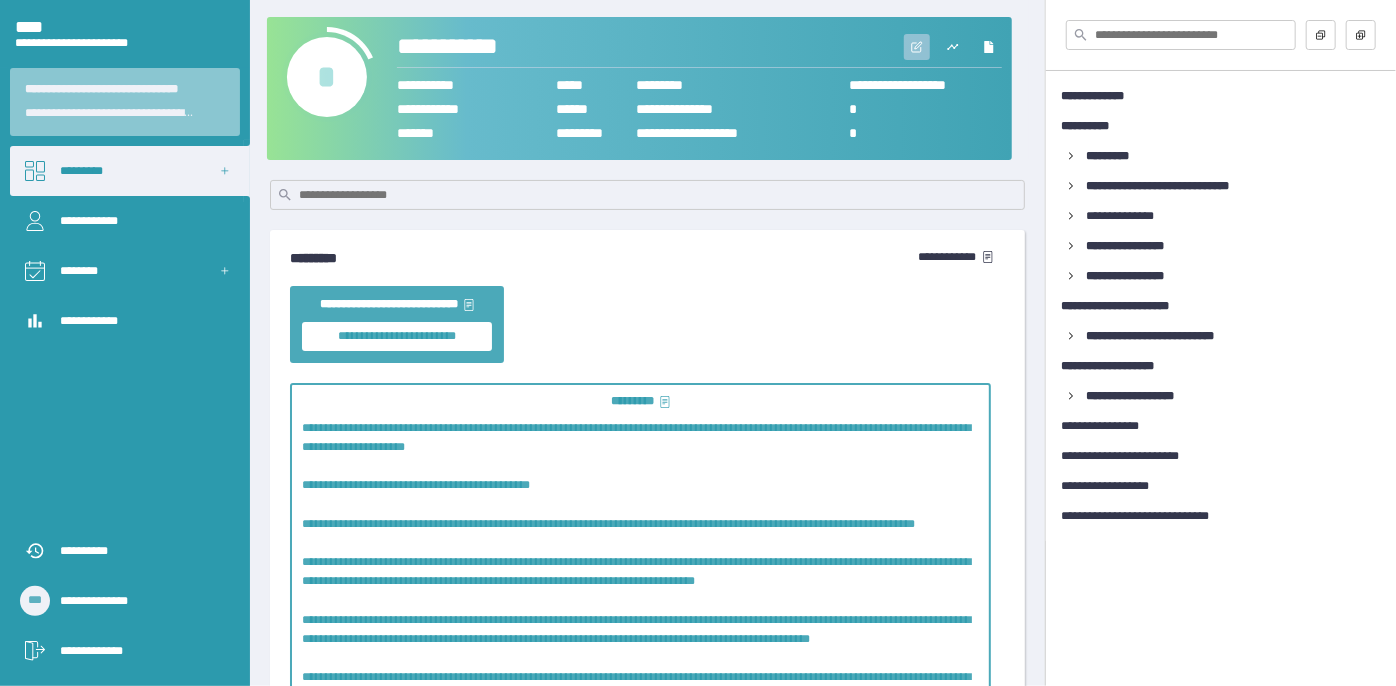 click at bounding box center (917, 47) 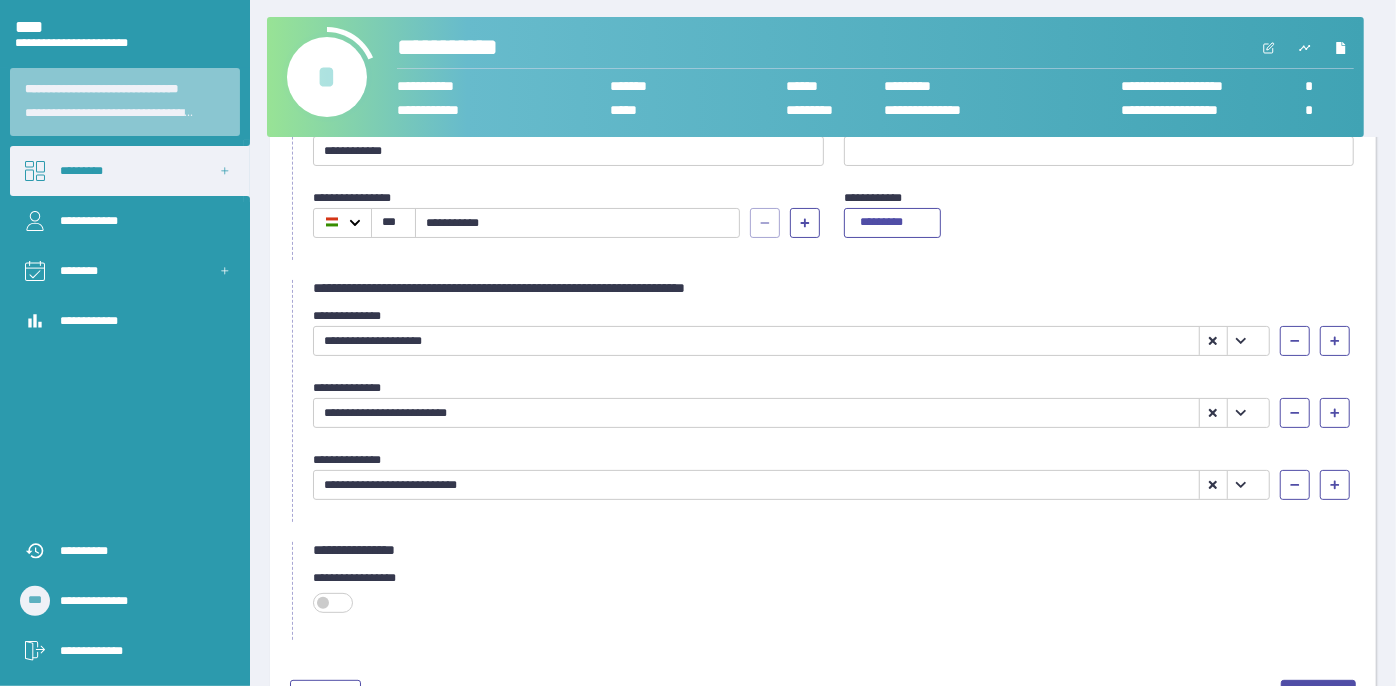scroll, scrollTop: 589, scrollLeft: 0, axis: vertical 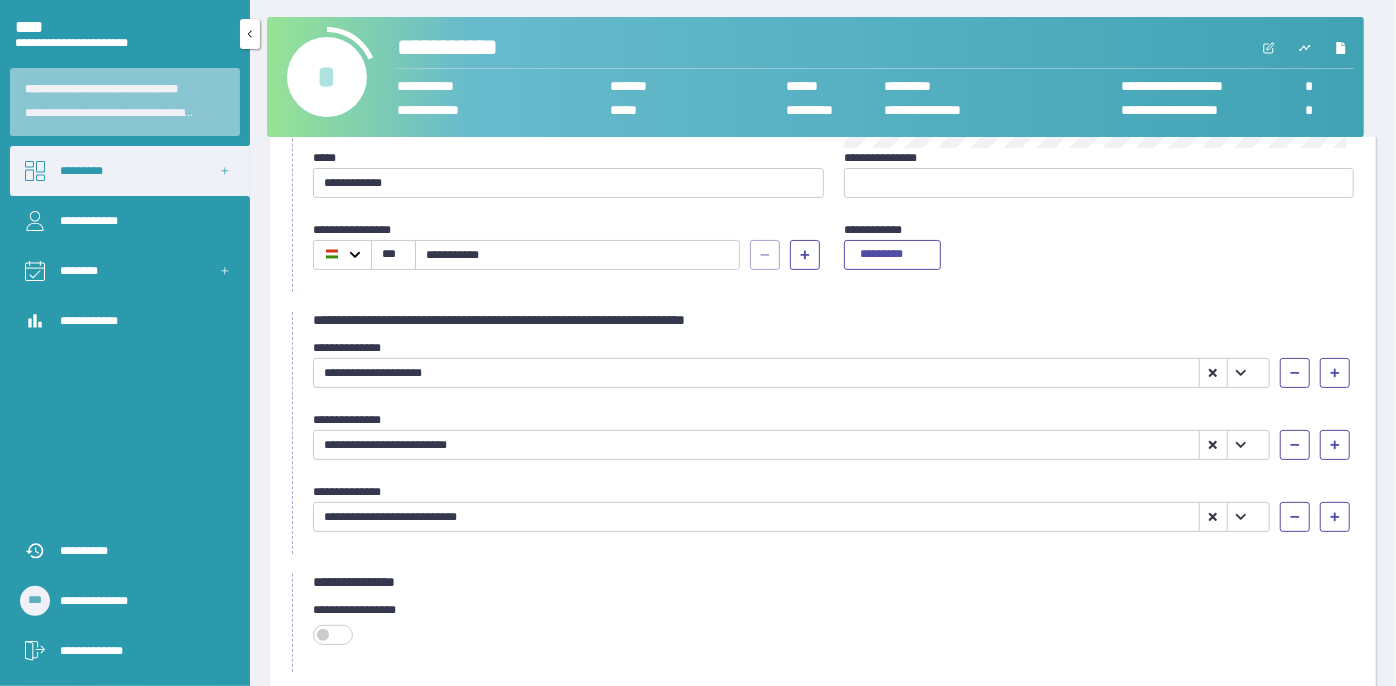 click on "*********" at bounding box center (130, 171) 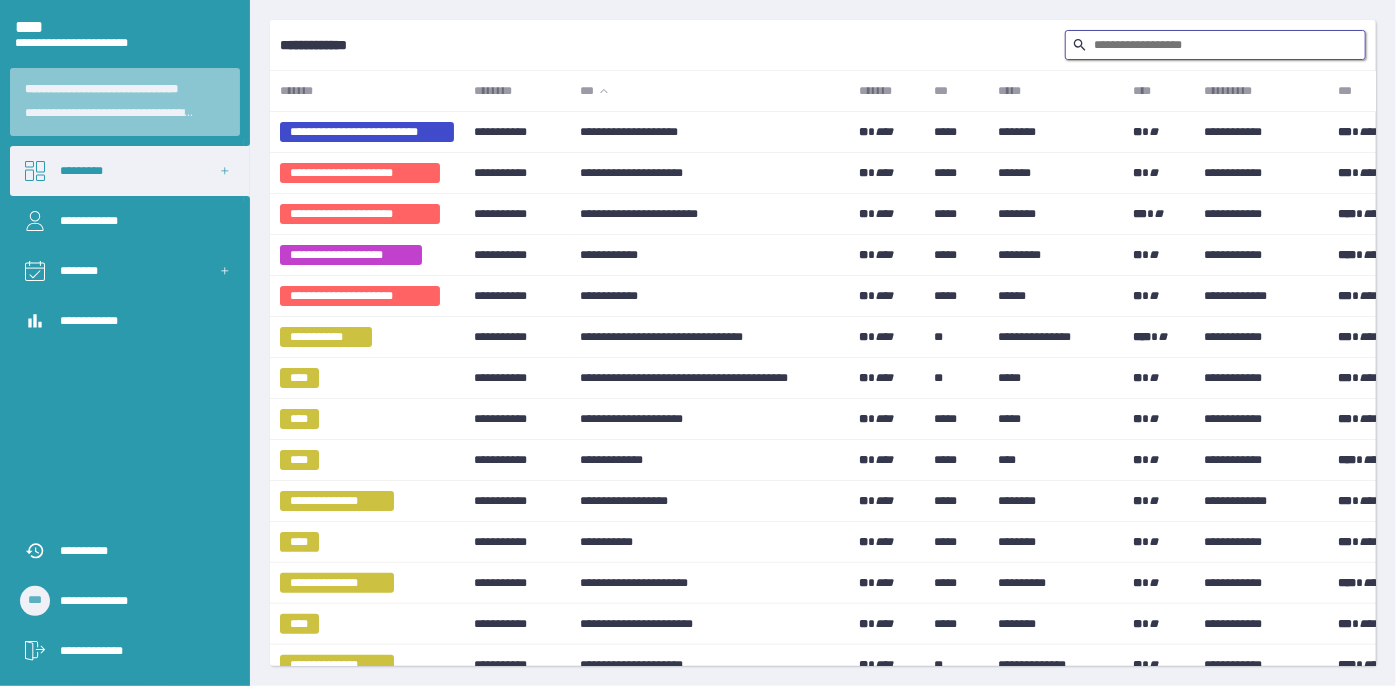 click at bounding box center [1215, 45] 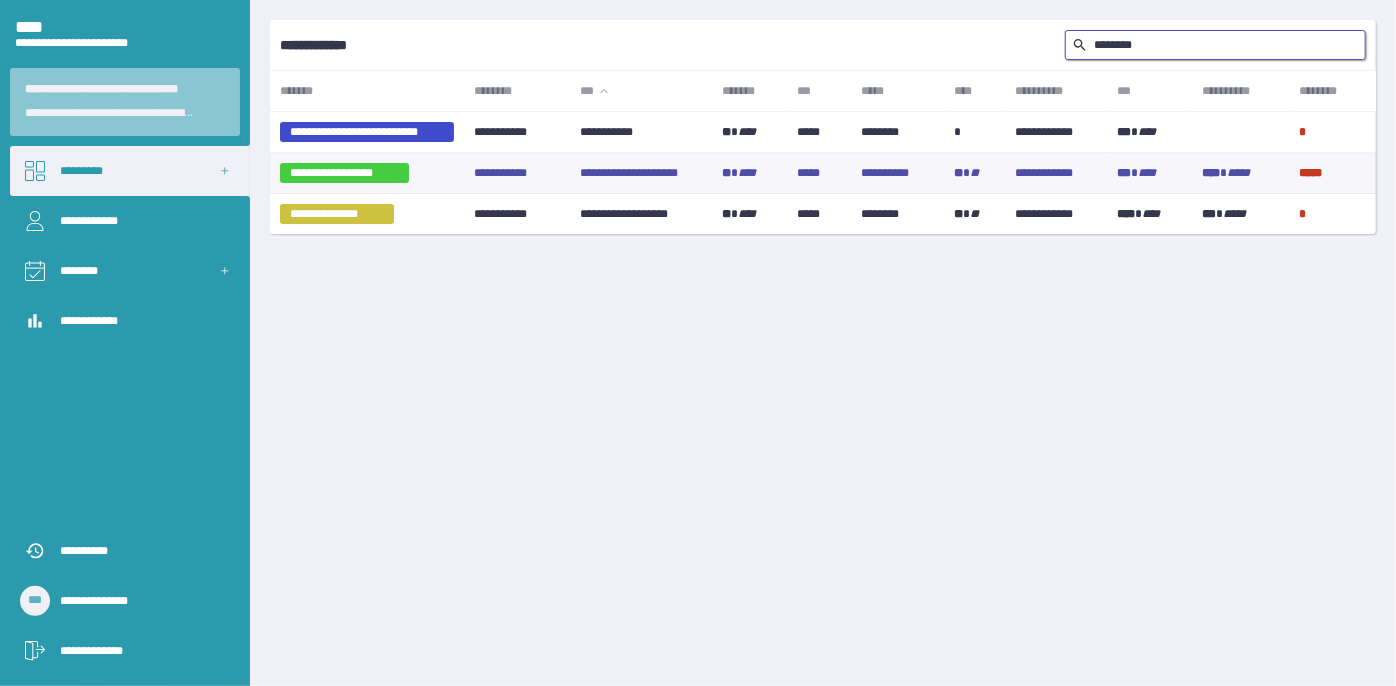 type on "********" 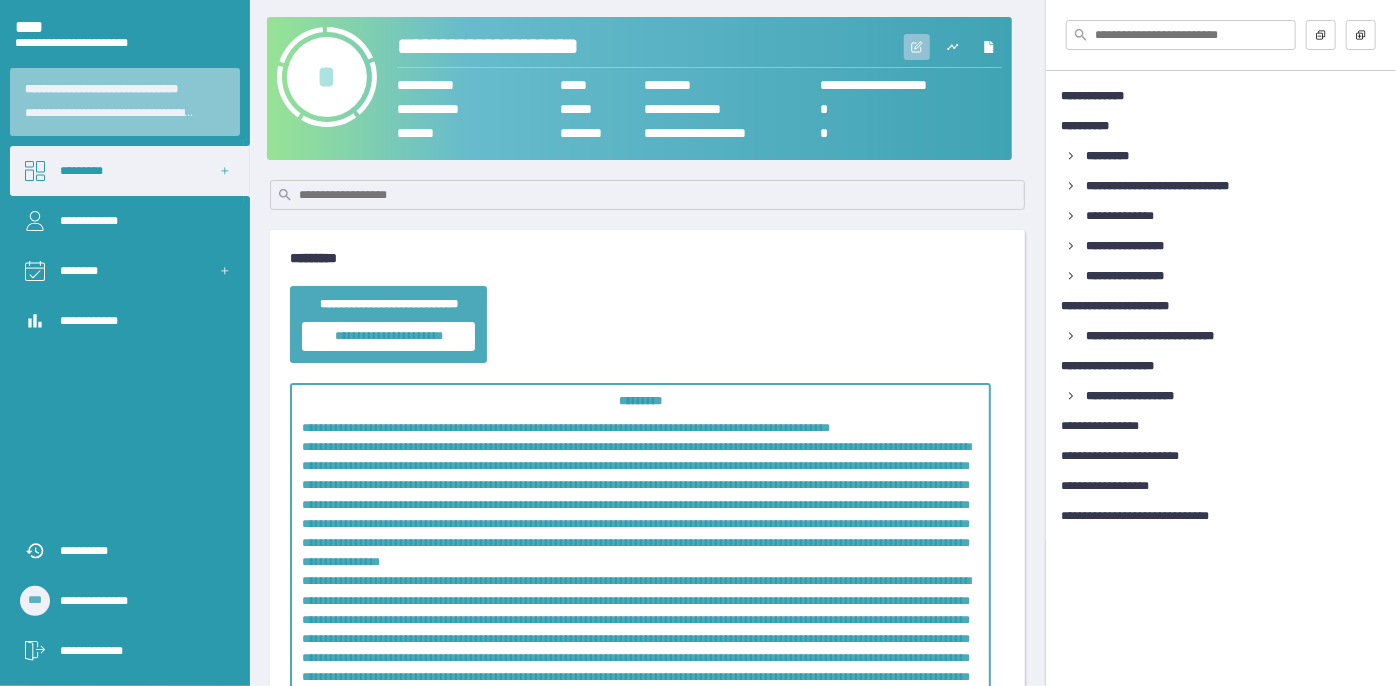 click at bounding box center [918, 45] 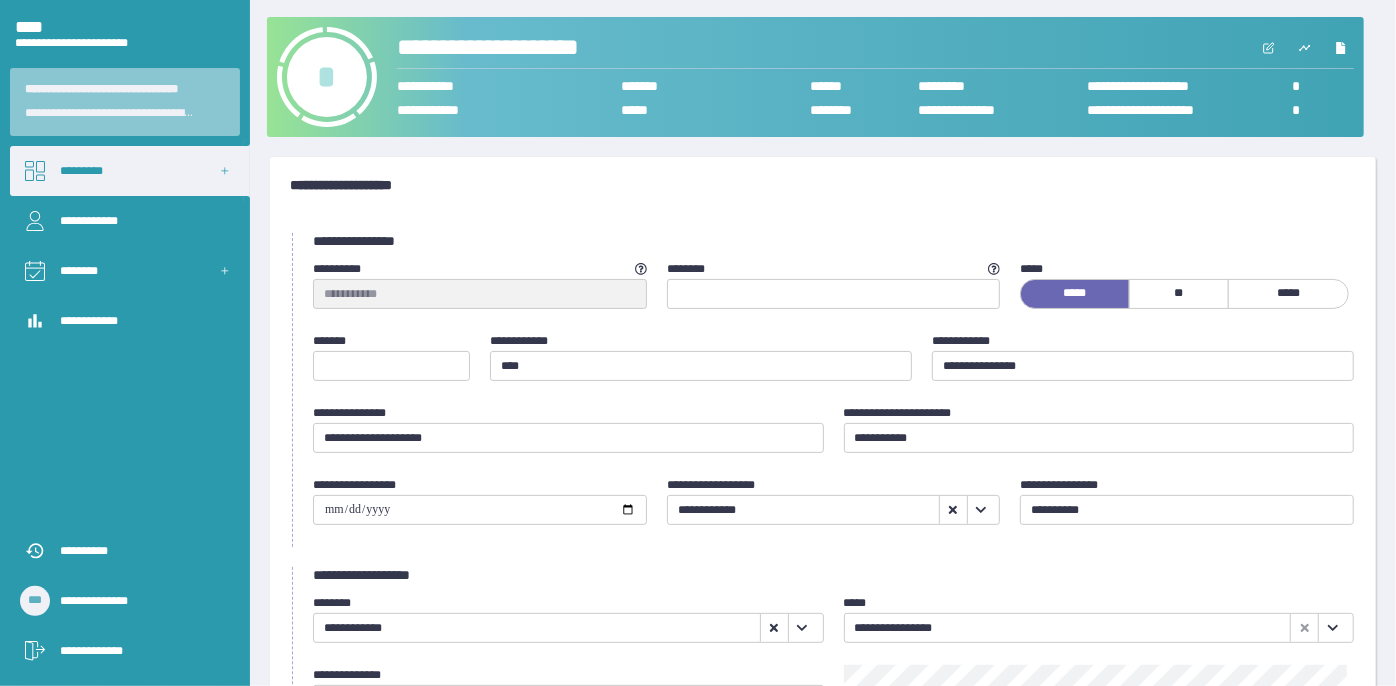 scroll, scrollTop: 636, scrollLeft: 0, axis: vertical 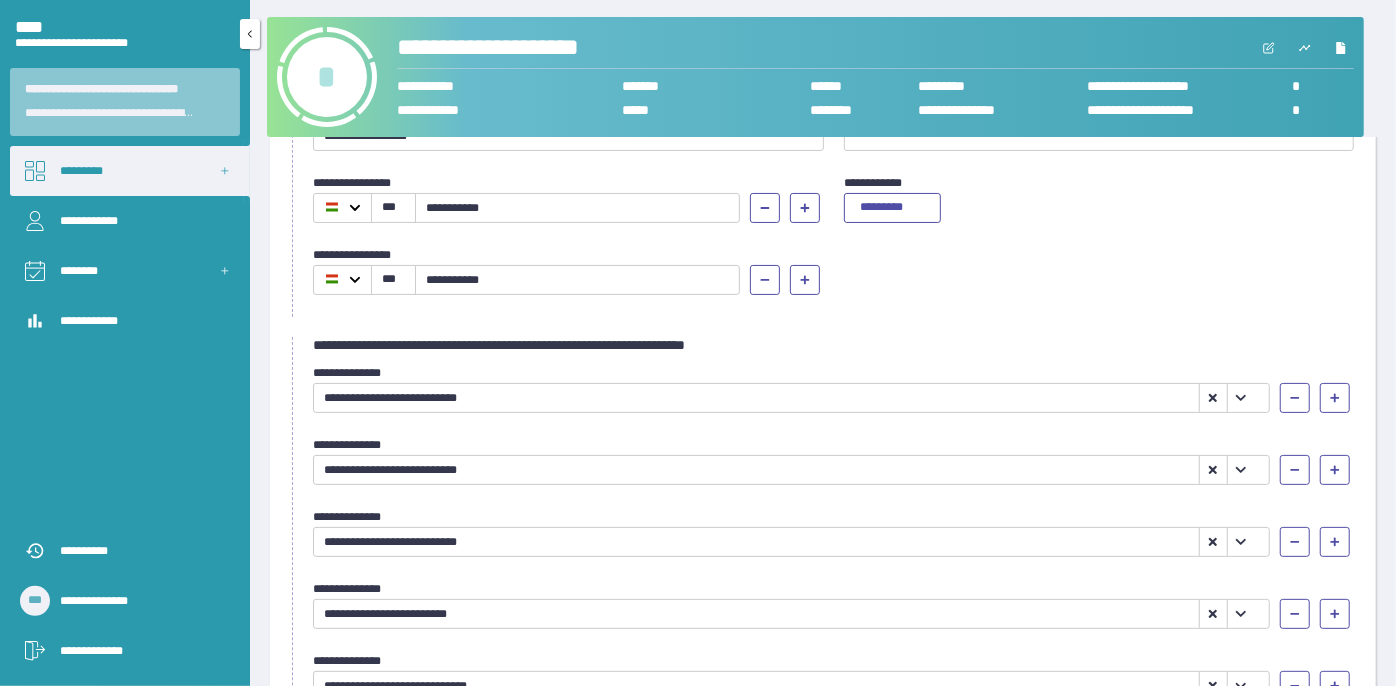 click on "*********" at bounding box center [130, 171] 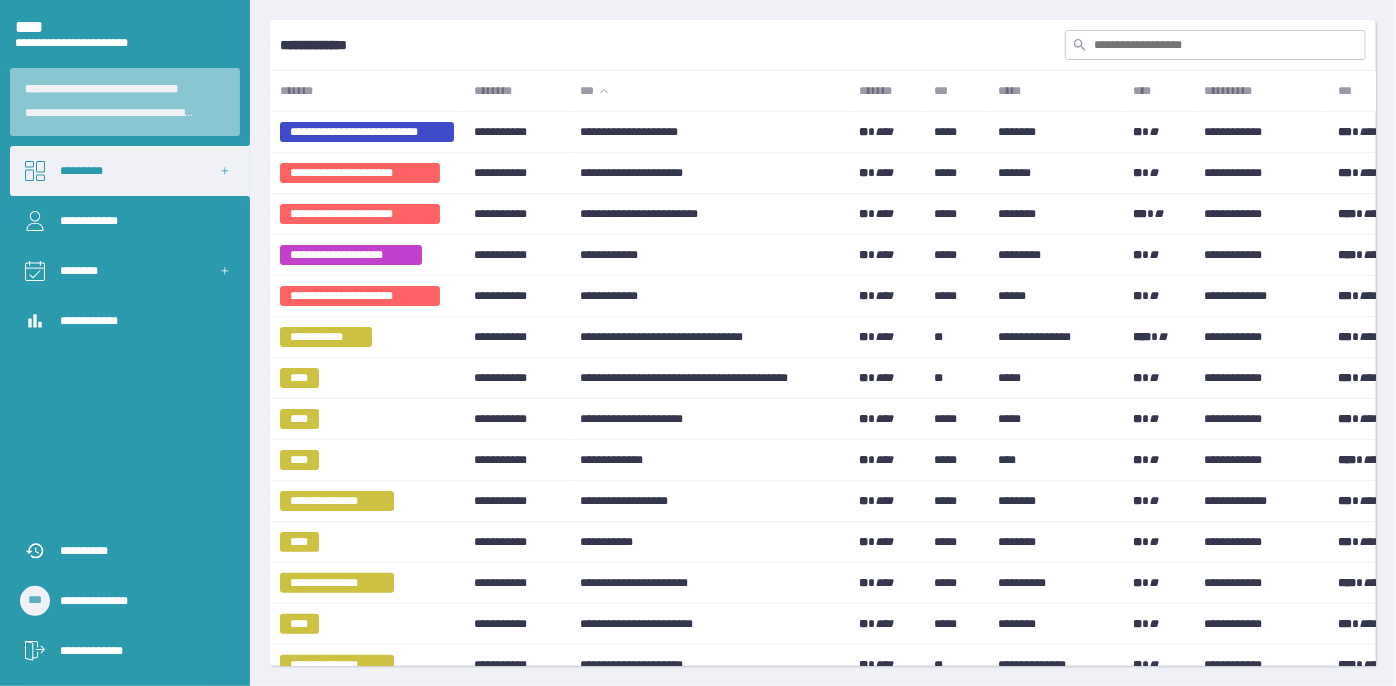 click at bounding box center [1215, 45] 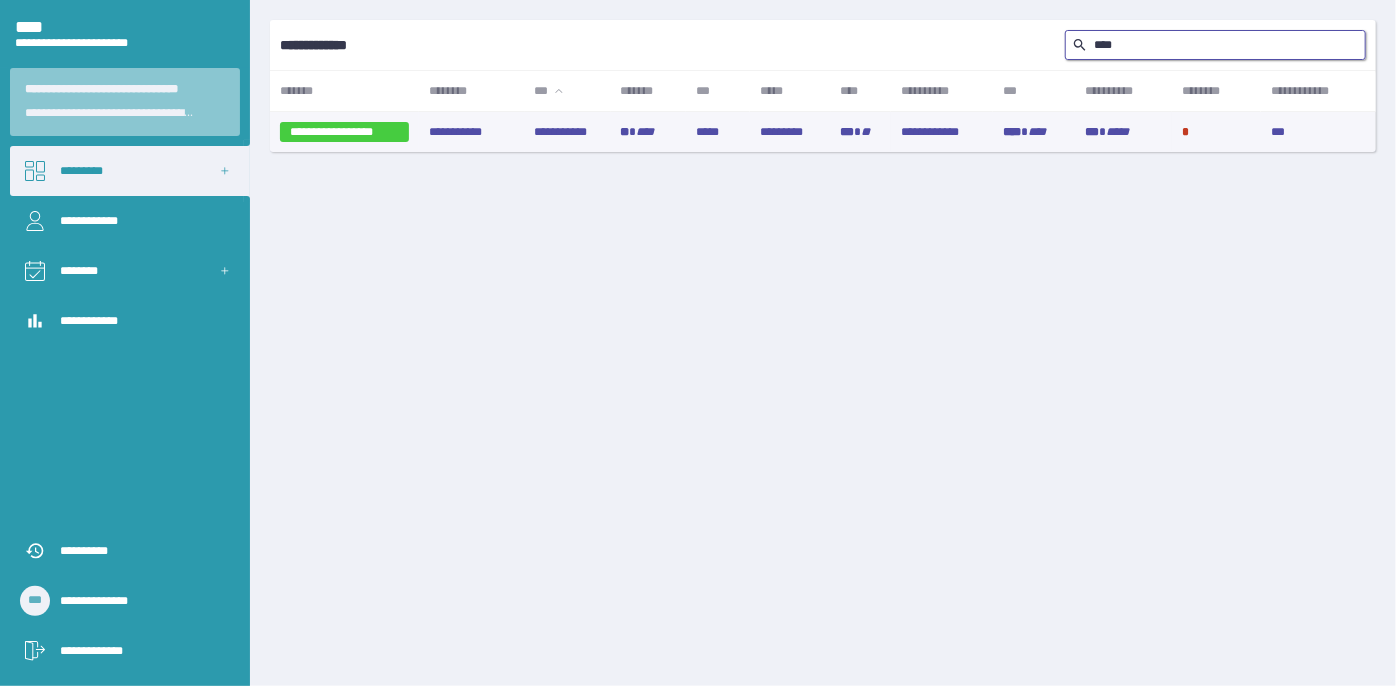 type on "****" 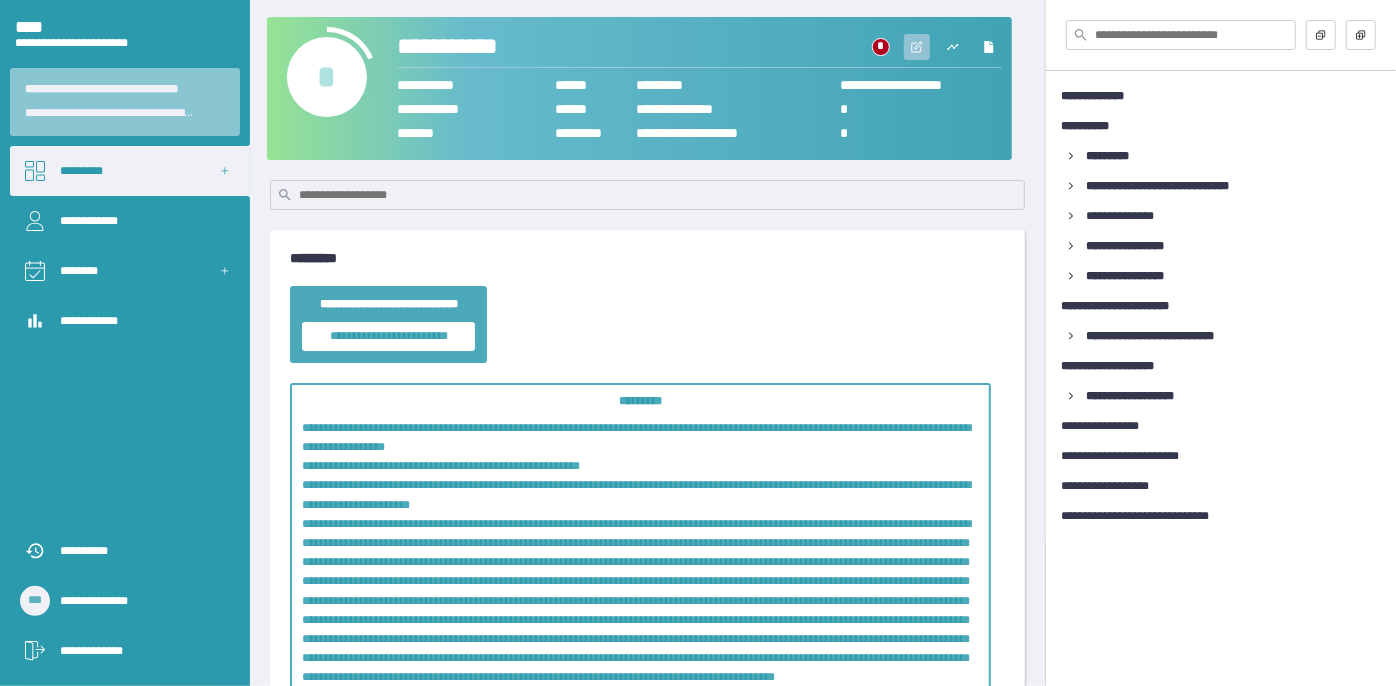 click at bounding box center [918, 45] 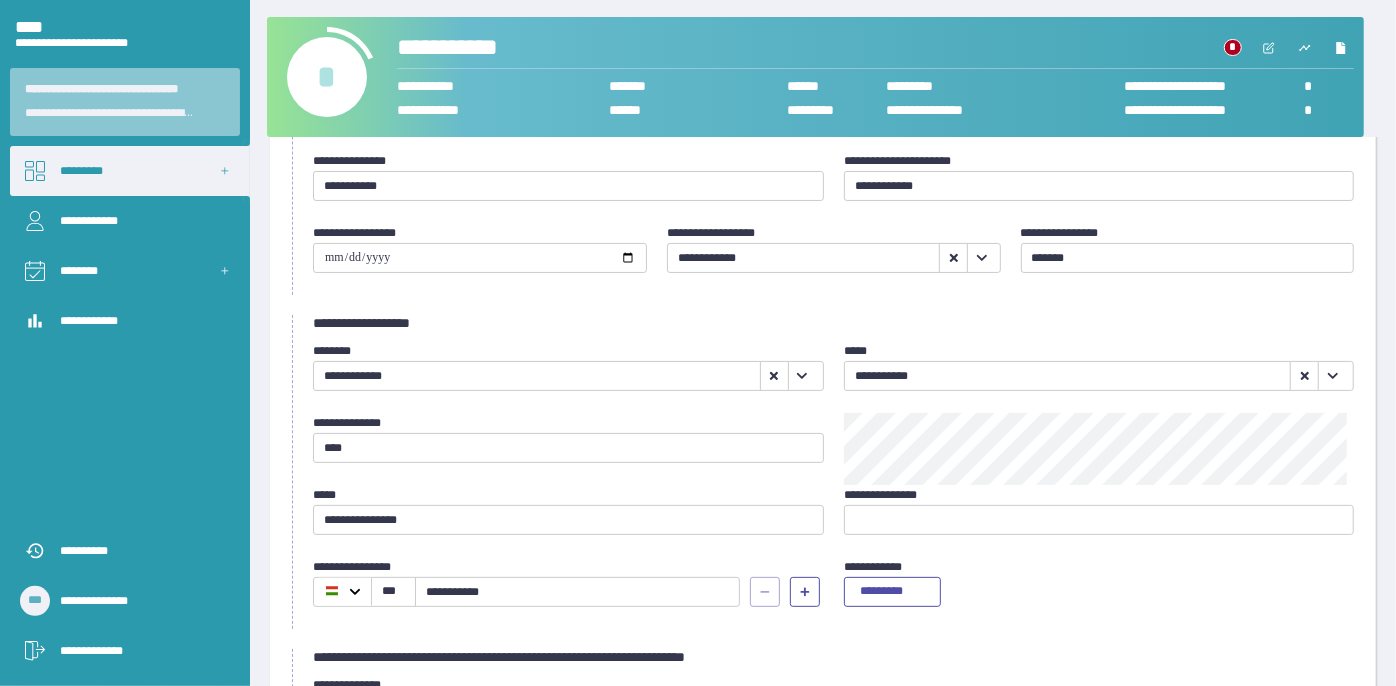 scroll, scrollTop: 272, scrollLeft: 0, axis: vertical 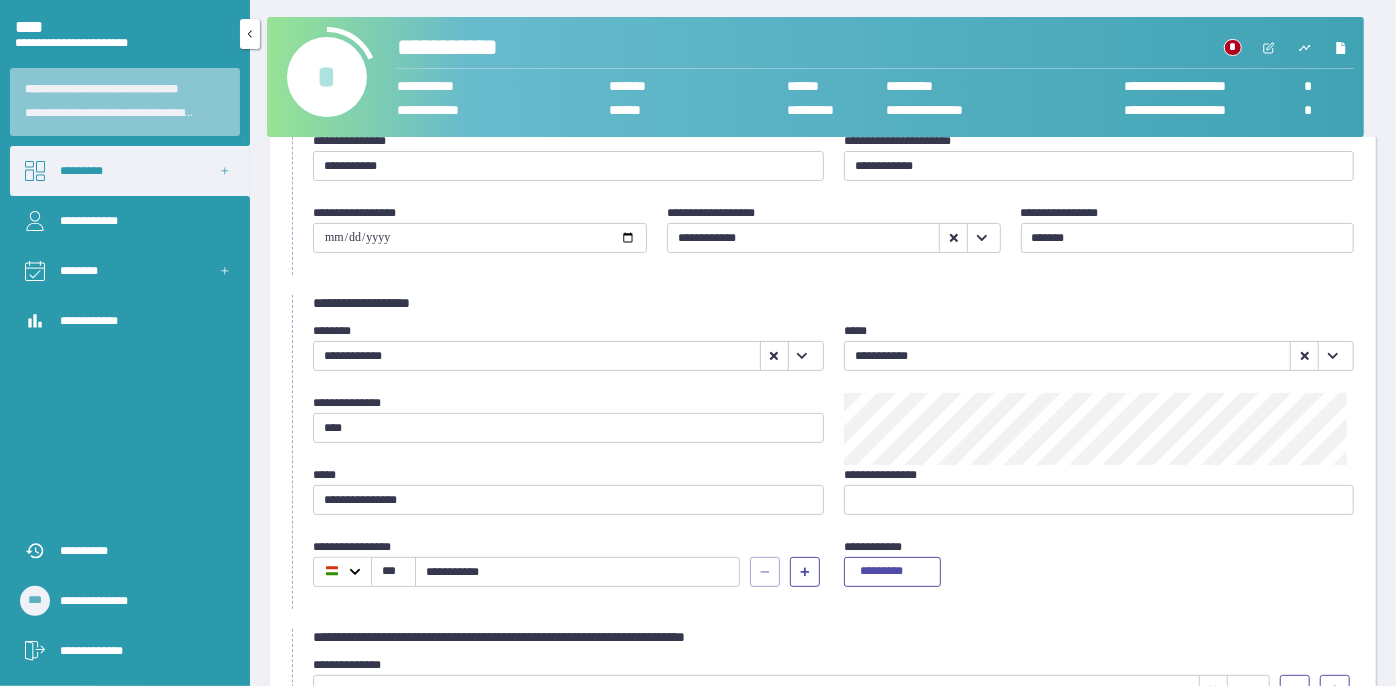 click on "*********" at bounding box center (130, 171) 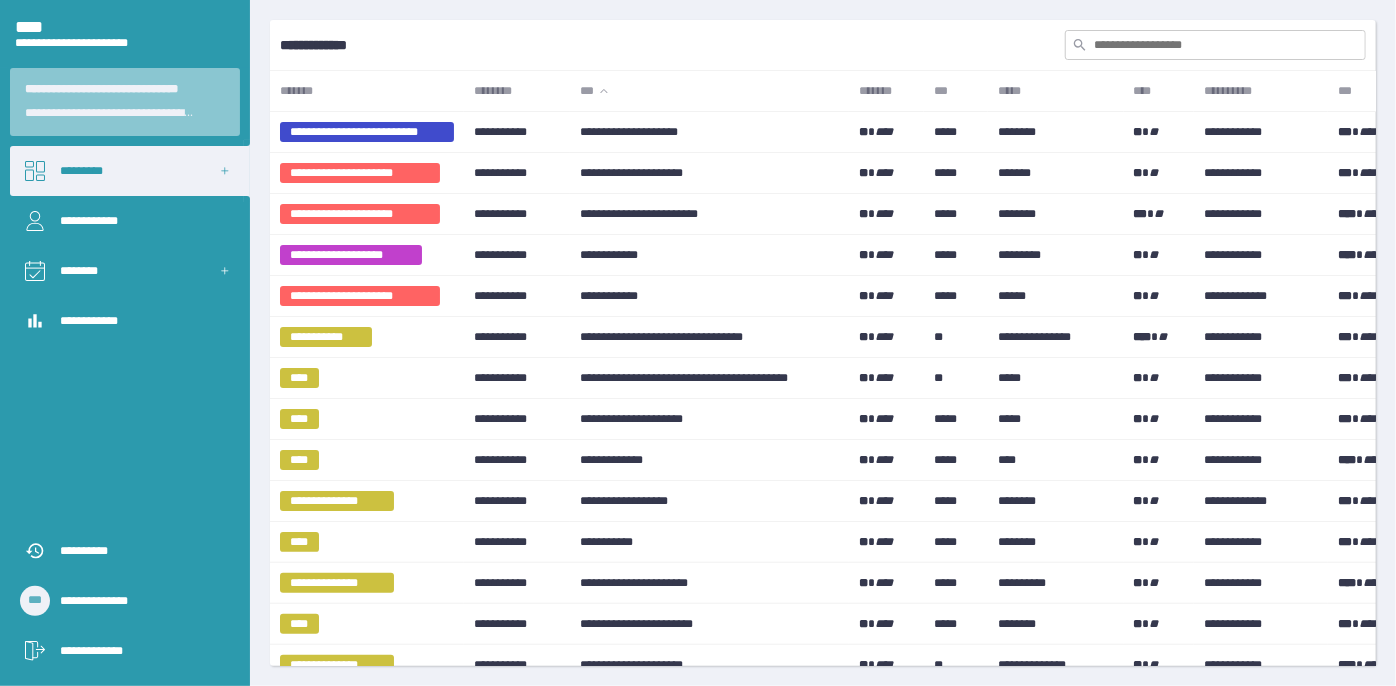click at bounding box center (1215, 45) 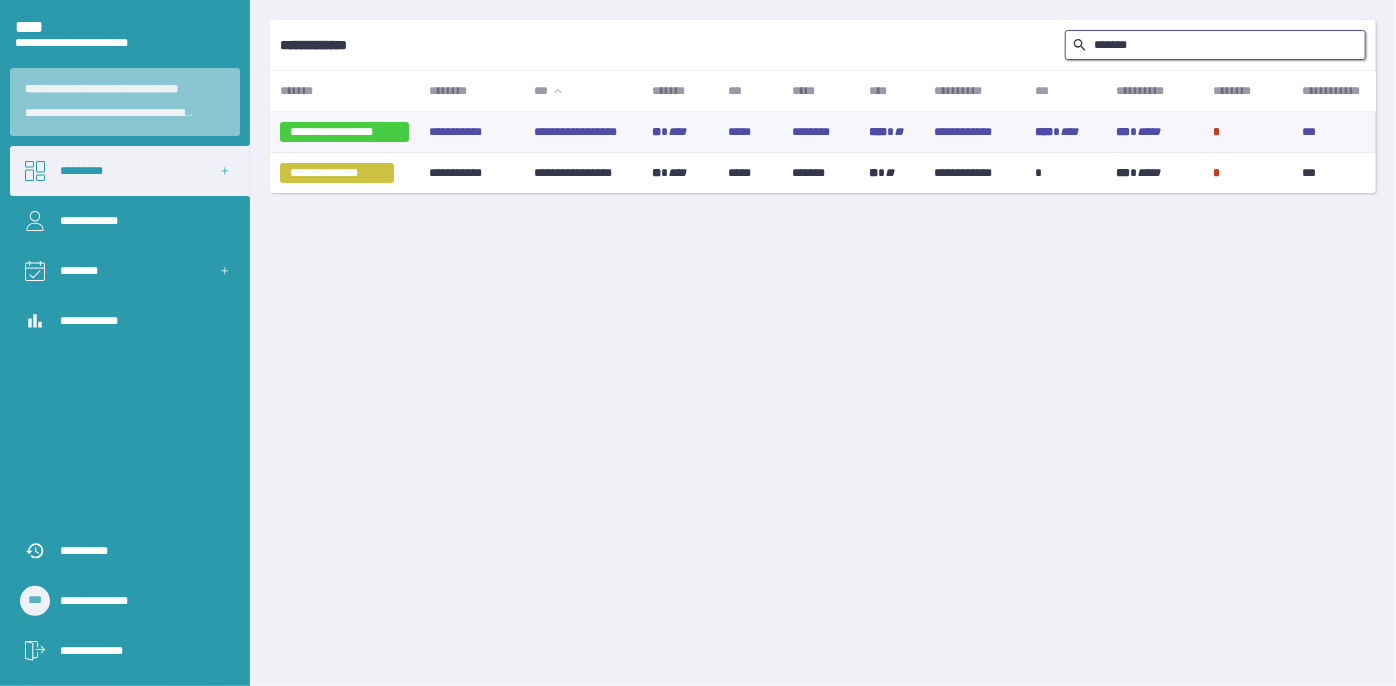 type on "*******" 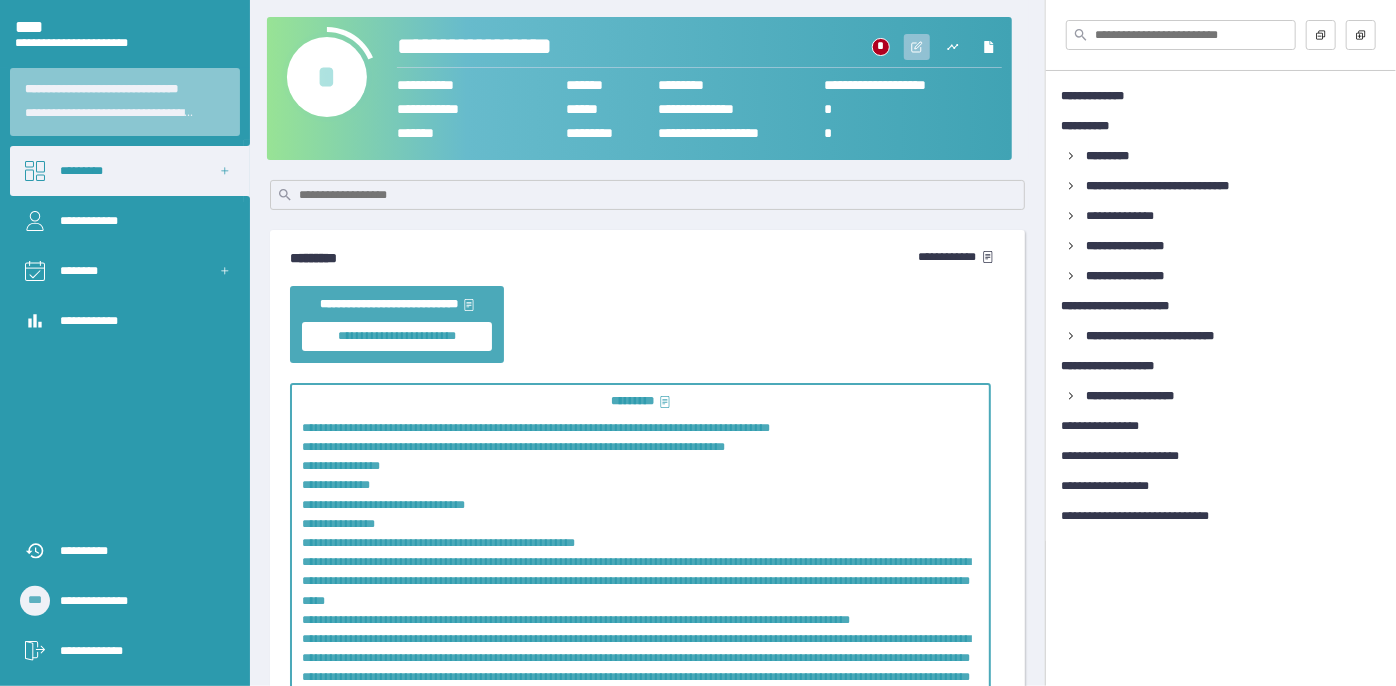 click at bounding box center [917, 47] 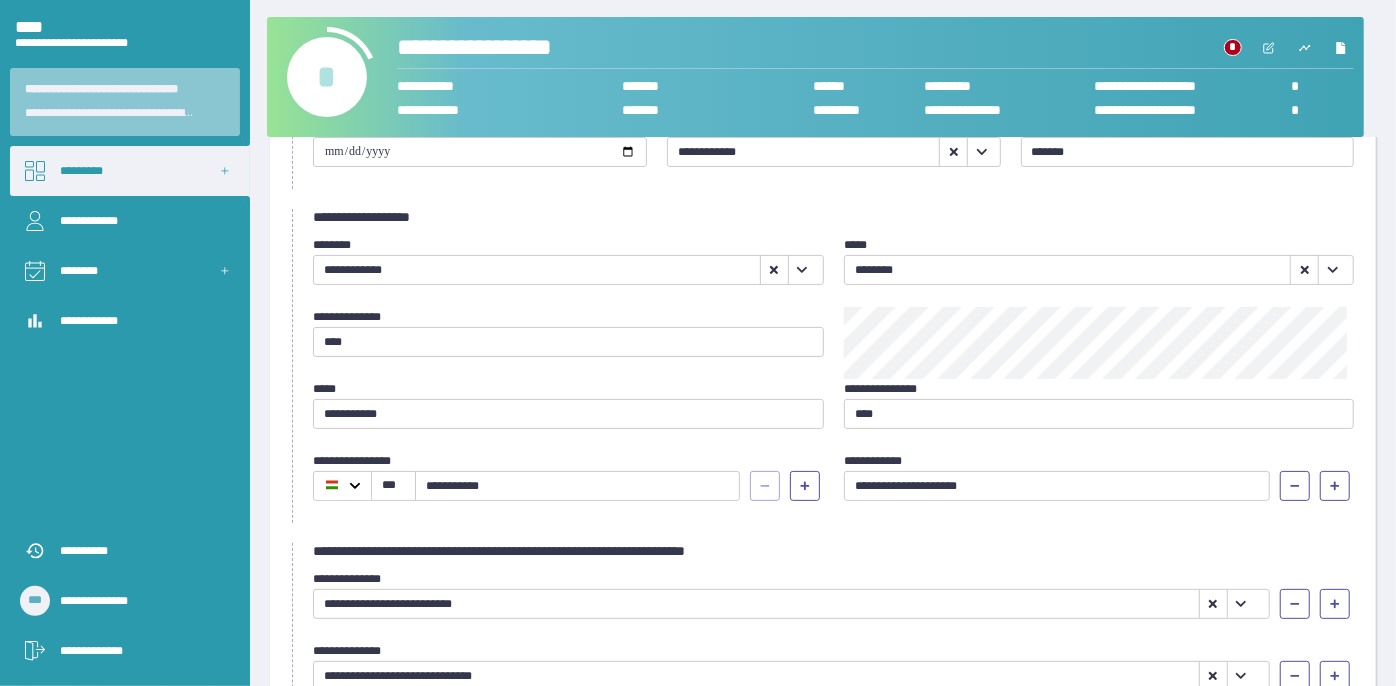scroll, scrollTop: 363, scrollLeft: 0, axis: vertical 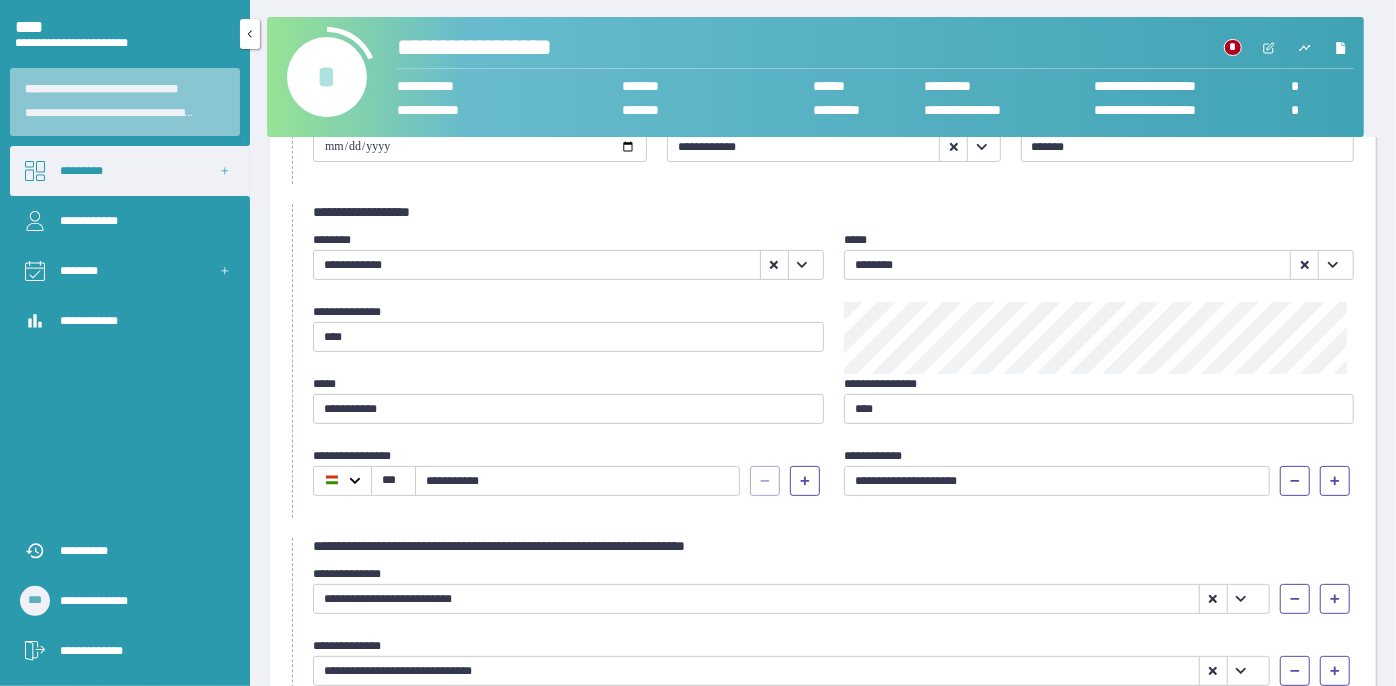 click on "*********" at bounding box center (130, 171) 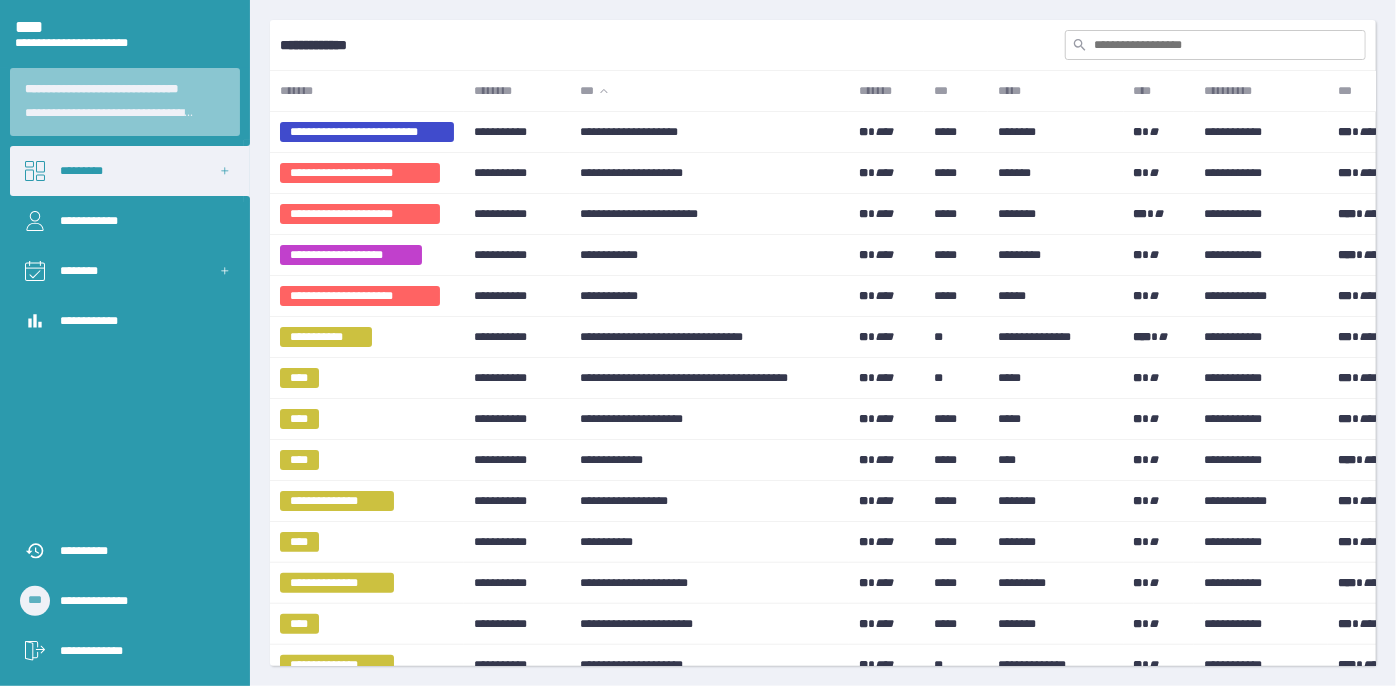 click at bounding box center (1215, 45) 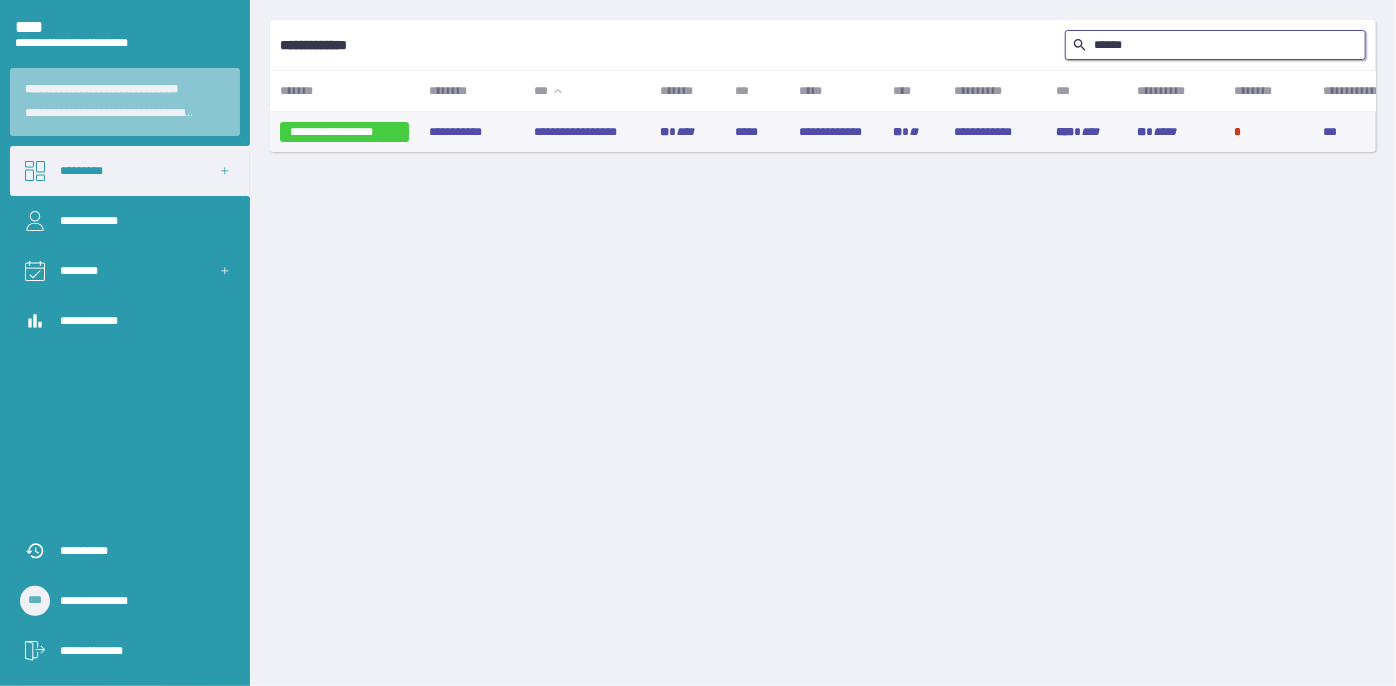 type on "******" 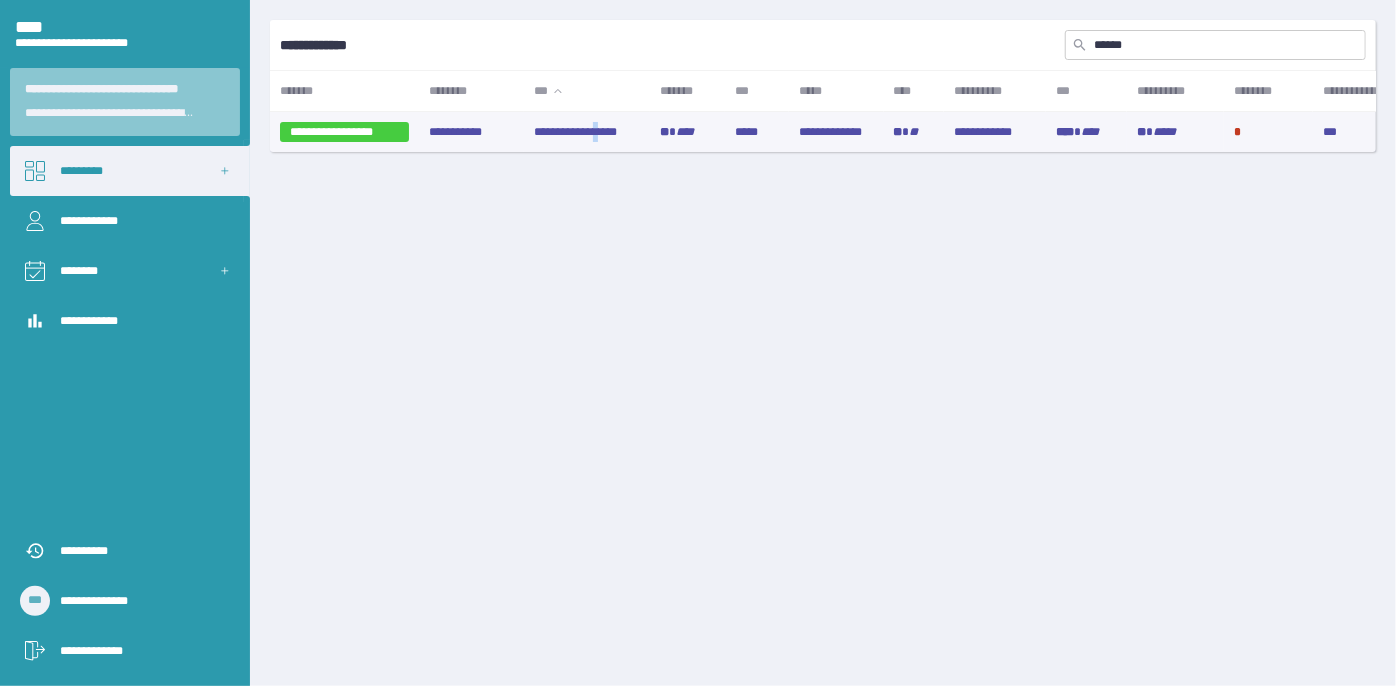 click on "**********" at bounding box center [586, 132] 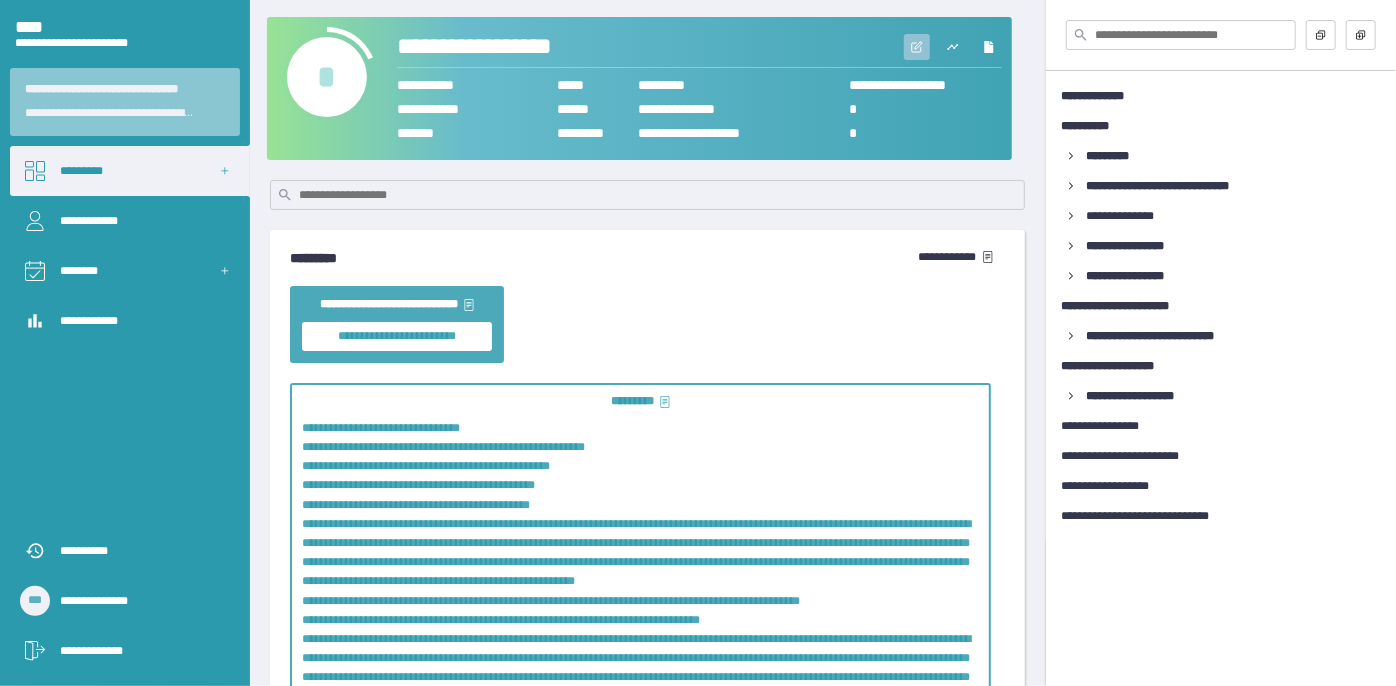 click at bounding box center [918, 45] 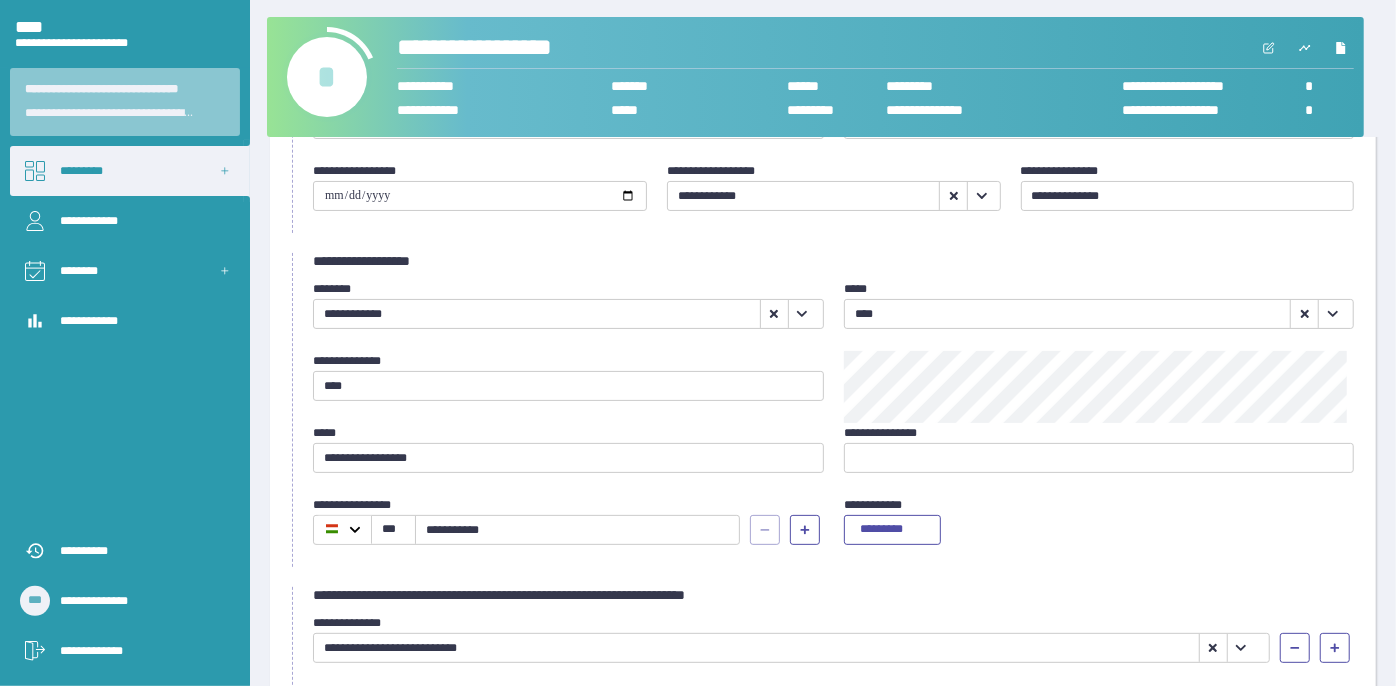 scroll, scrollTop: 363, scrollLeft: 0, axis: vertical 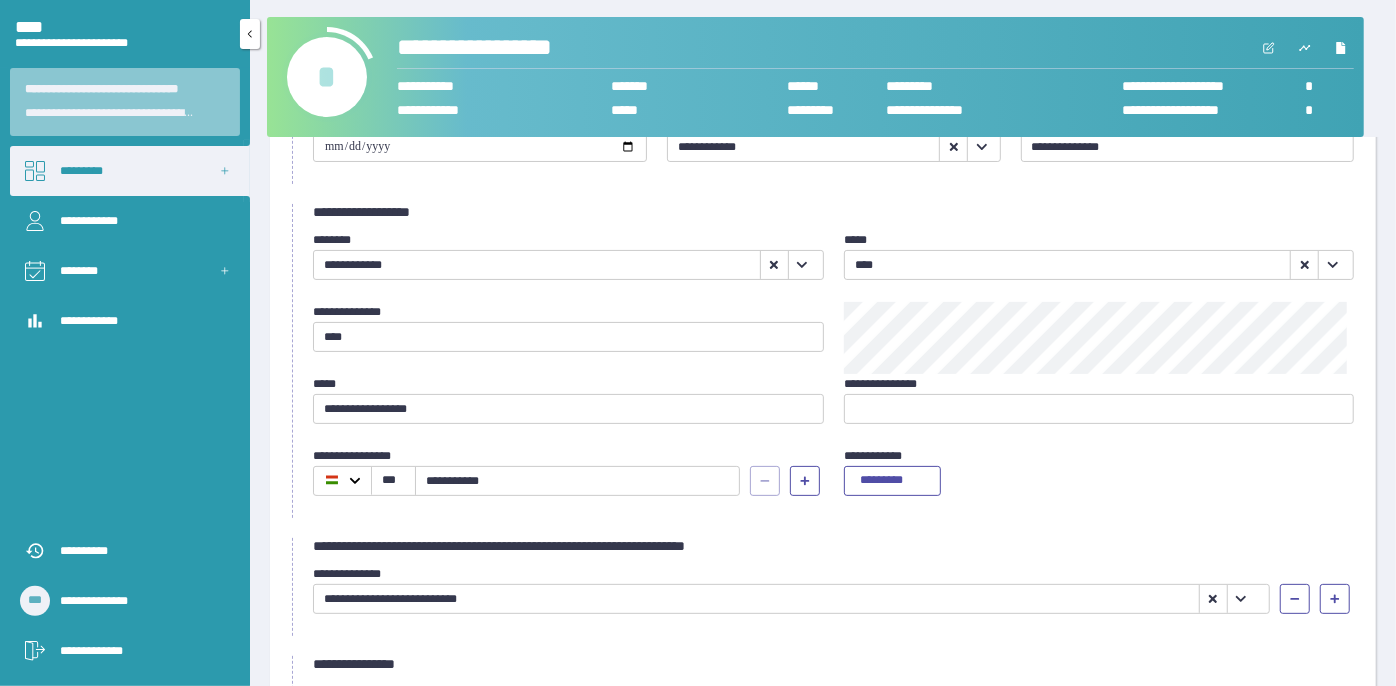 click on "*********" at bounding box center (130, 171) 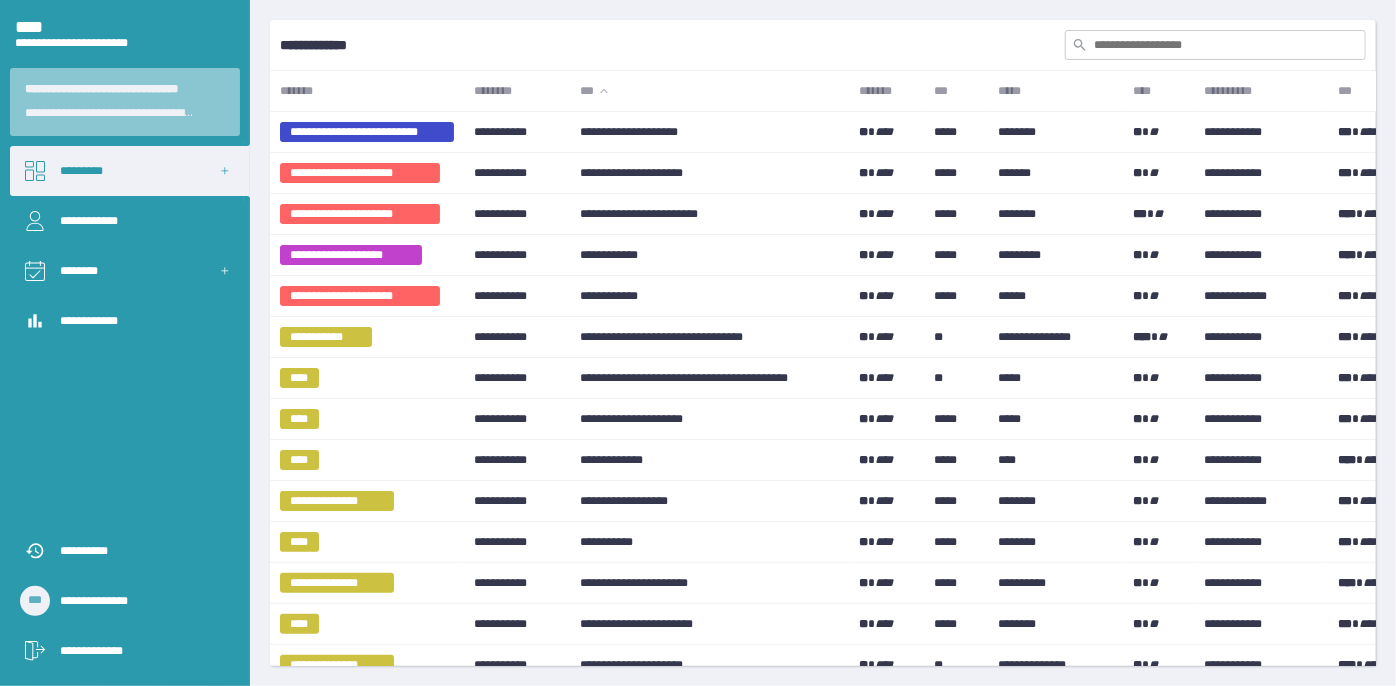 click at bounding box center [1215, 45] 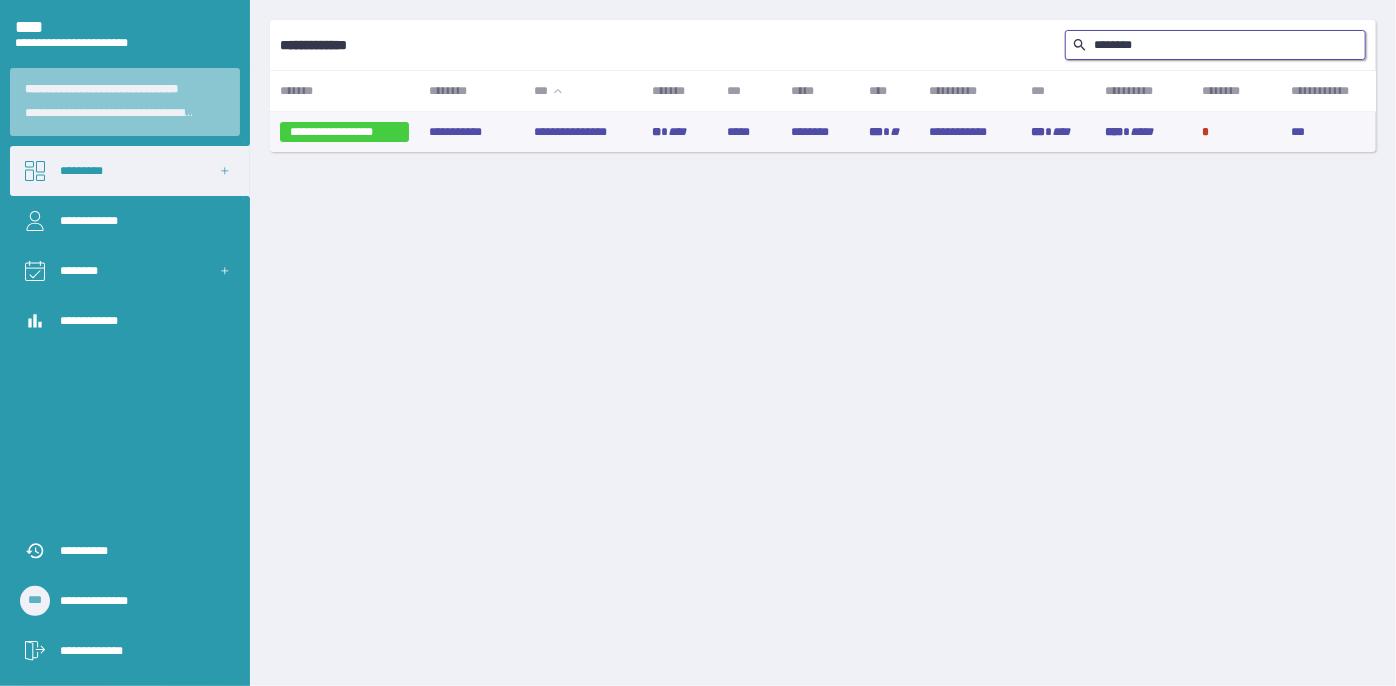 type on "********" 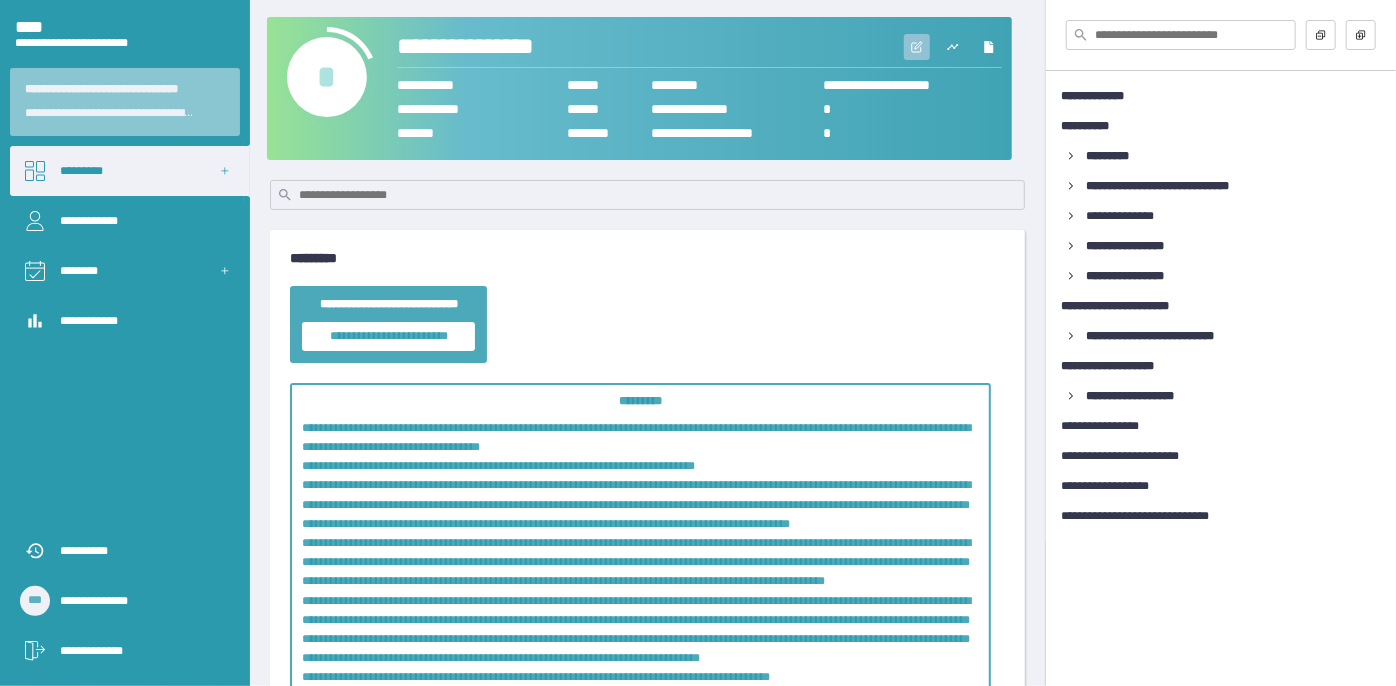 click at bounding box center [917, 47] 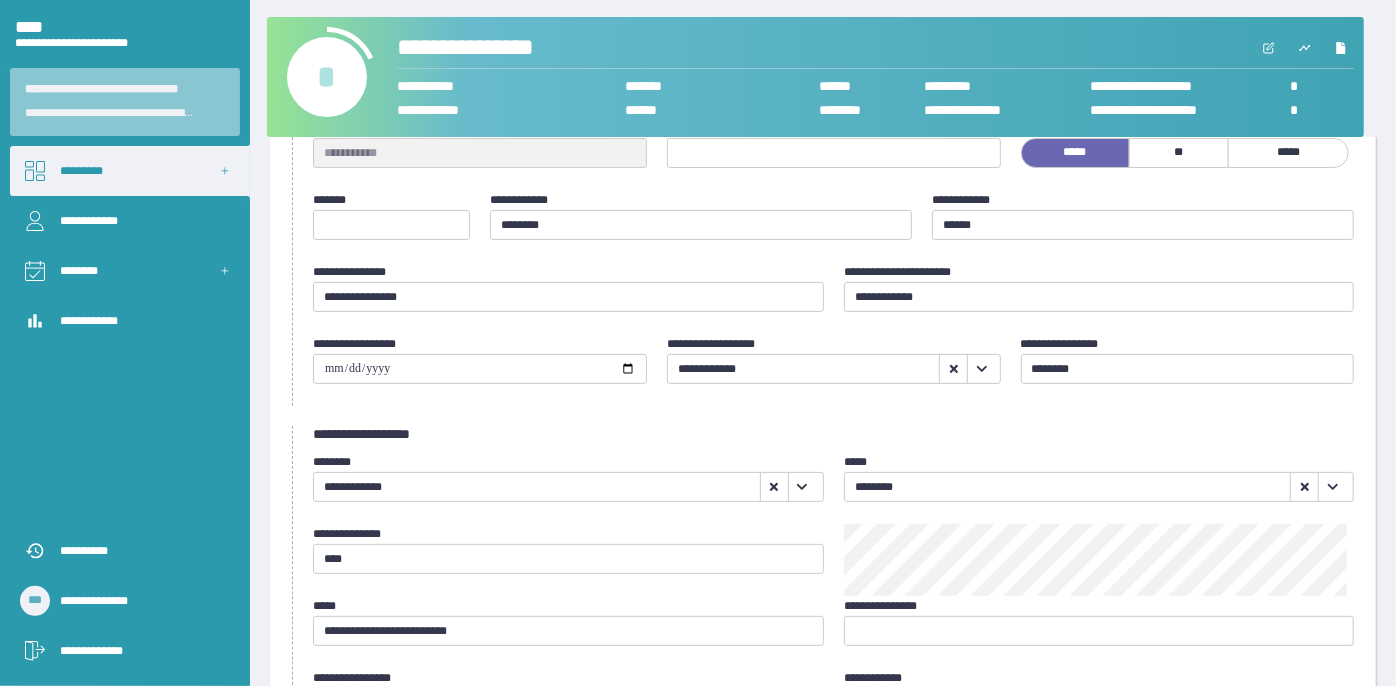 scroll, scrollTop: 272, scrollLeft: 0, axis: vertical 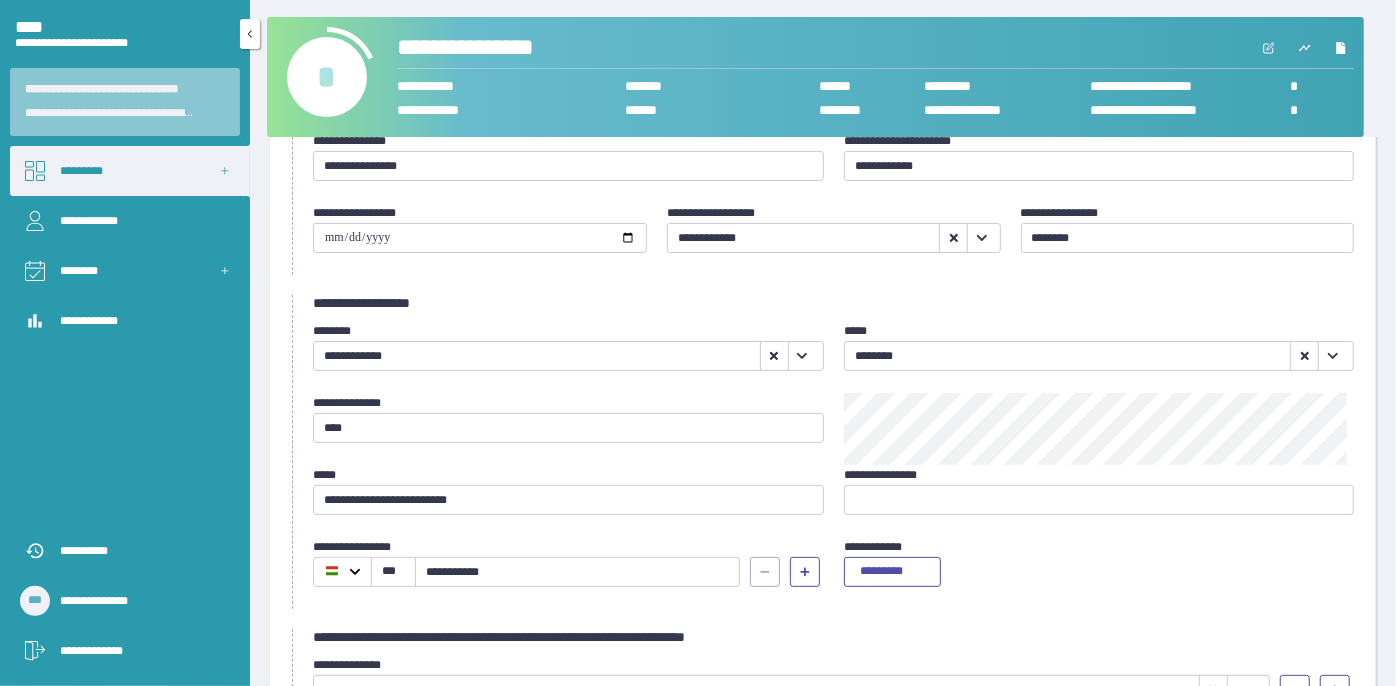 click on "*********" at bounding box center [130, 171] 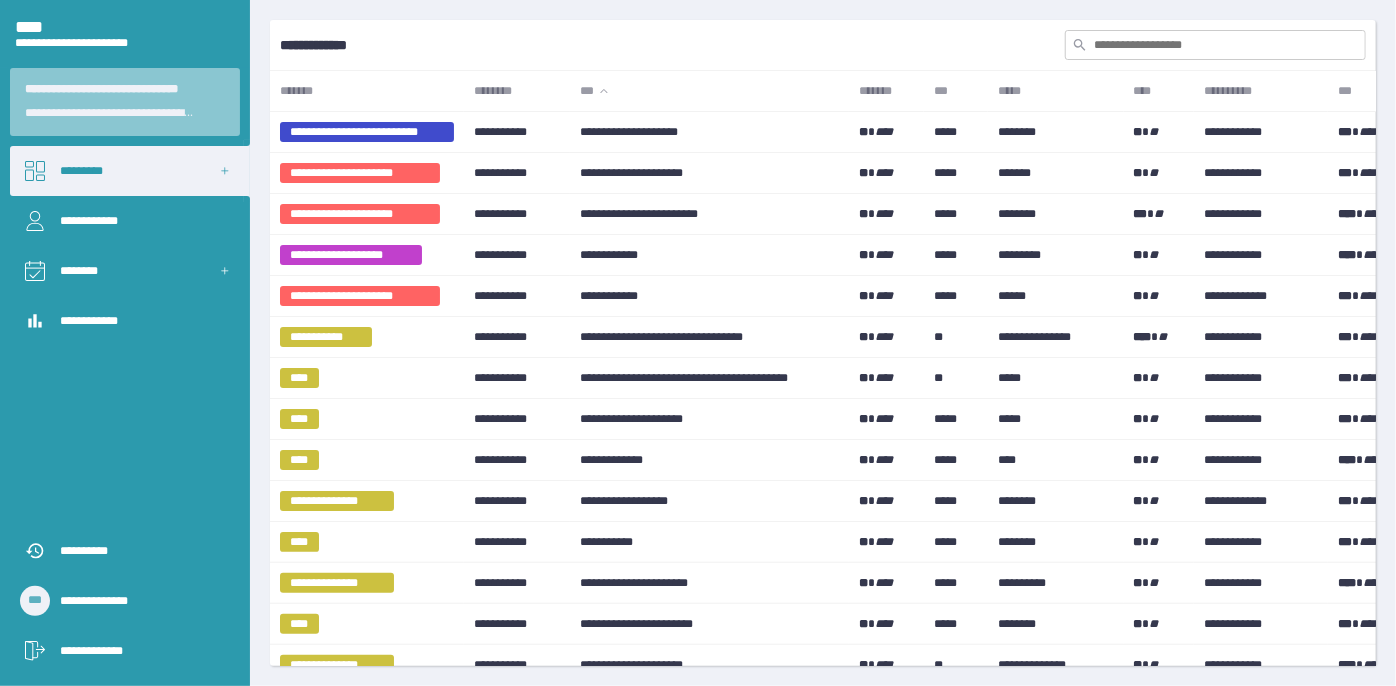 click at bounding box center (1215, 45) 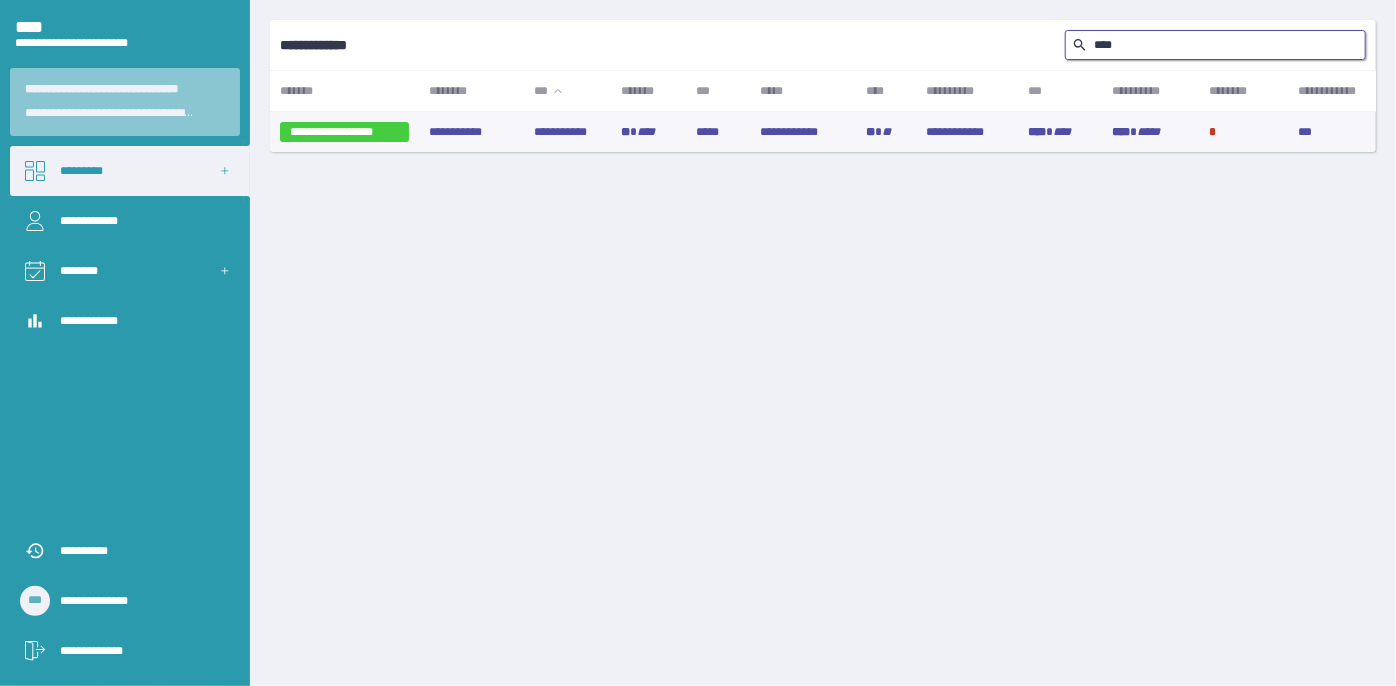 type on "****" 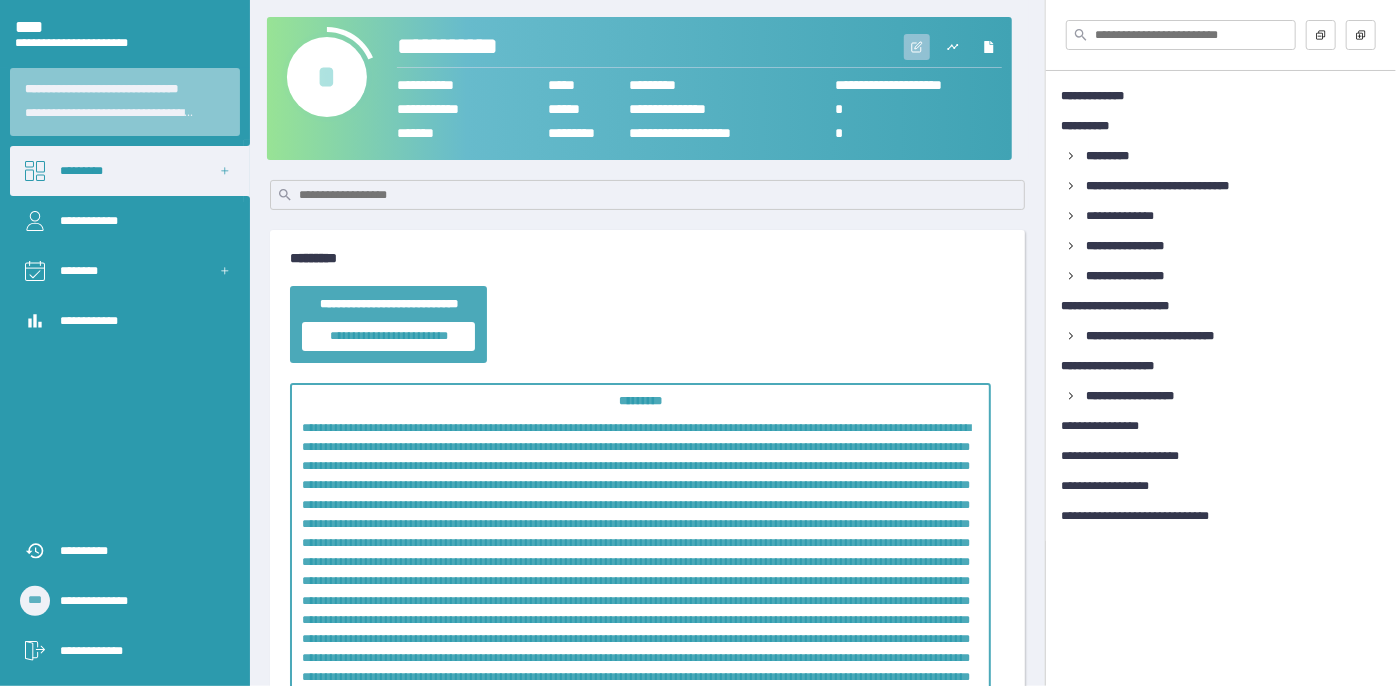 click at bounding box center [917, 47] 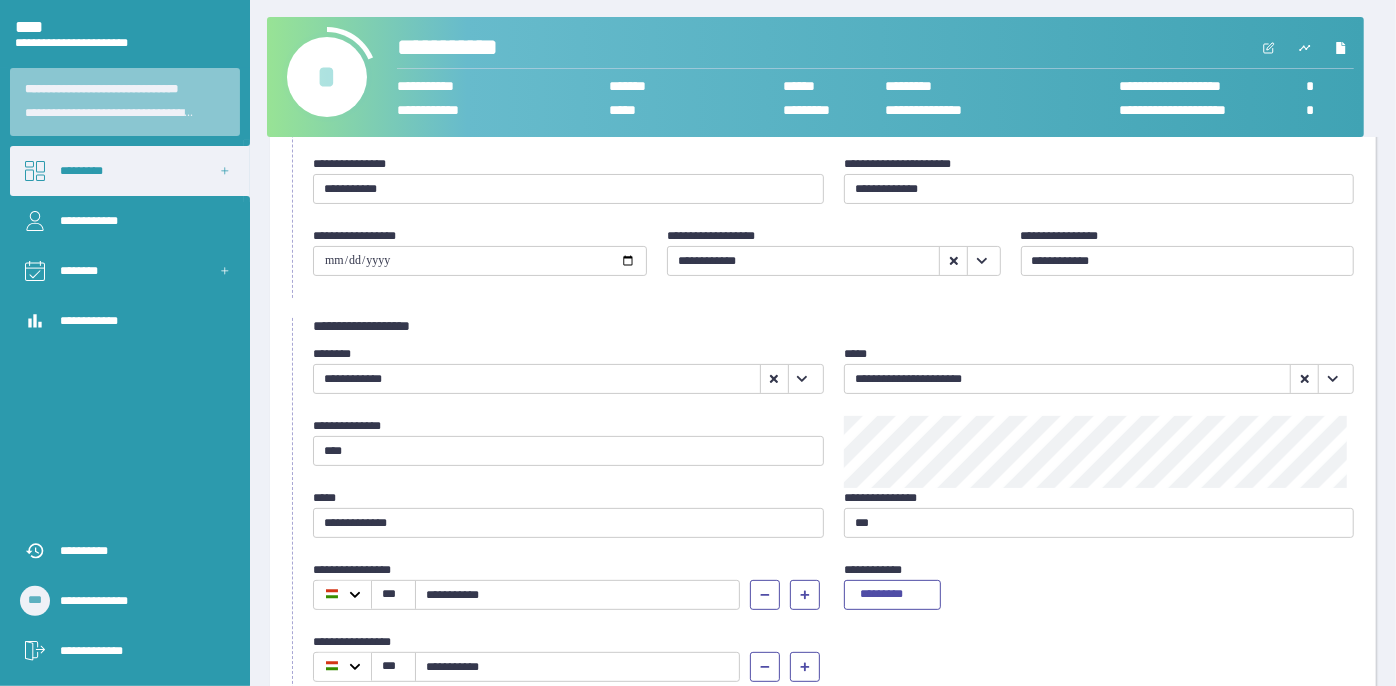 scroll, scrollTop: 363, scrollLeft: 0, axis: vertical 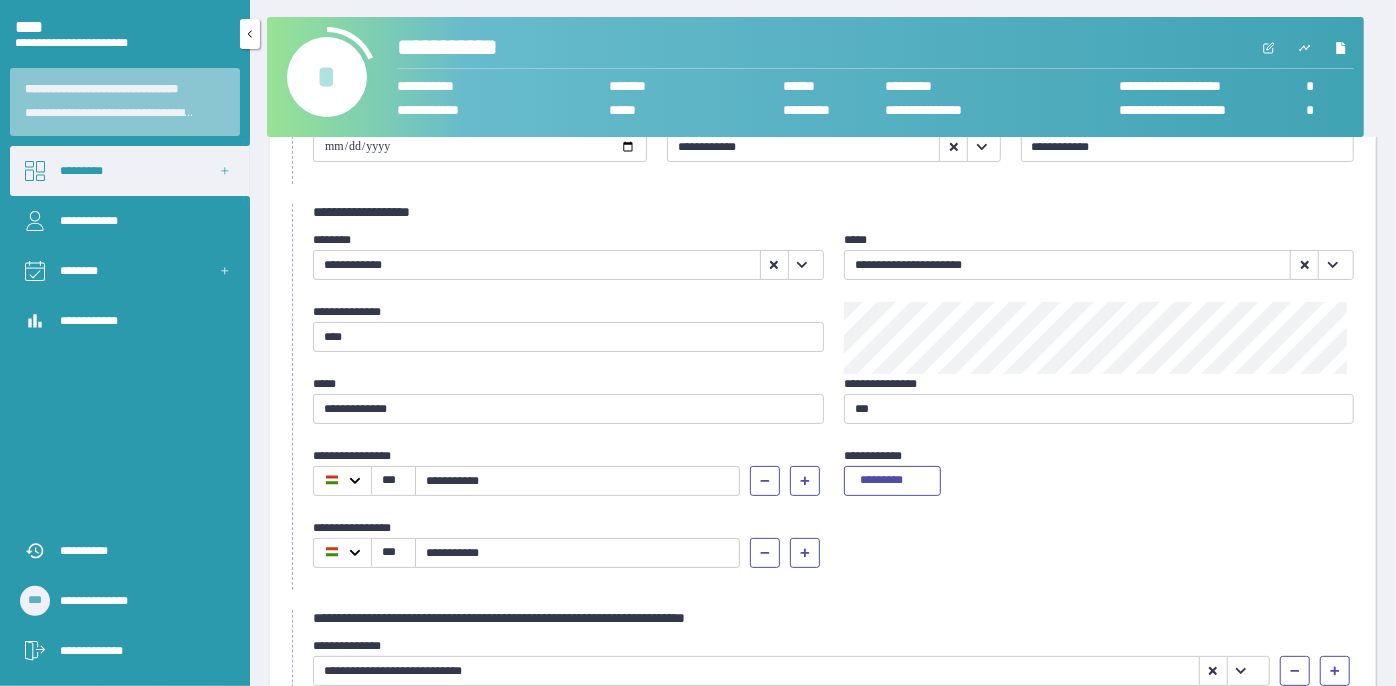 click on "*********" at bounding box center (130, 171) 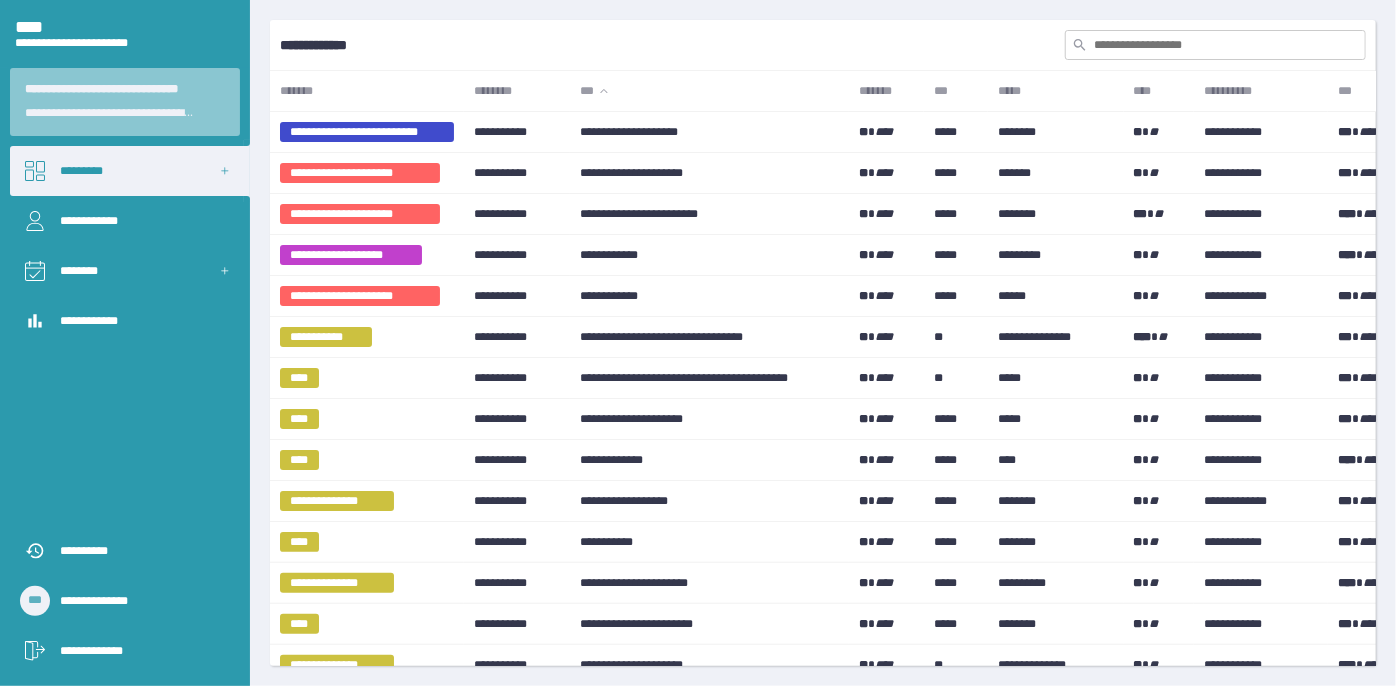 click at bounding box center (1215, 45) 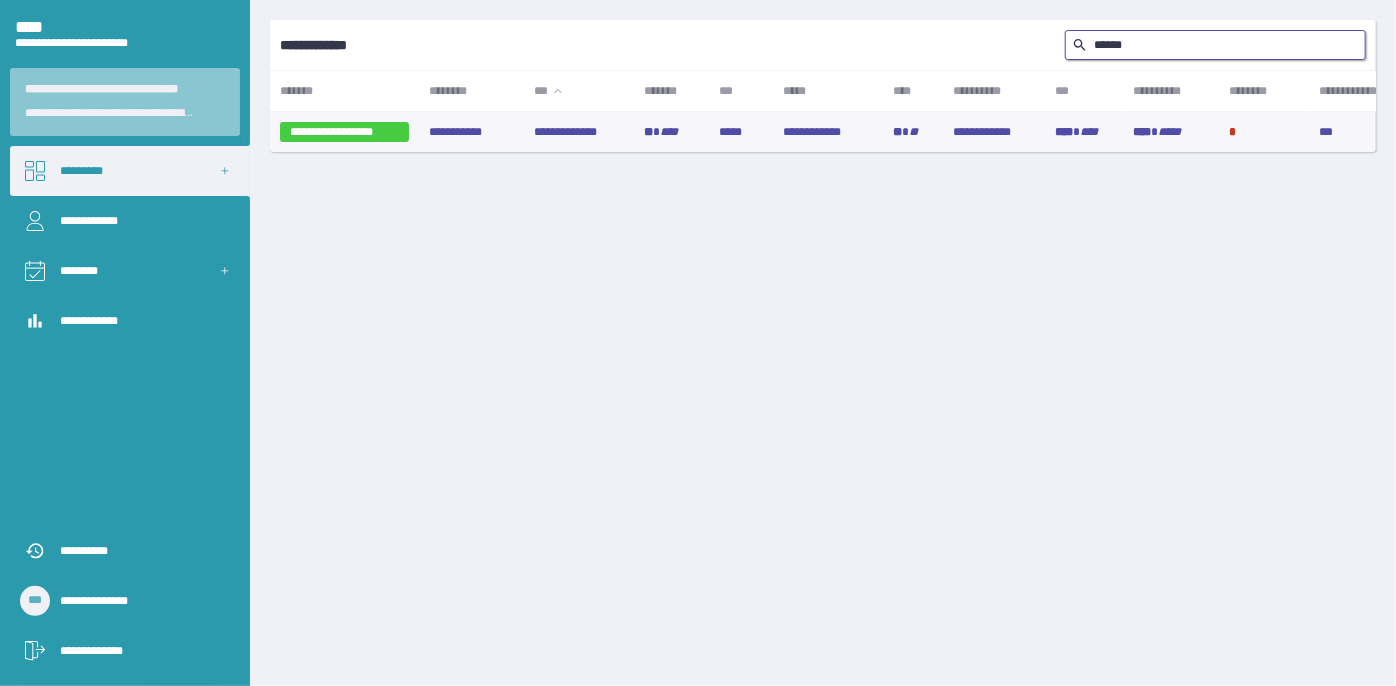 type on "******" 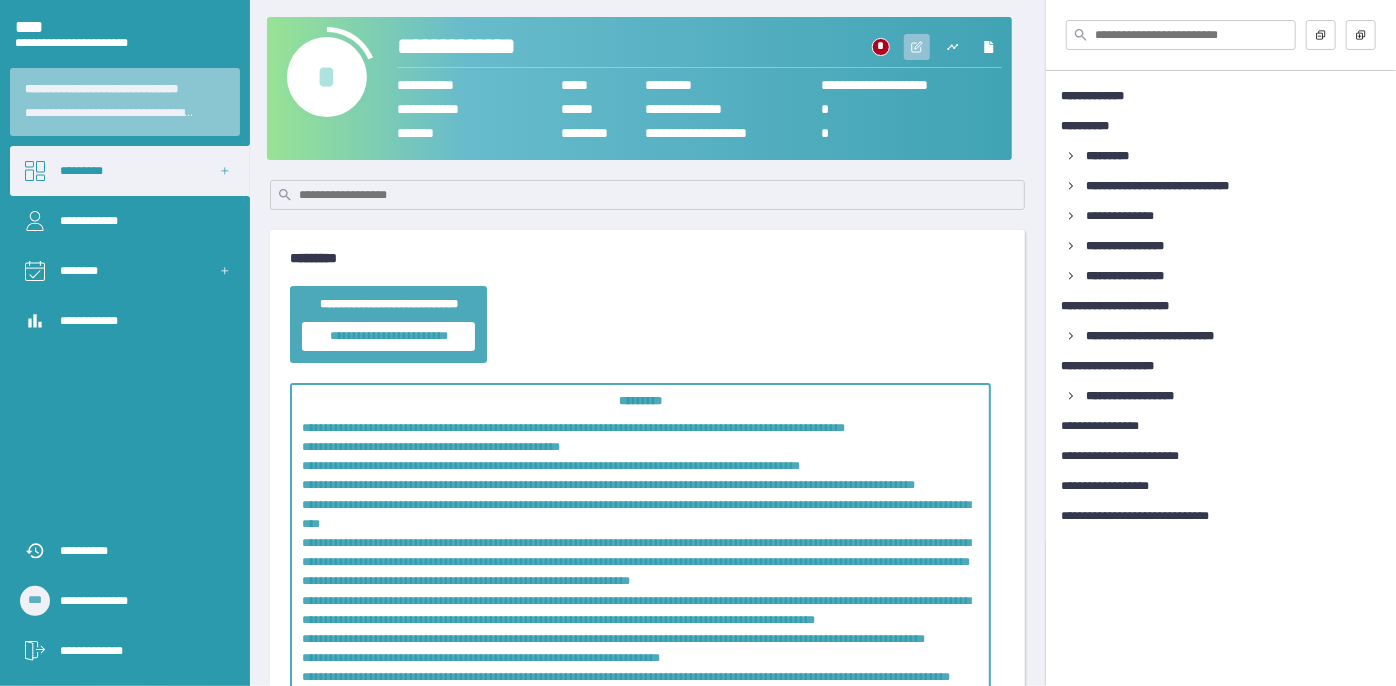 click at bounding box center (917, 47) 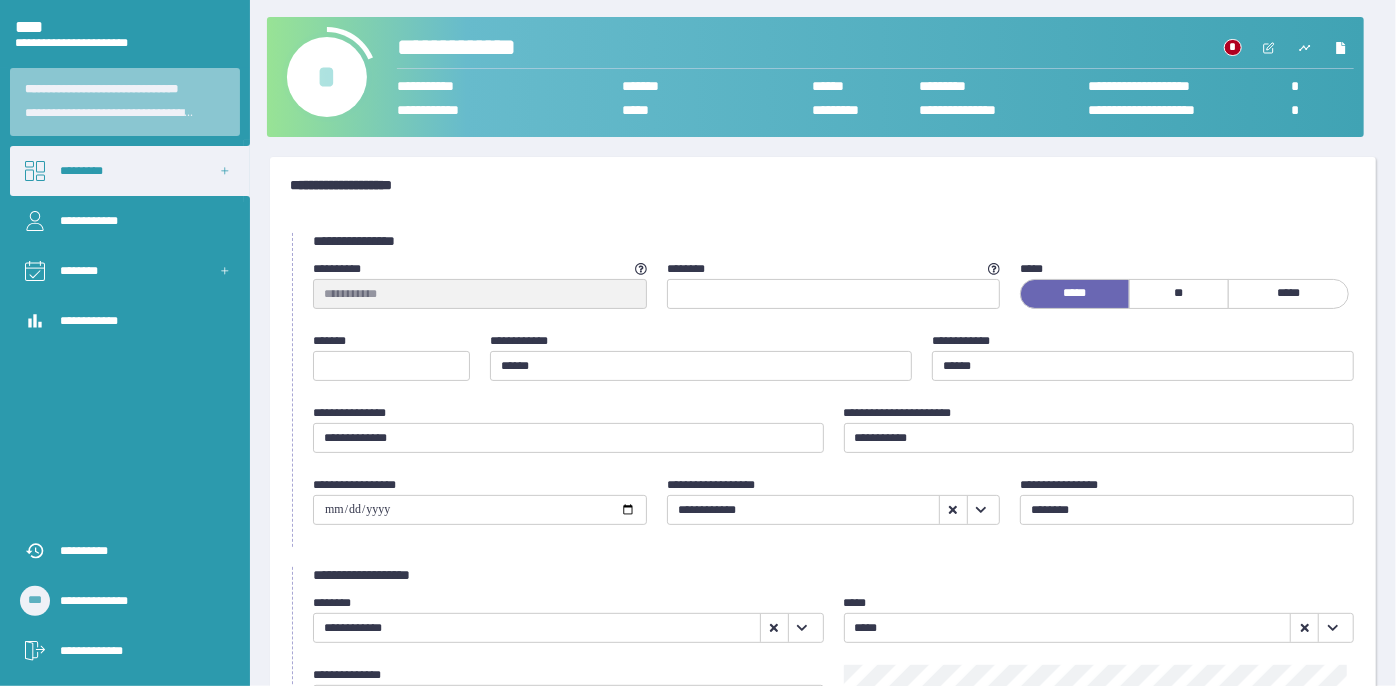 scroll, scrollTop: 545, scrollLeft: 0, axis: vertical 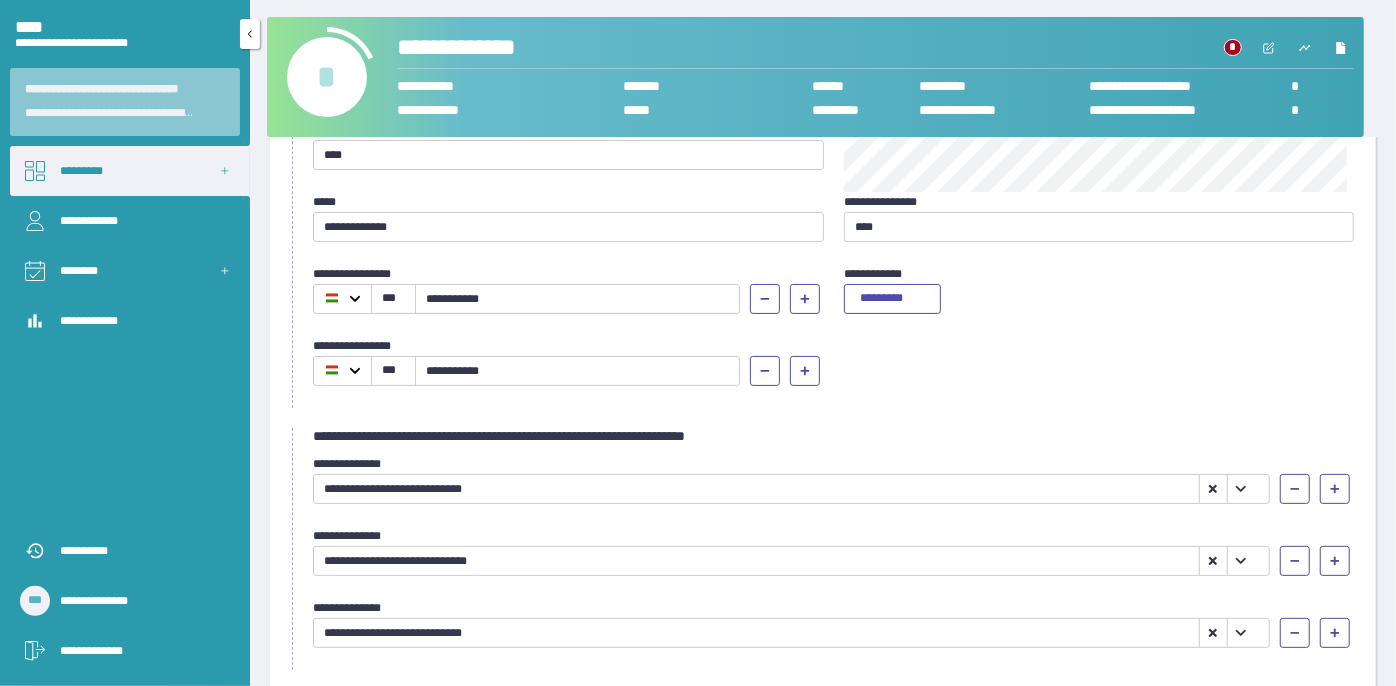 click on "*********" at bounding box center [130, 171] 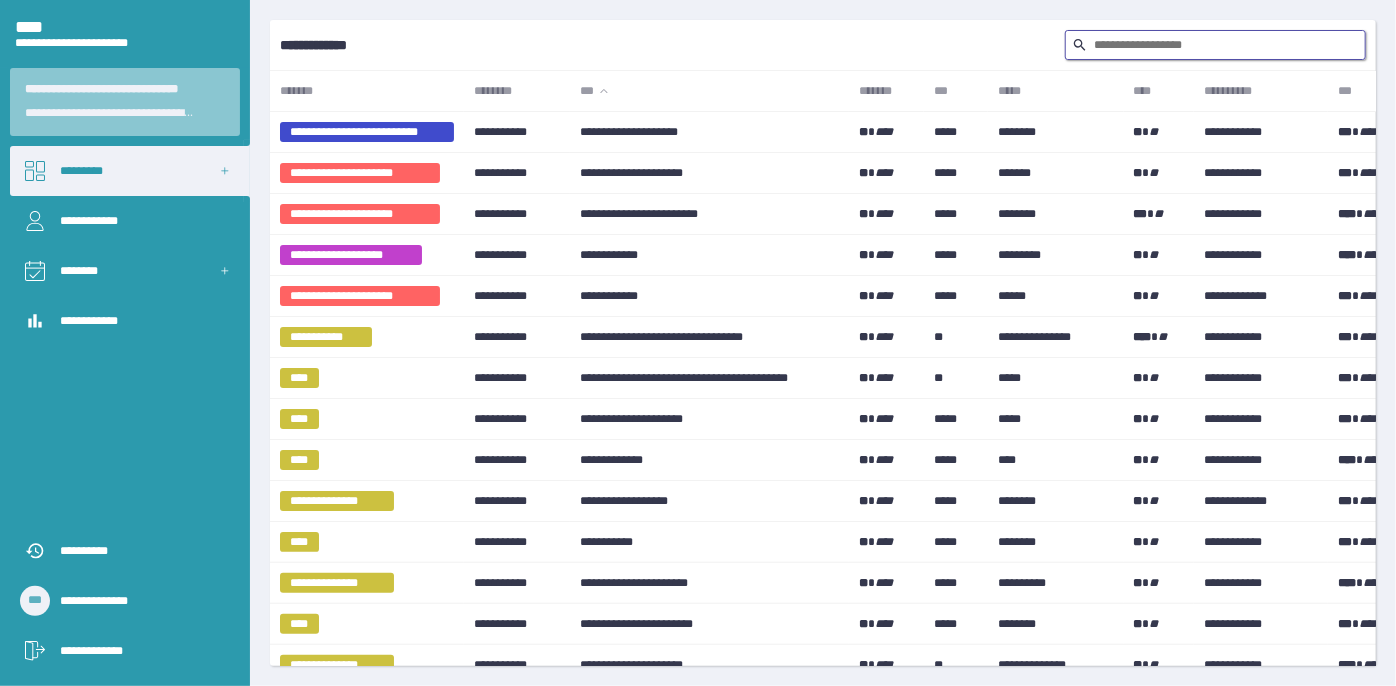 click at bounding box center [1215, 45] 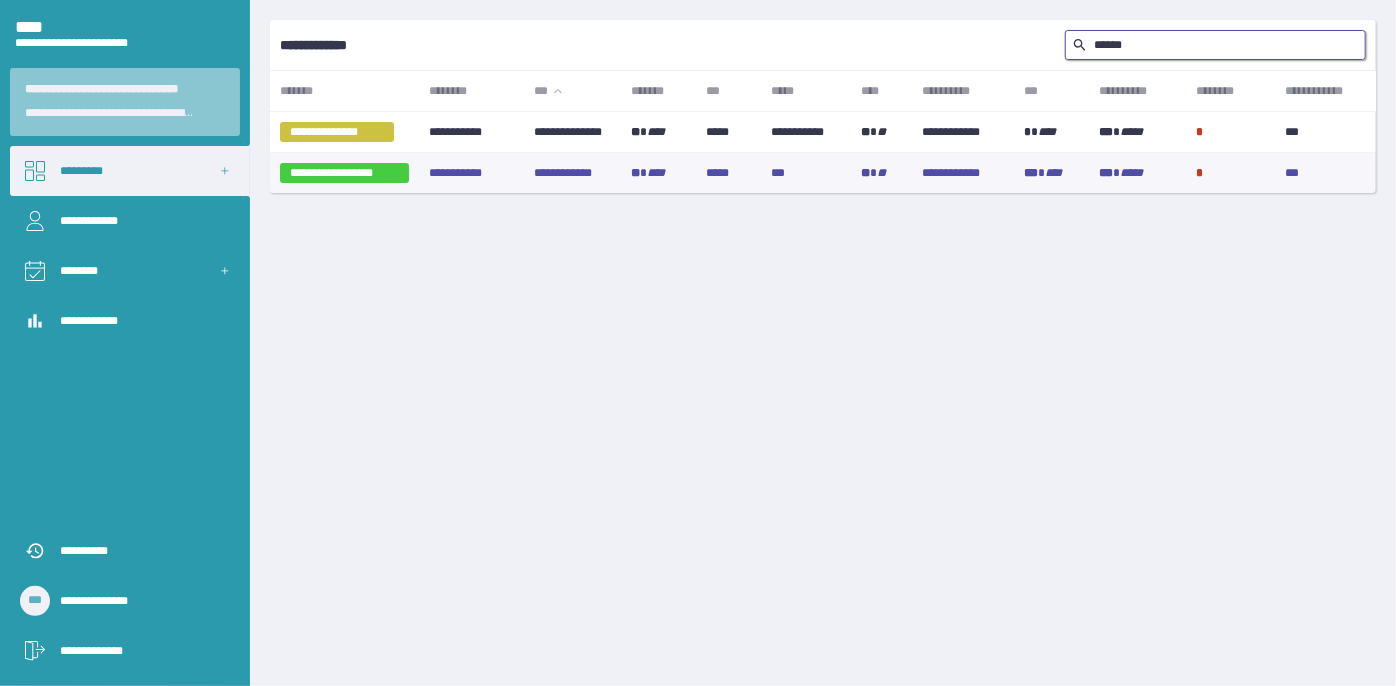 type on "******" 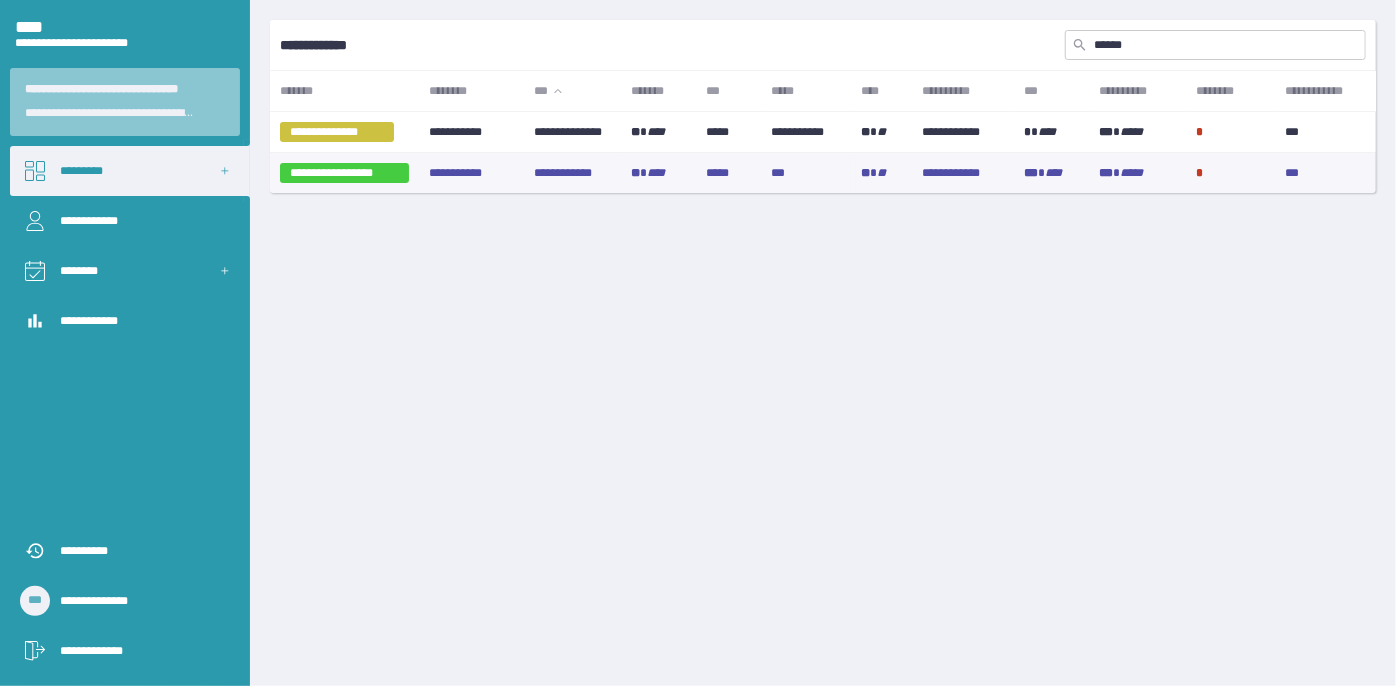 click on "**********" at bounding box center (572, 132) 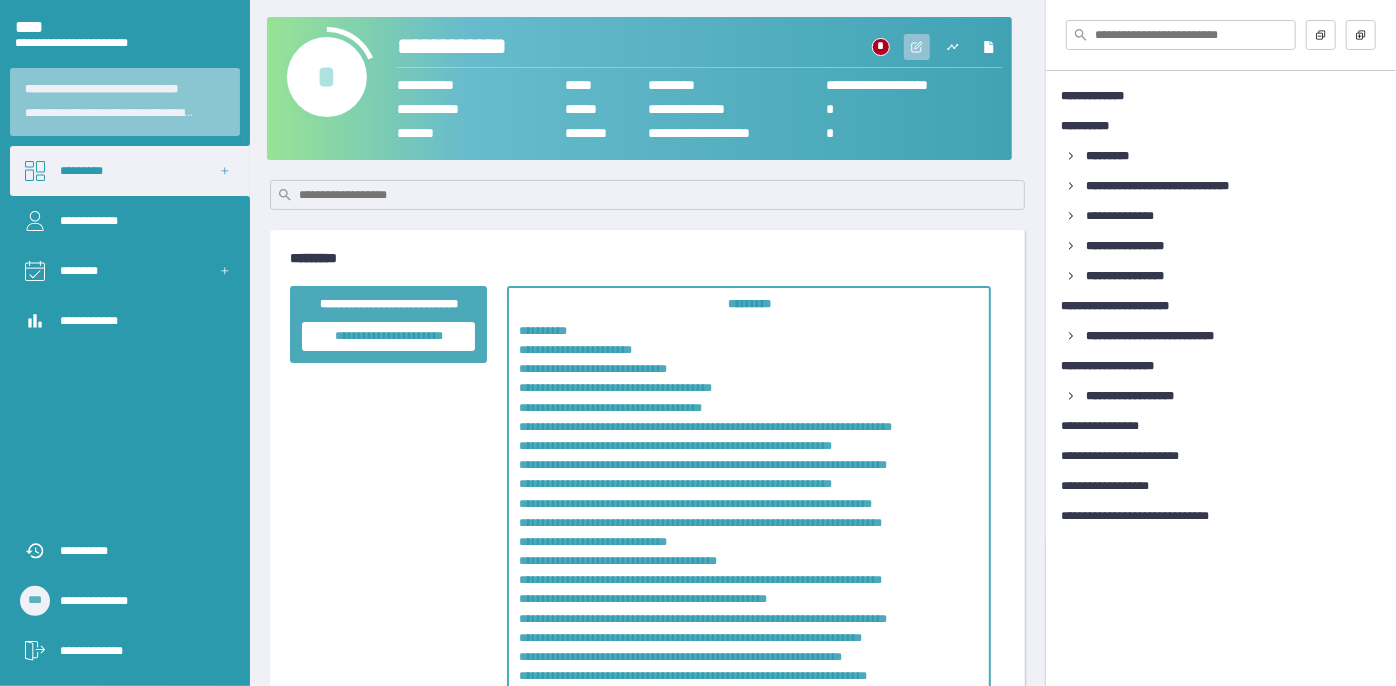 click at bounding box center (917, 47) 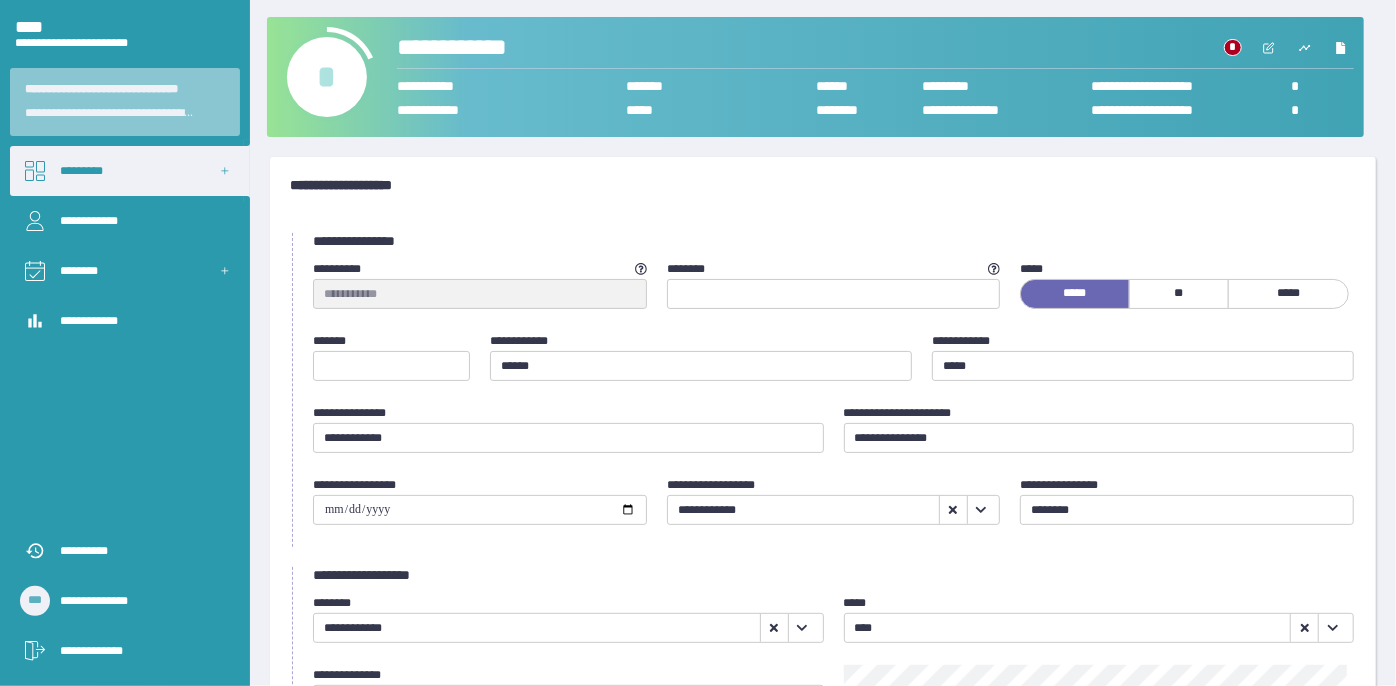 scroll, scrollTop: 545, scrollLeft: 0, axis: vertical 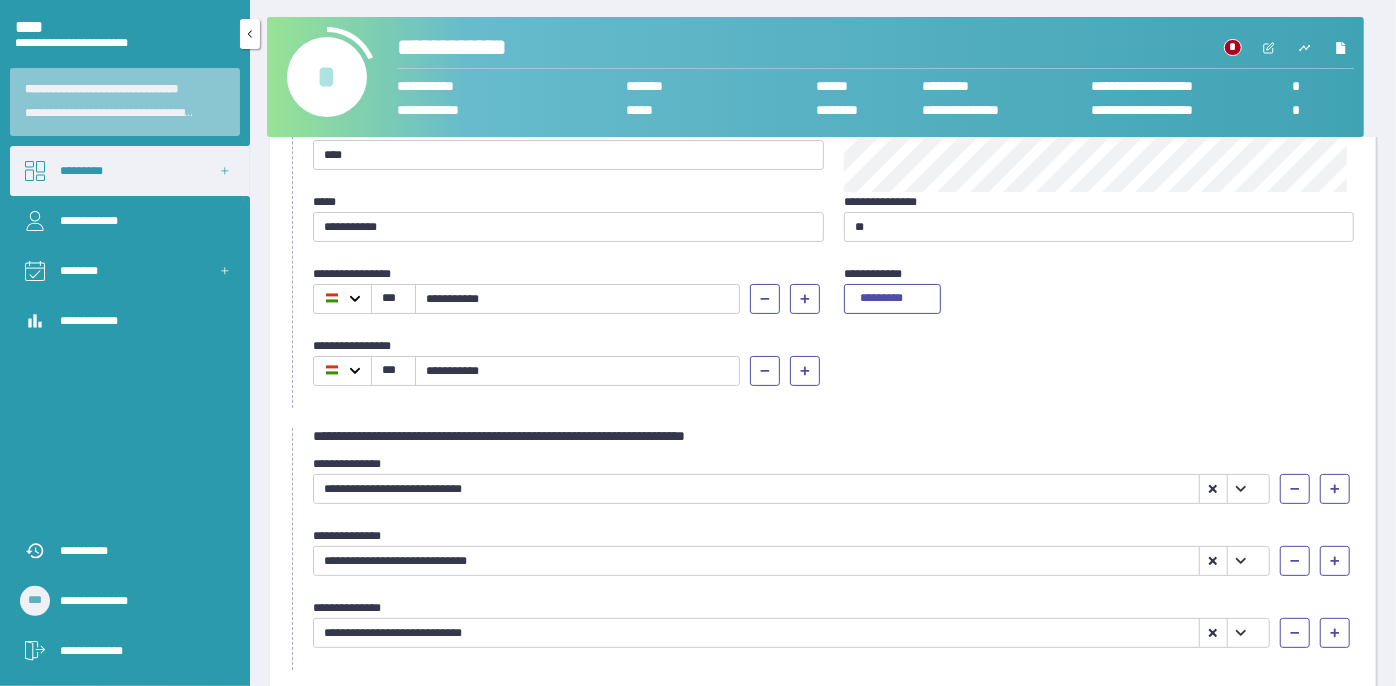 click on "*********" at bounding box center [130, 171] 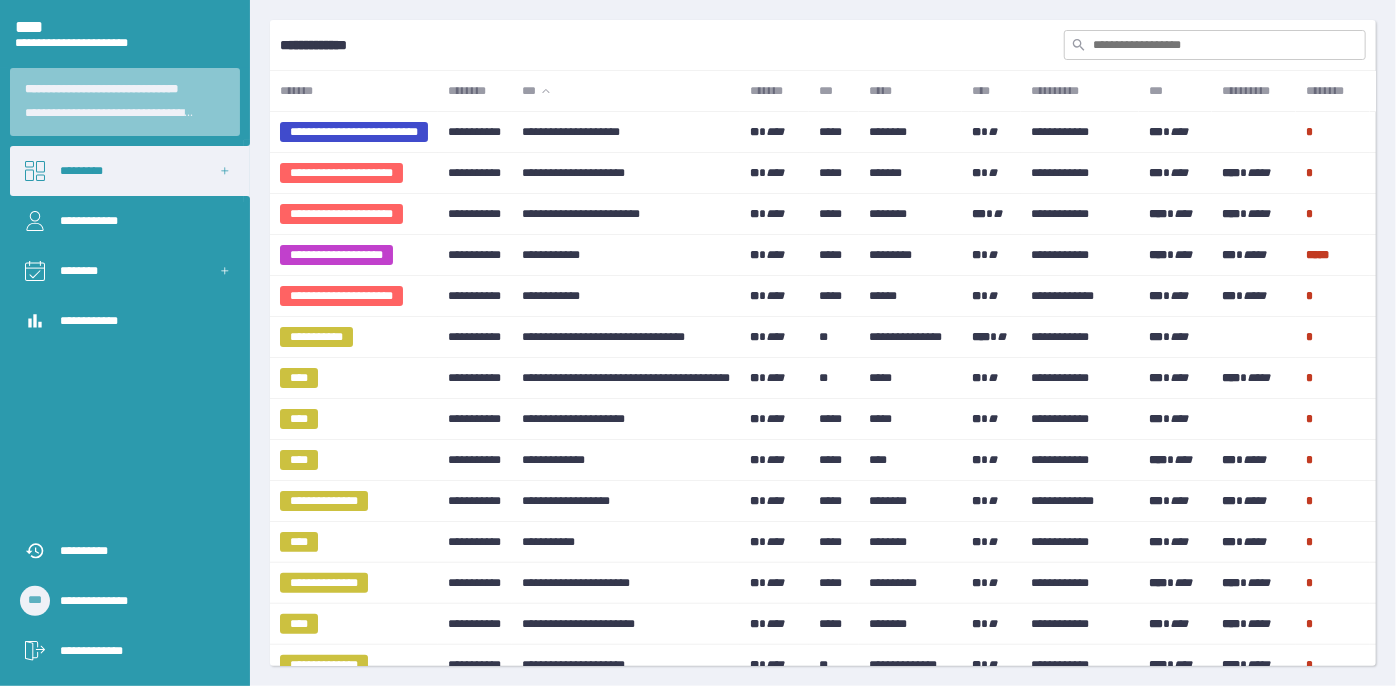 click at bounding box center [1215, 45] 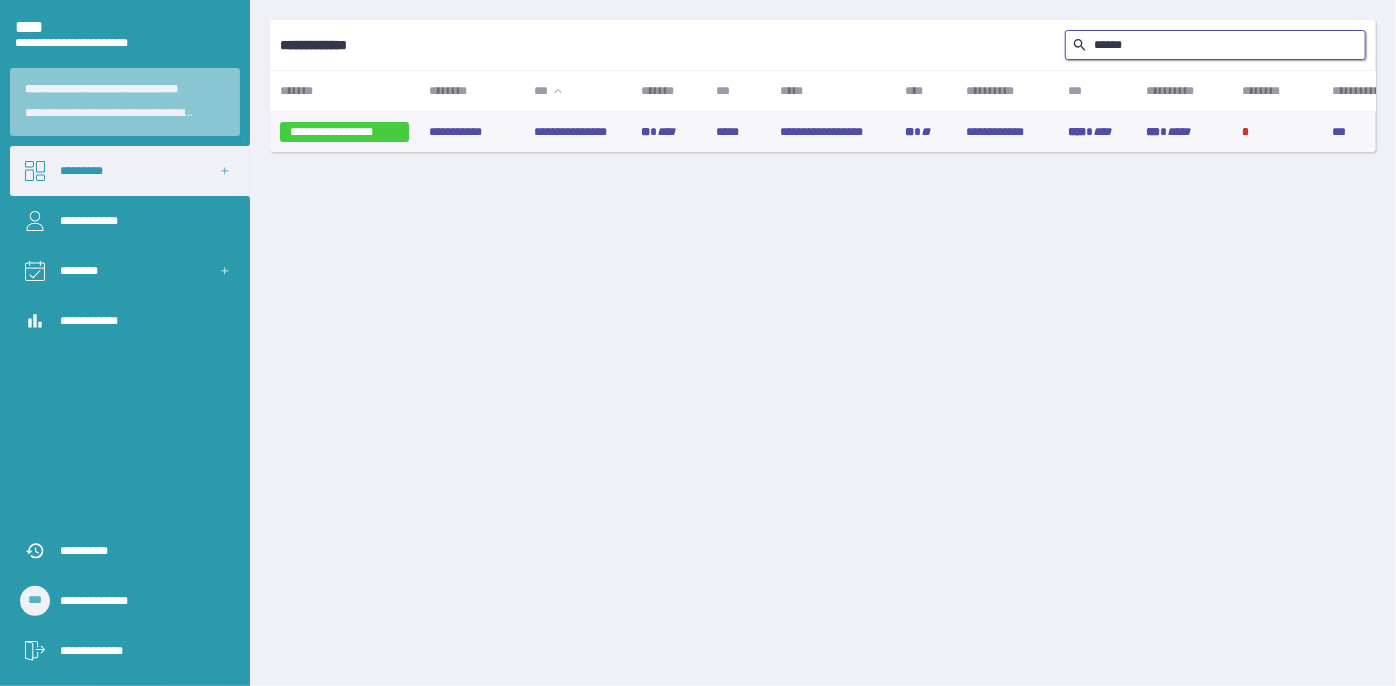 type on "******" 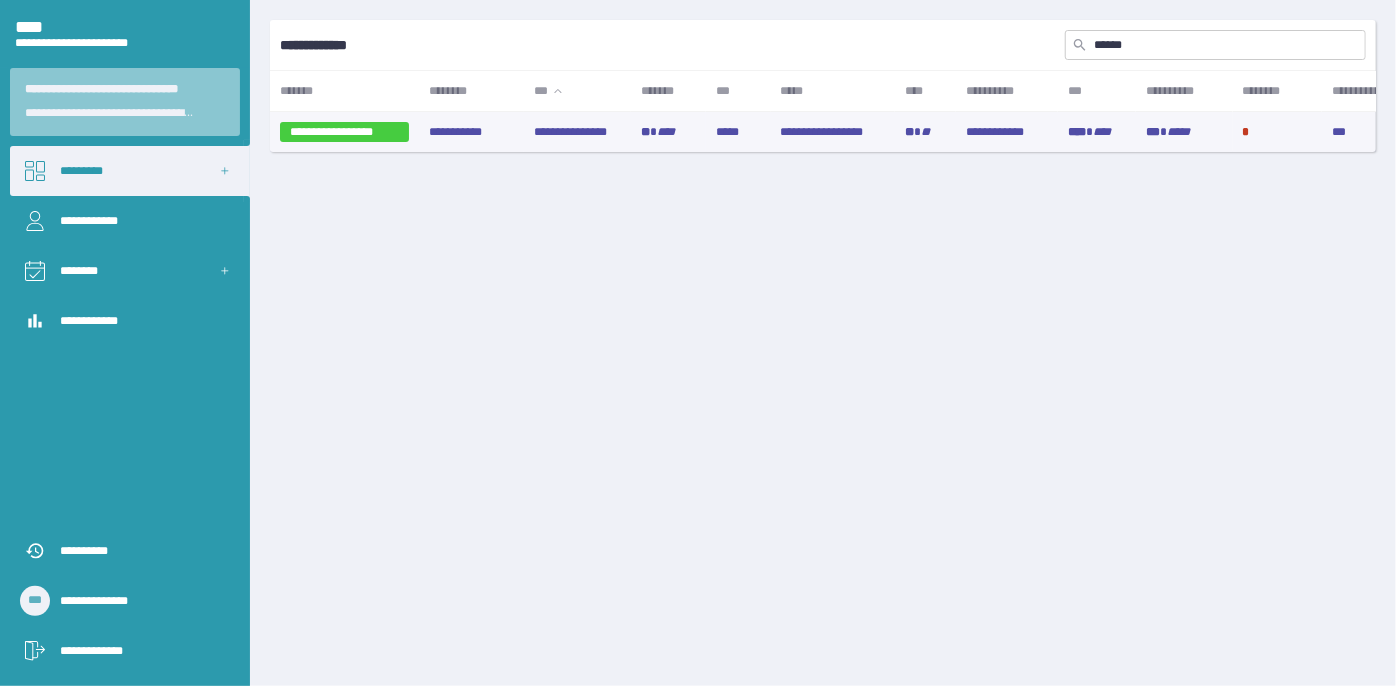 click on "**********" at bounding box center [577, 132] 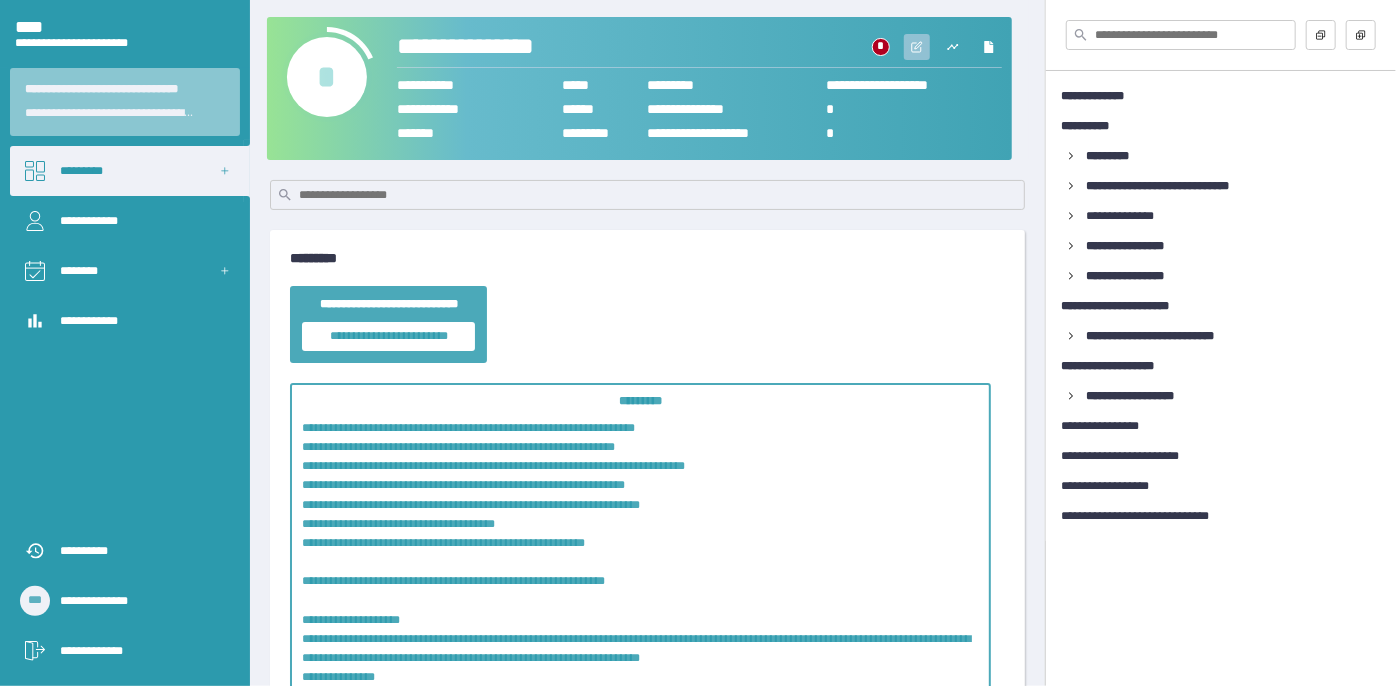 click at bounding box center [917, 47] 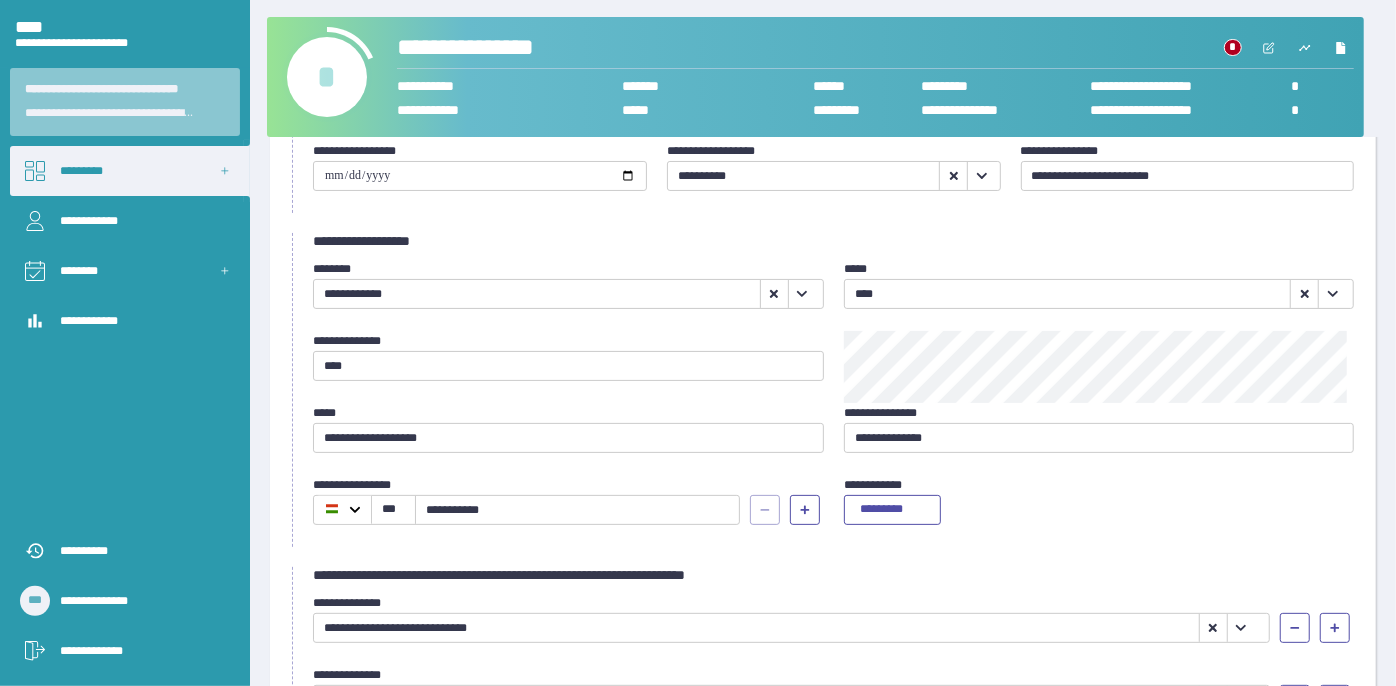 scroll, scrollTop: 454, scrollLeft: 0, axis: vertical 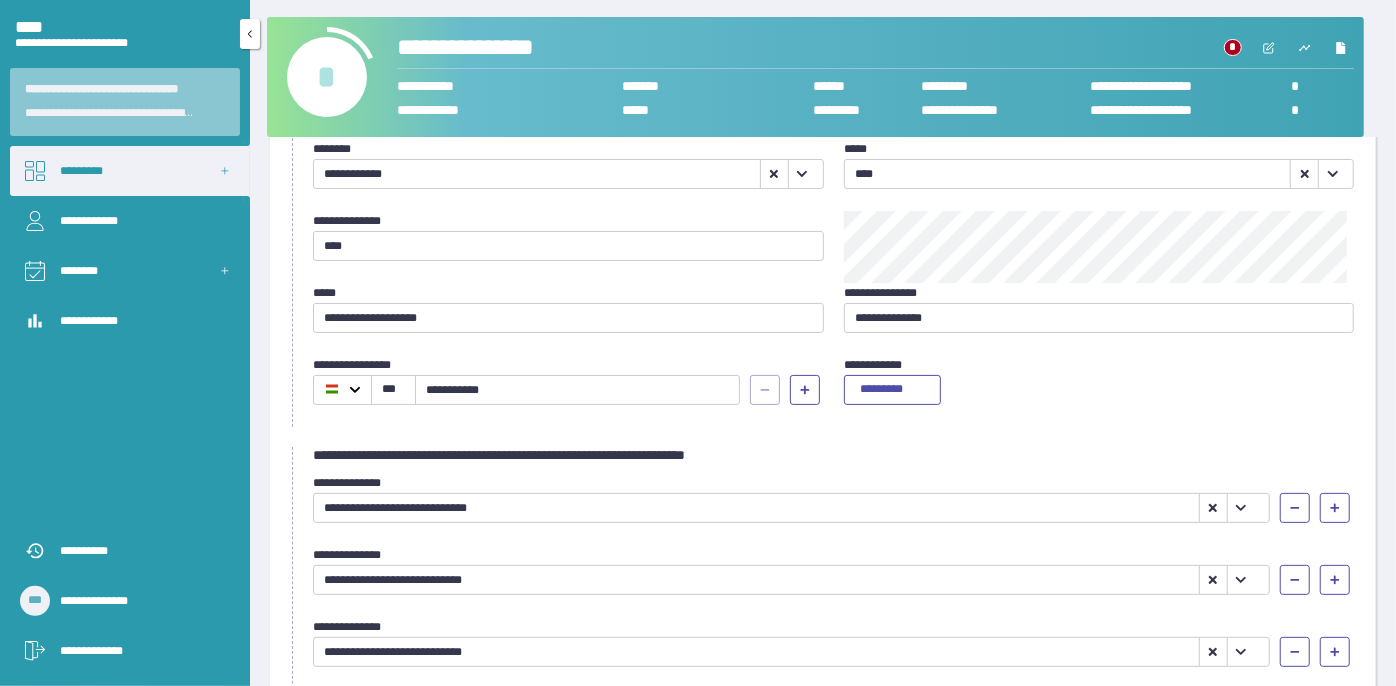 click on "**********" at bounding box center [140, 651] 